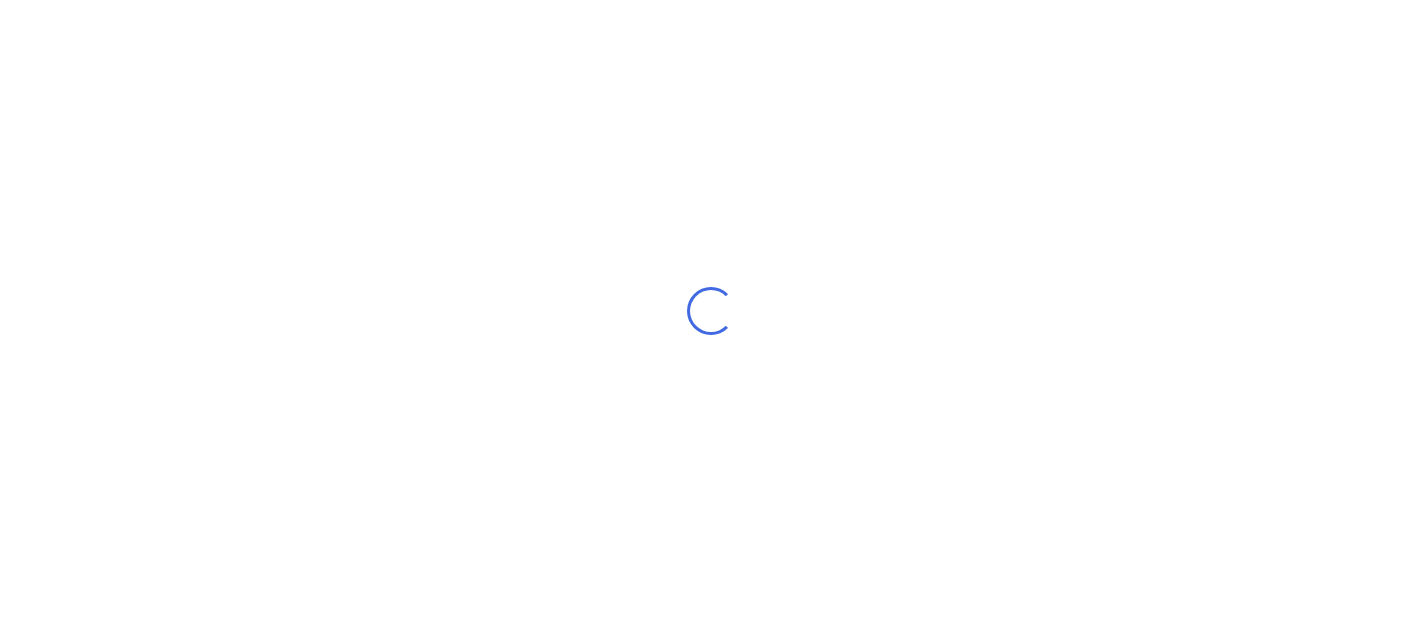 scroll, scrollTop: 0, scrollLeft: 0, axis: both 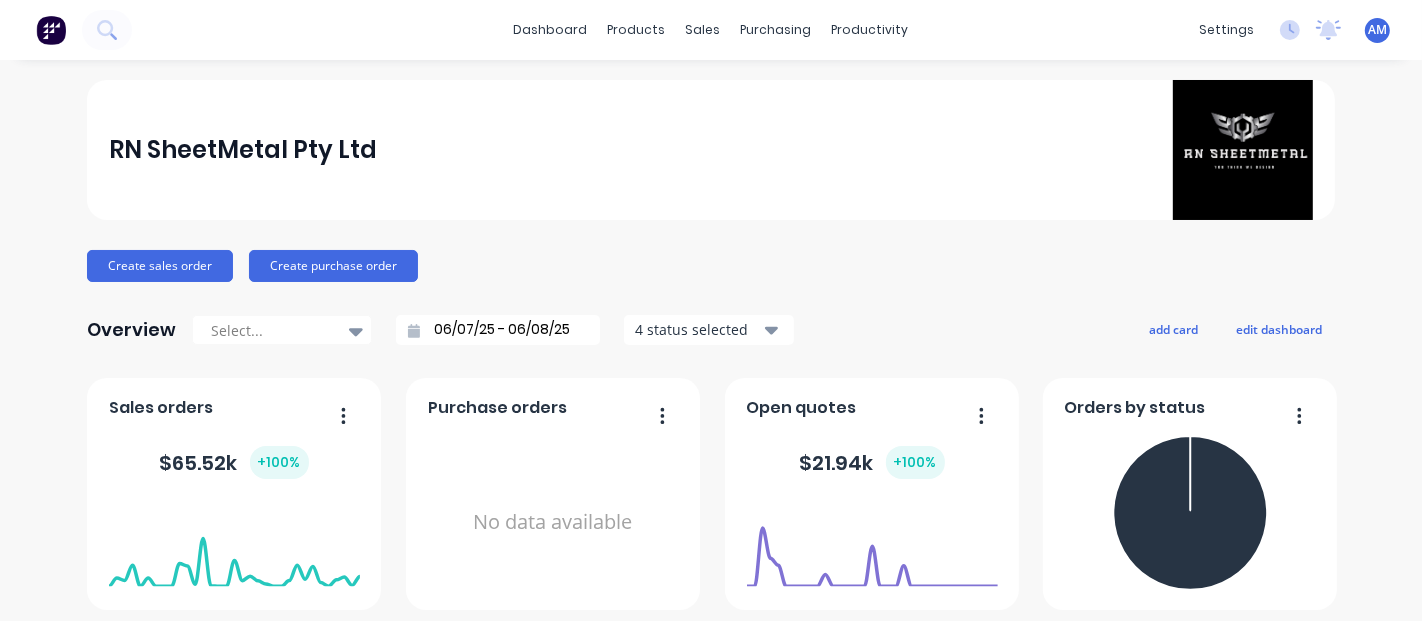 click on "AM" at bounding box center [1377, 30] 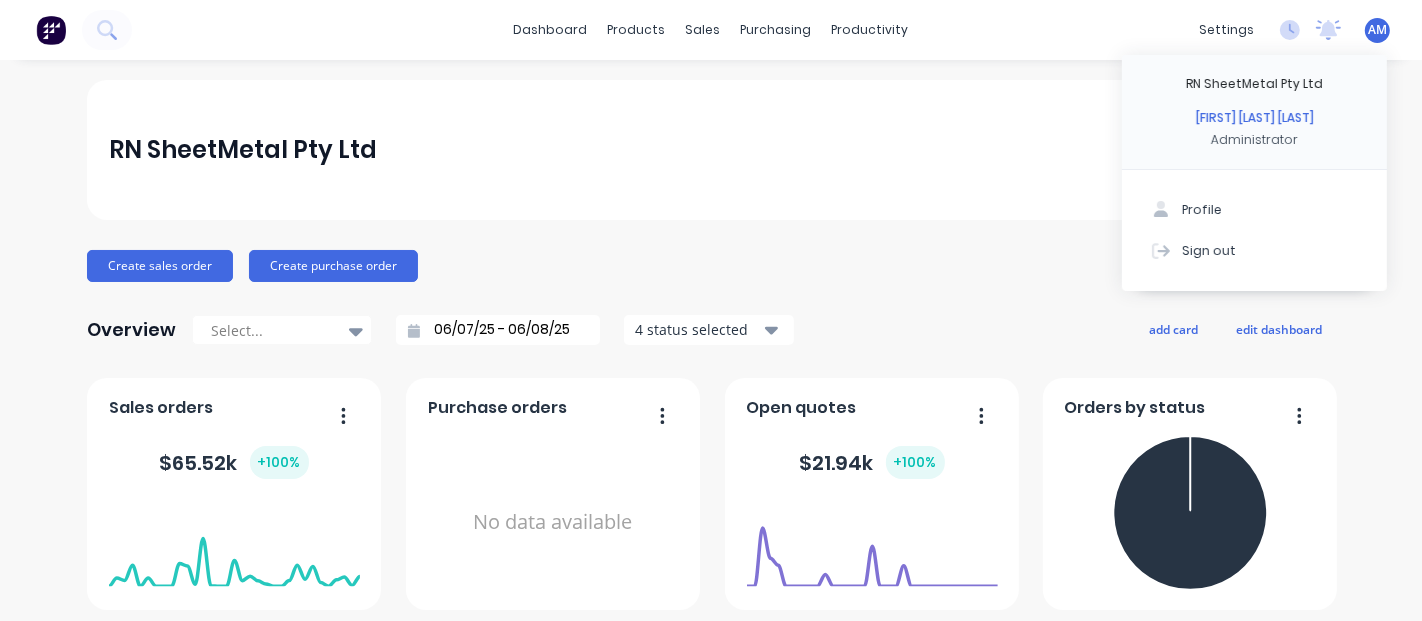 drag, startPoint x: 722, startPoint y: 141, endPoint x: 666, endPoint y: 188, distance: 73.109505 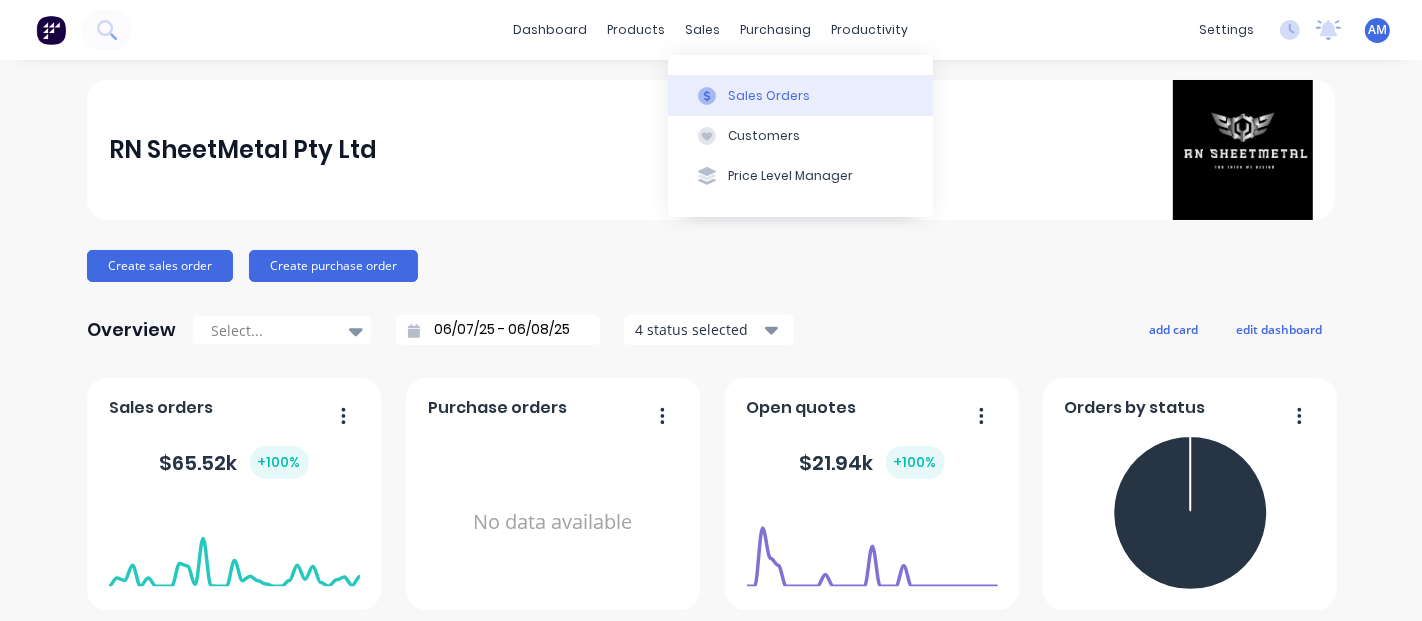 click on "Sales Orders" at bounding box center [769, 96] 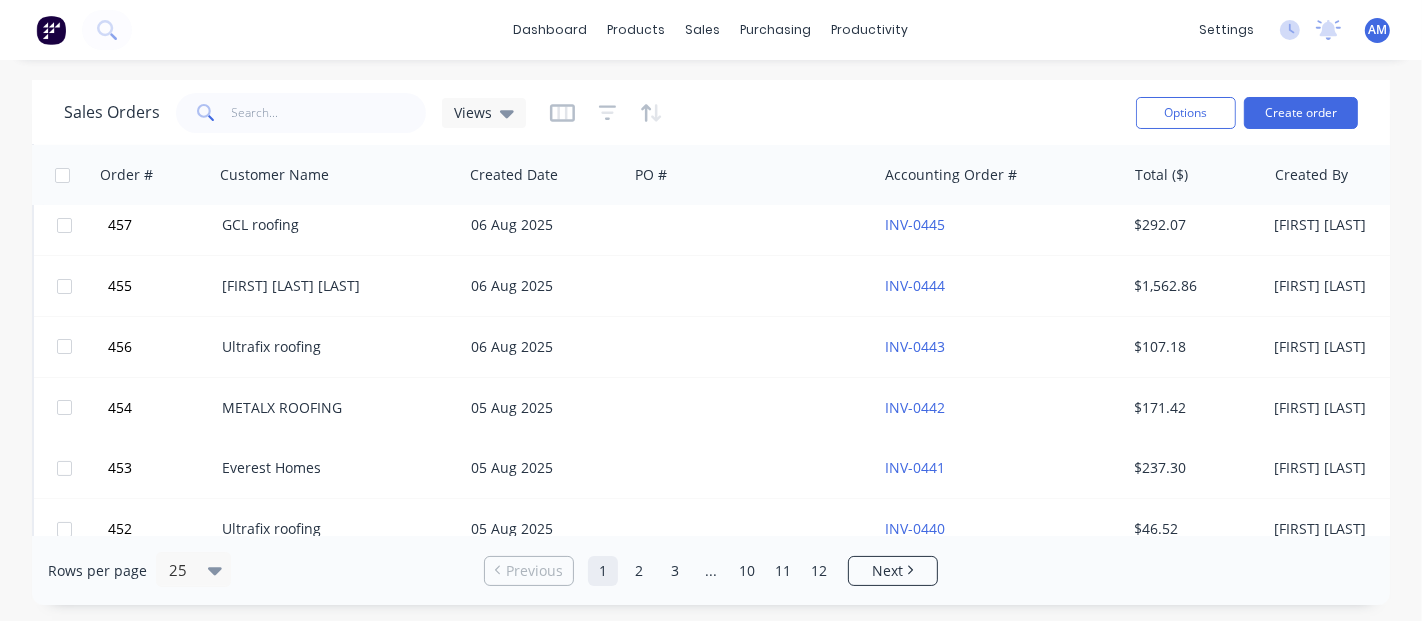 scroll, scrollTop: 0, scrollLeft: 0, axis: both 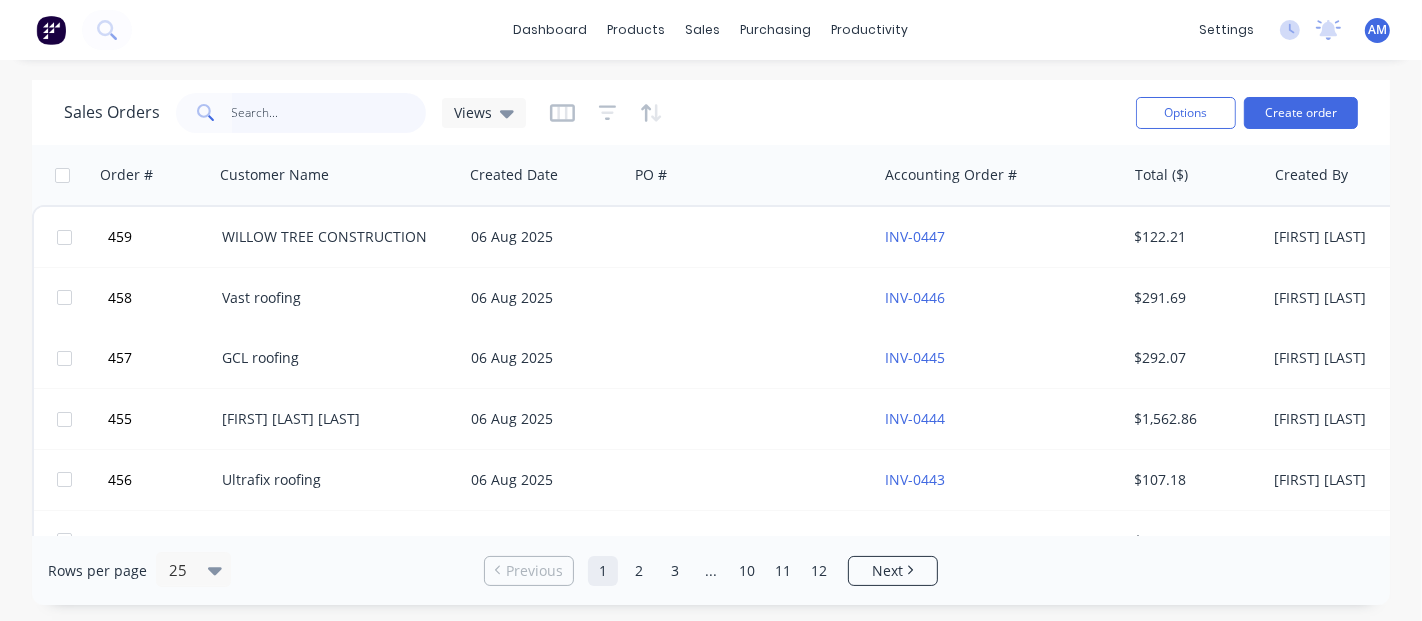 click at bounding box center (329, 113) 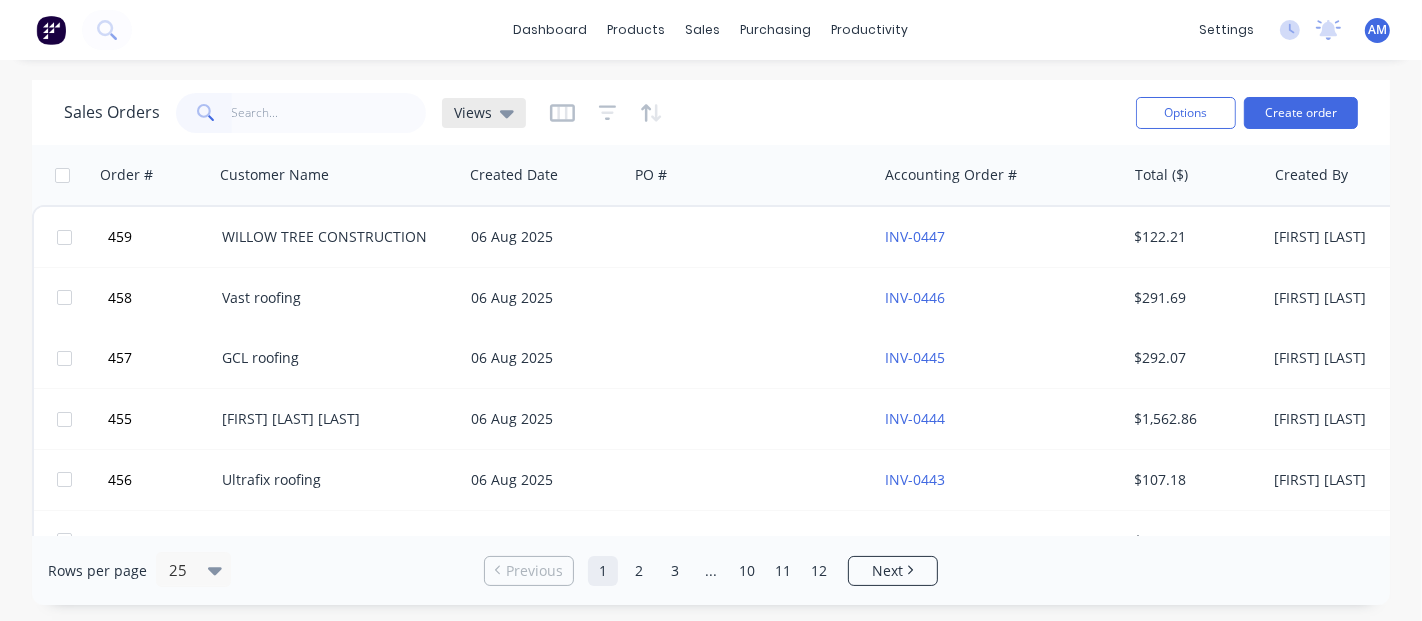 click on "Views" at bounding box center [484, 113] 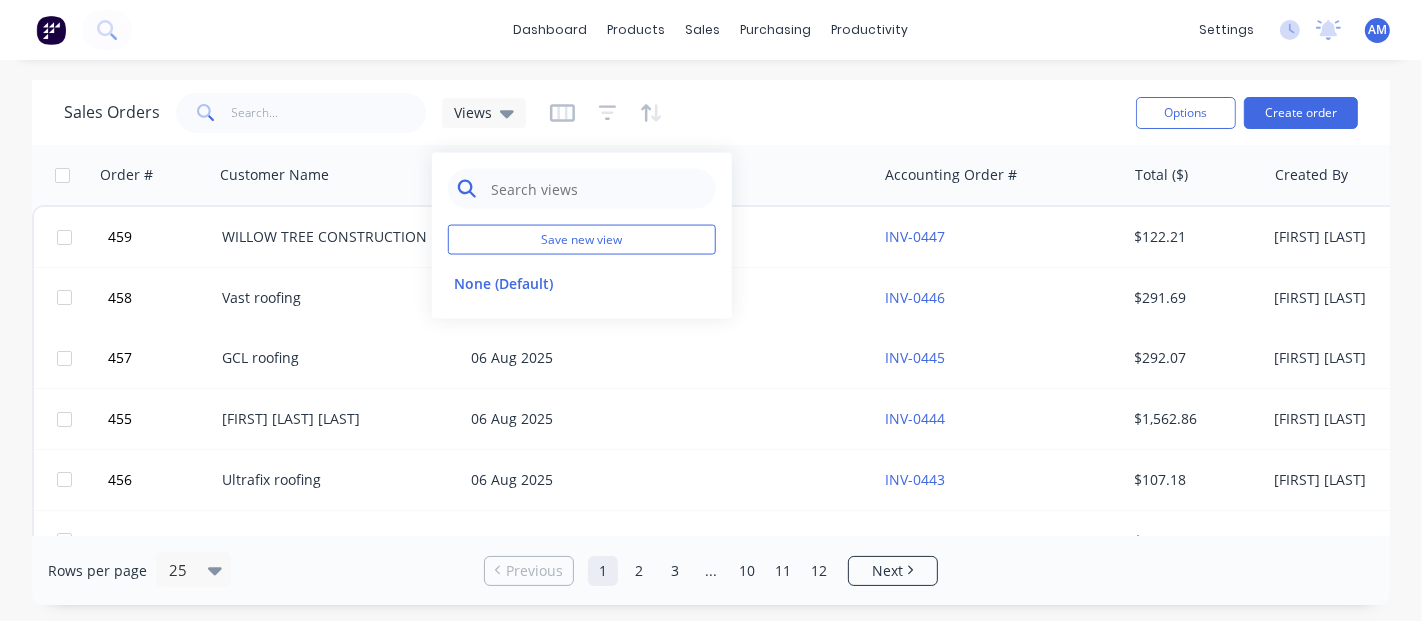 click at bounding box center [597, 189] 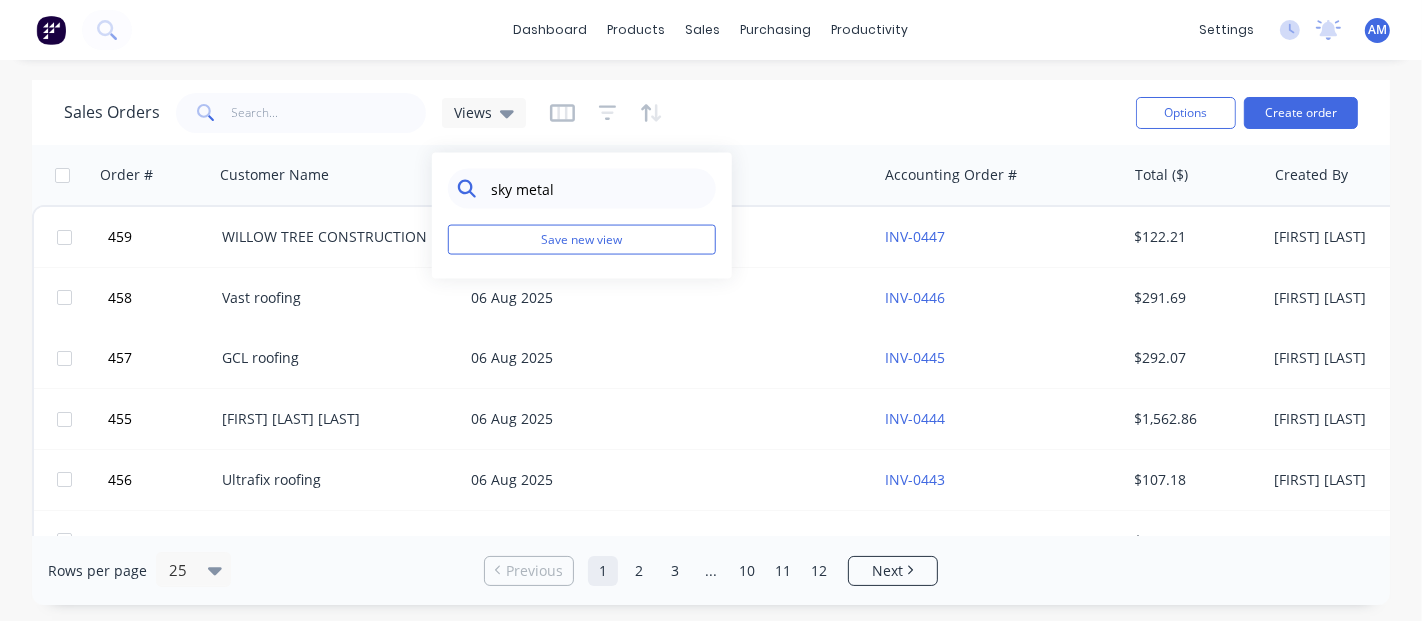 type on "sky metal" 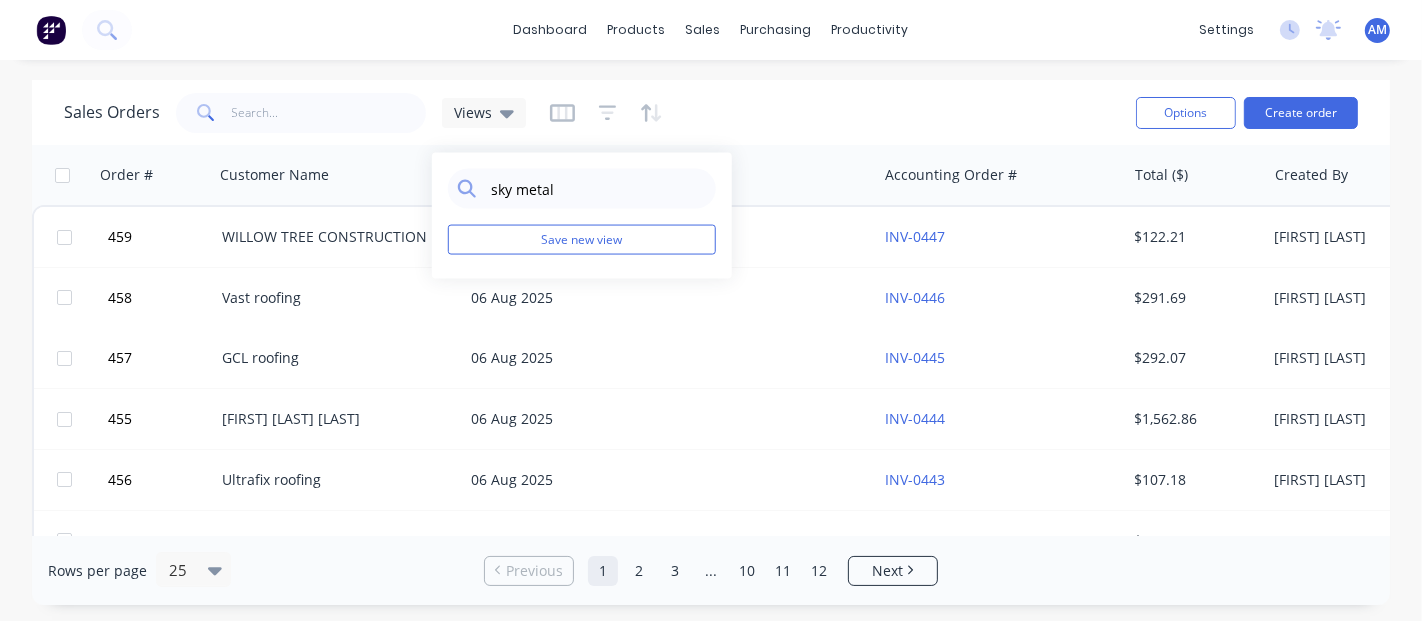 click on "Sales Orders Views" at bounding box center (295, 113) 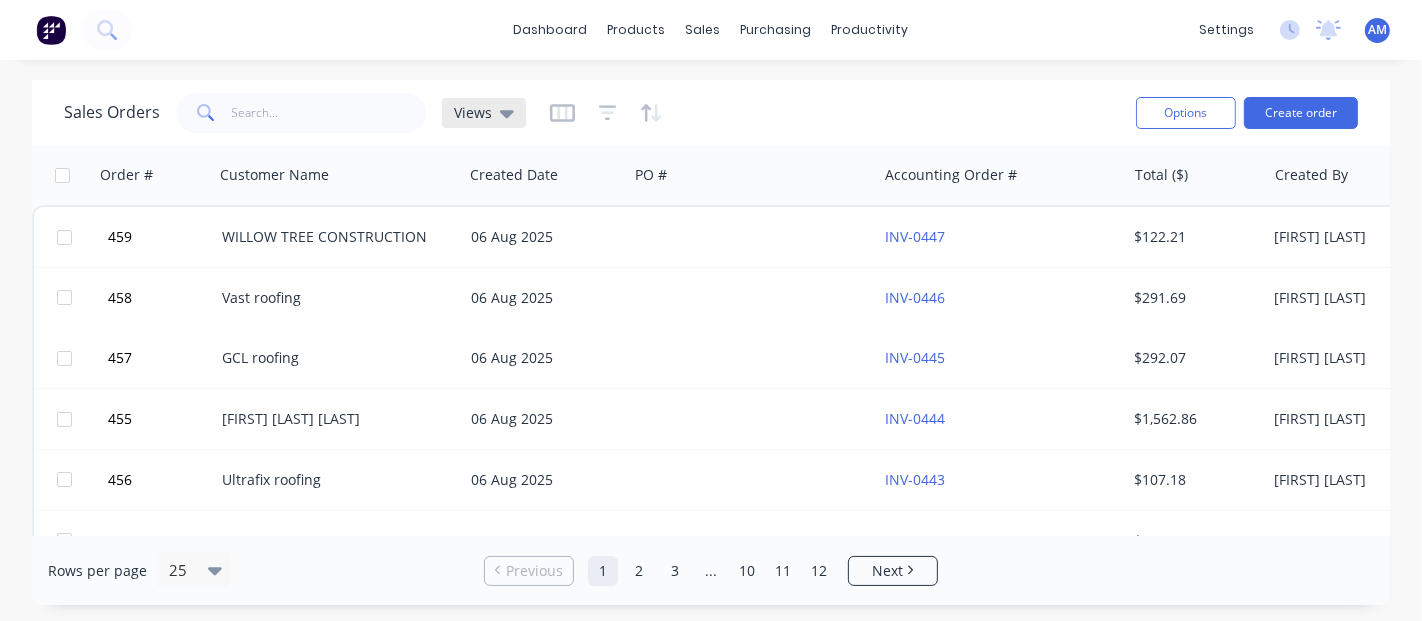 click on "Views" at bounding box center [484, 113] 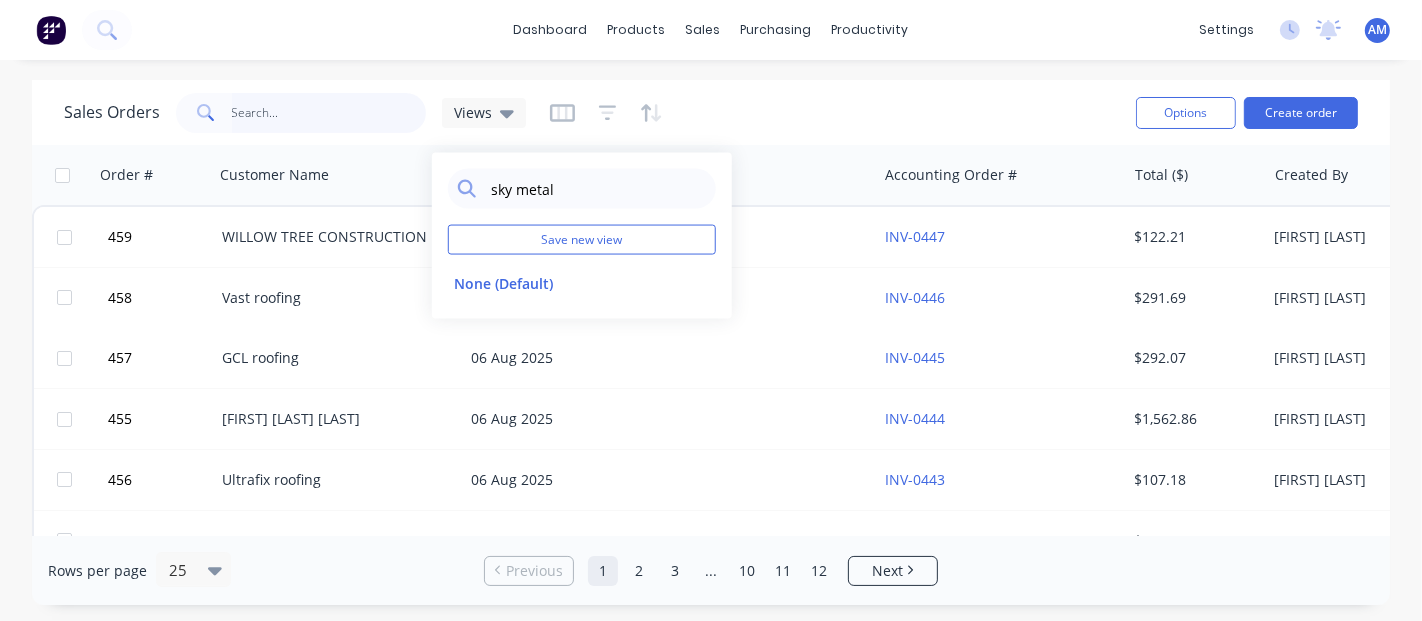 click at bounding box center [329, 113] 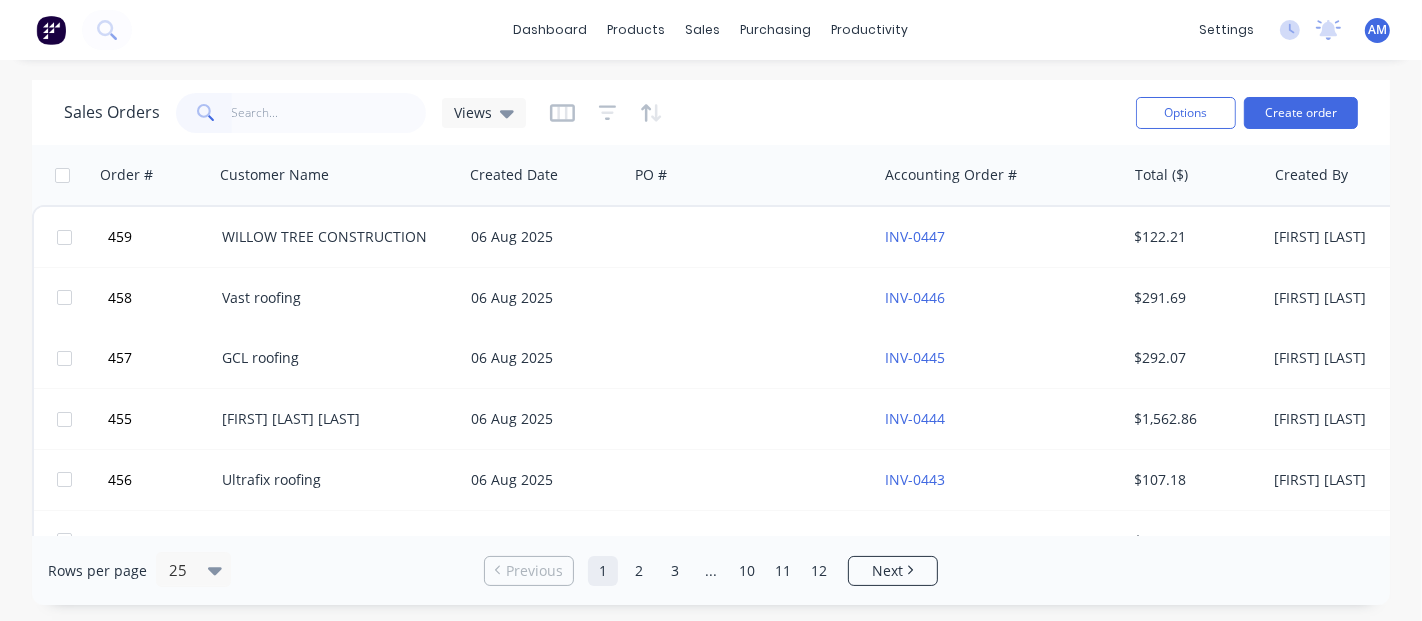 click 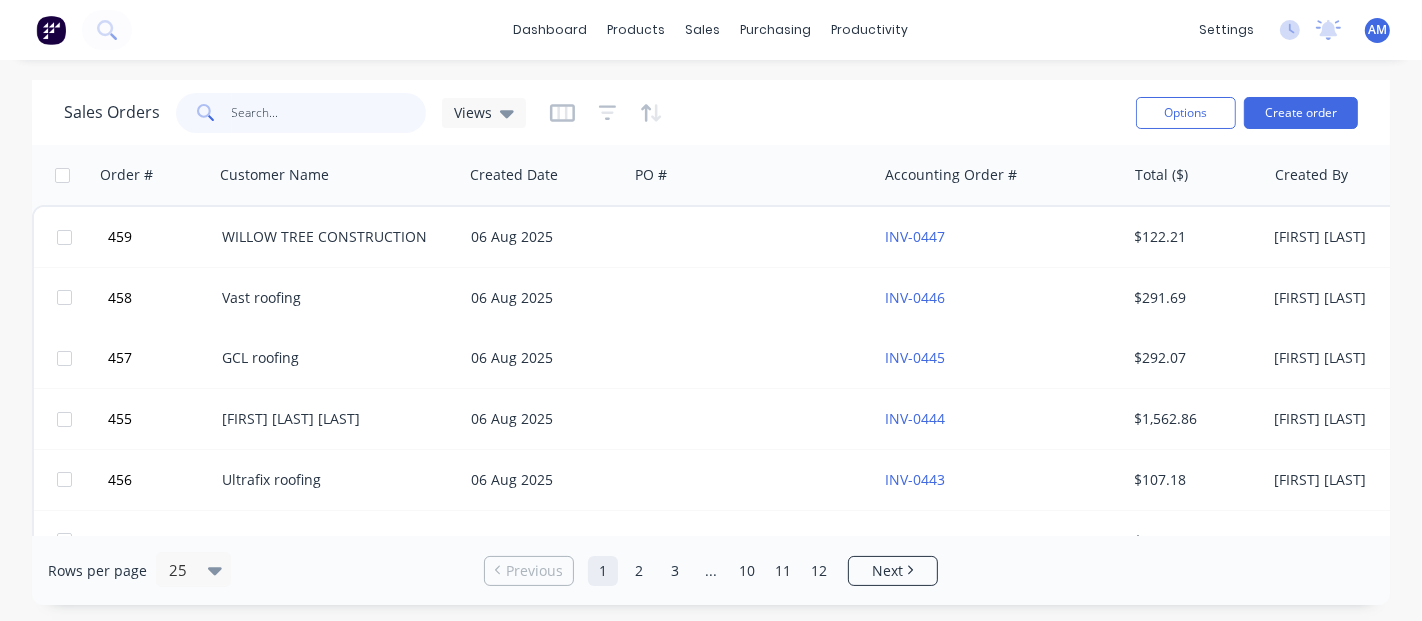 click at bounding box center [329, 113] 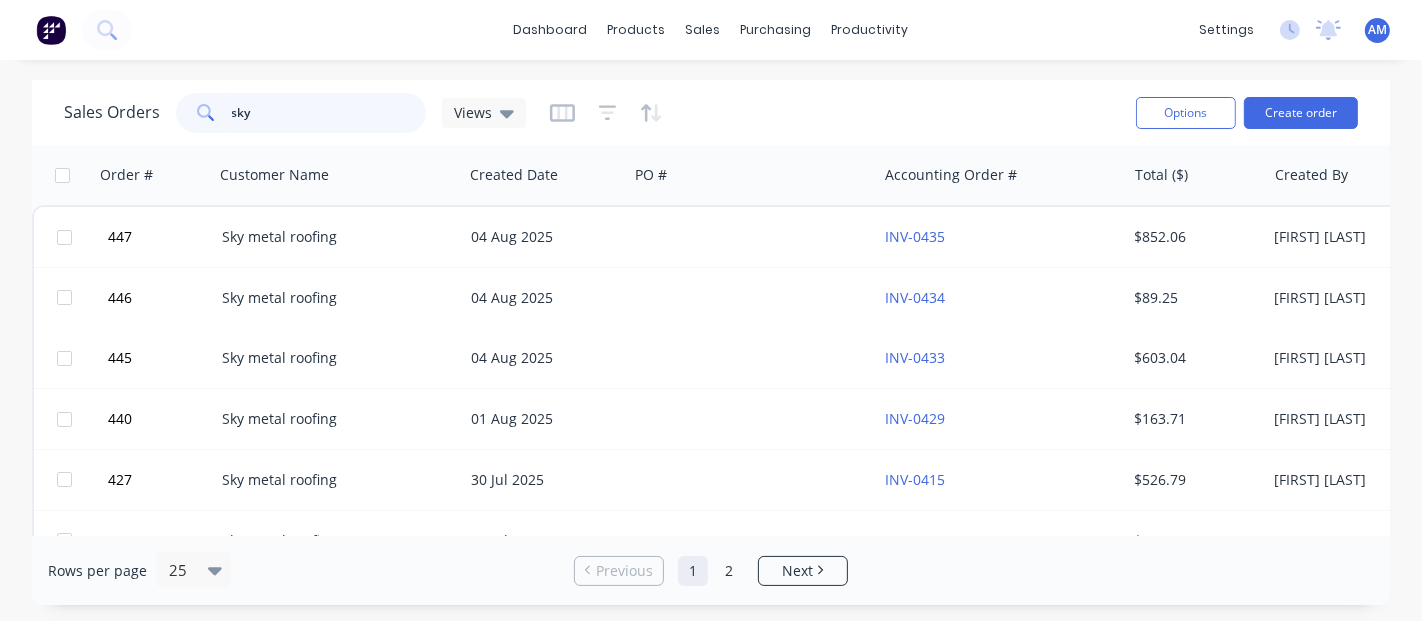 type on "sky" 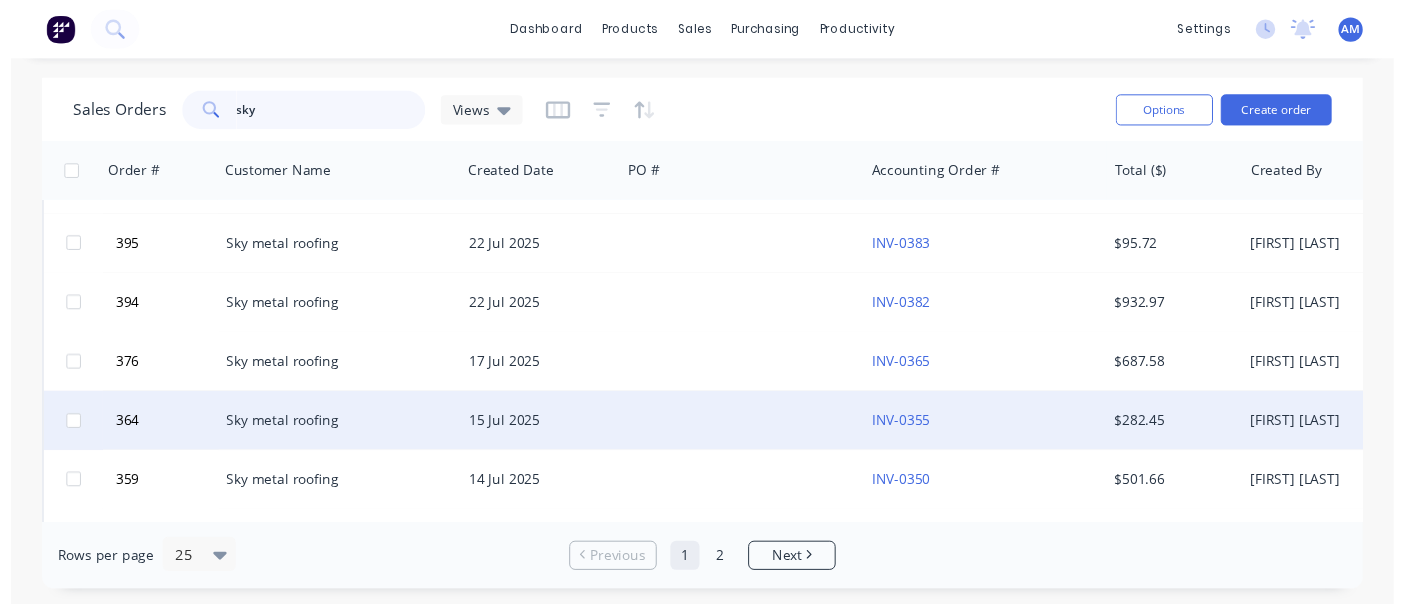 scroll, scrollTop: 444, scrollLeft: 0, axis: vertical 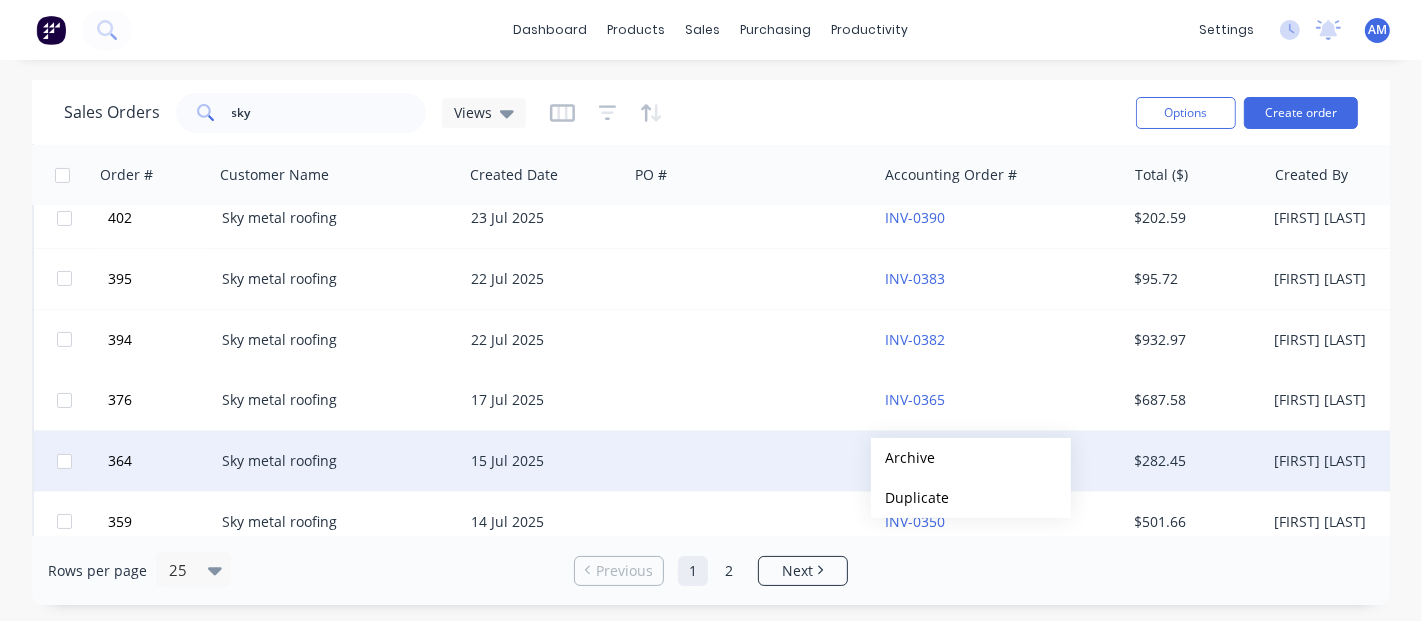 click at bounding box center (752, 461) 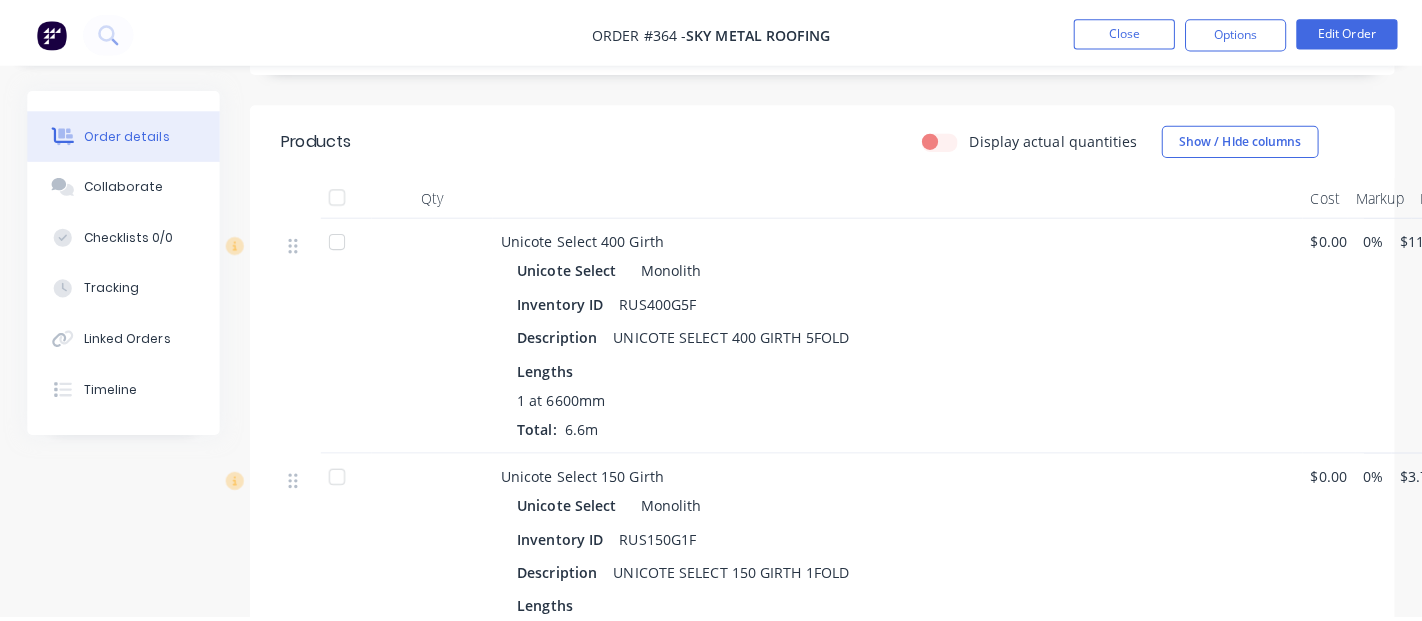 scroll, scrollTop: 0, scrollLeft: 0, axis: both 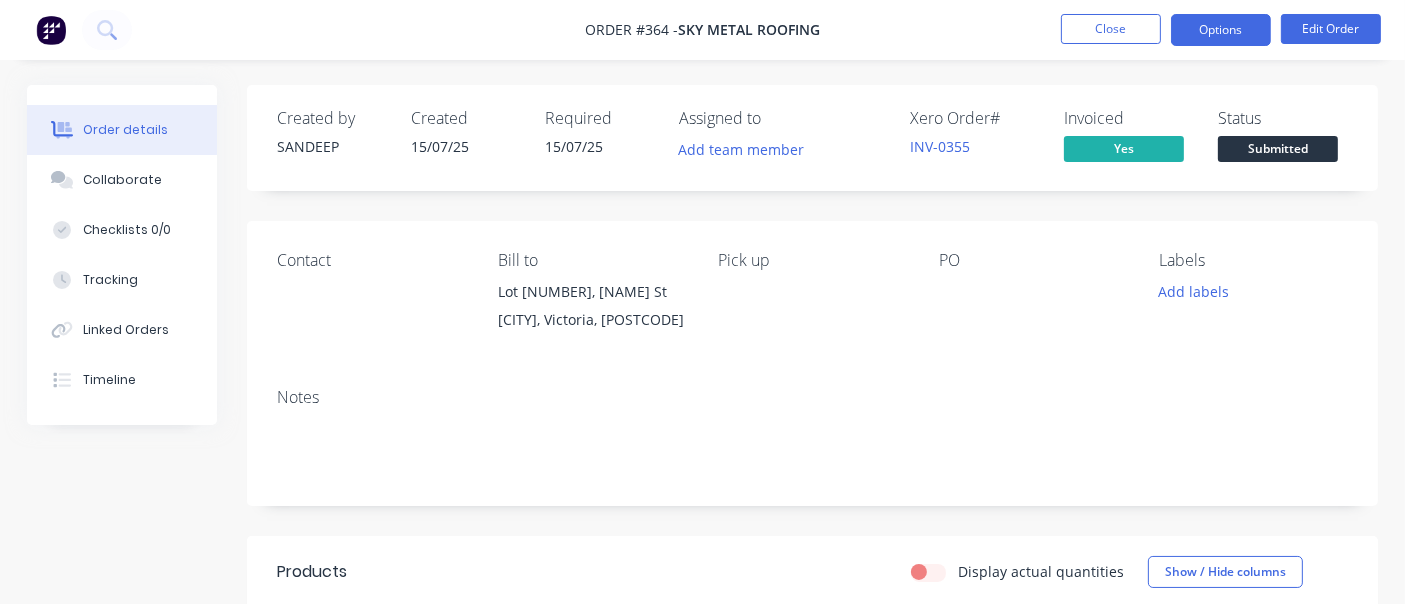 click on "Options" at bounding box center [1221, 30] 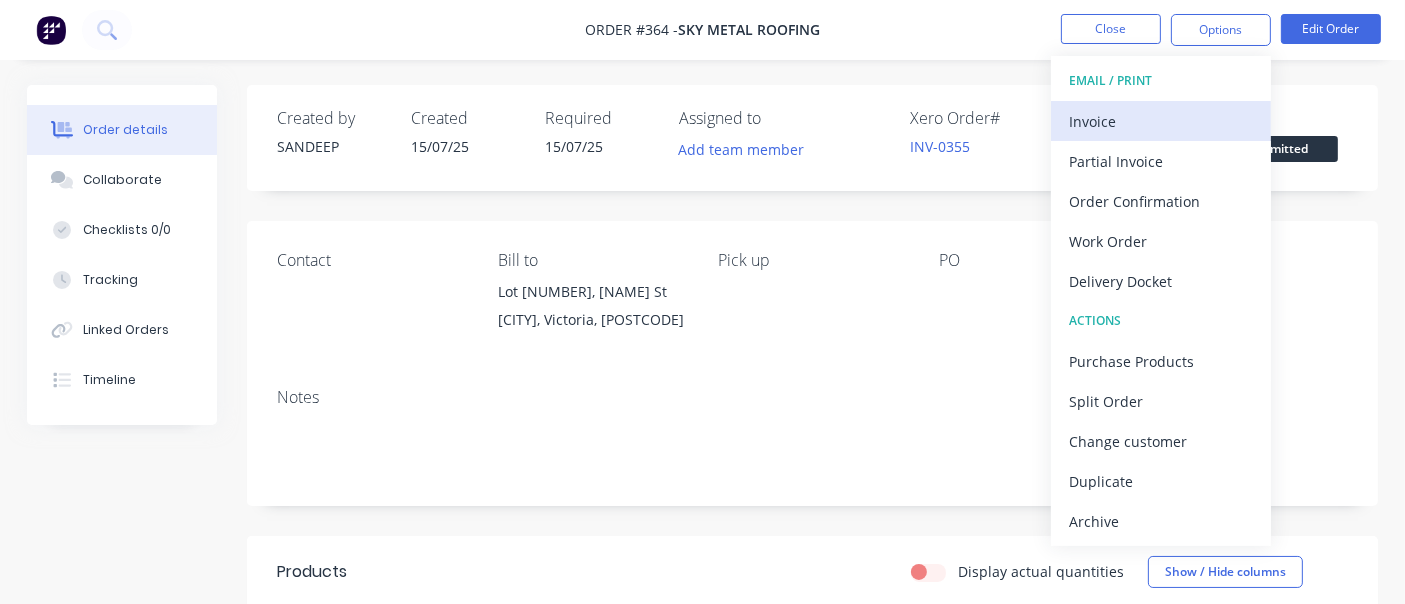 click on "Invoice" at bounding box center (1161, 121) 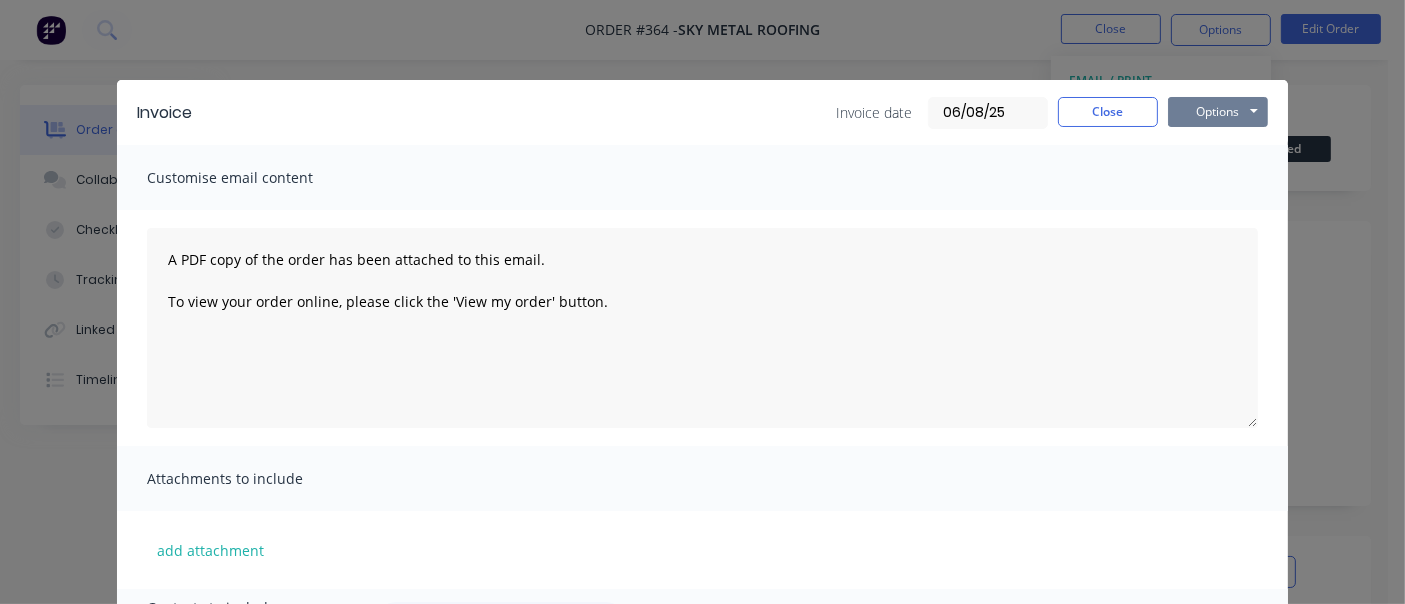 click on "Options" at bounding box center [1218, 112] 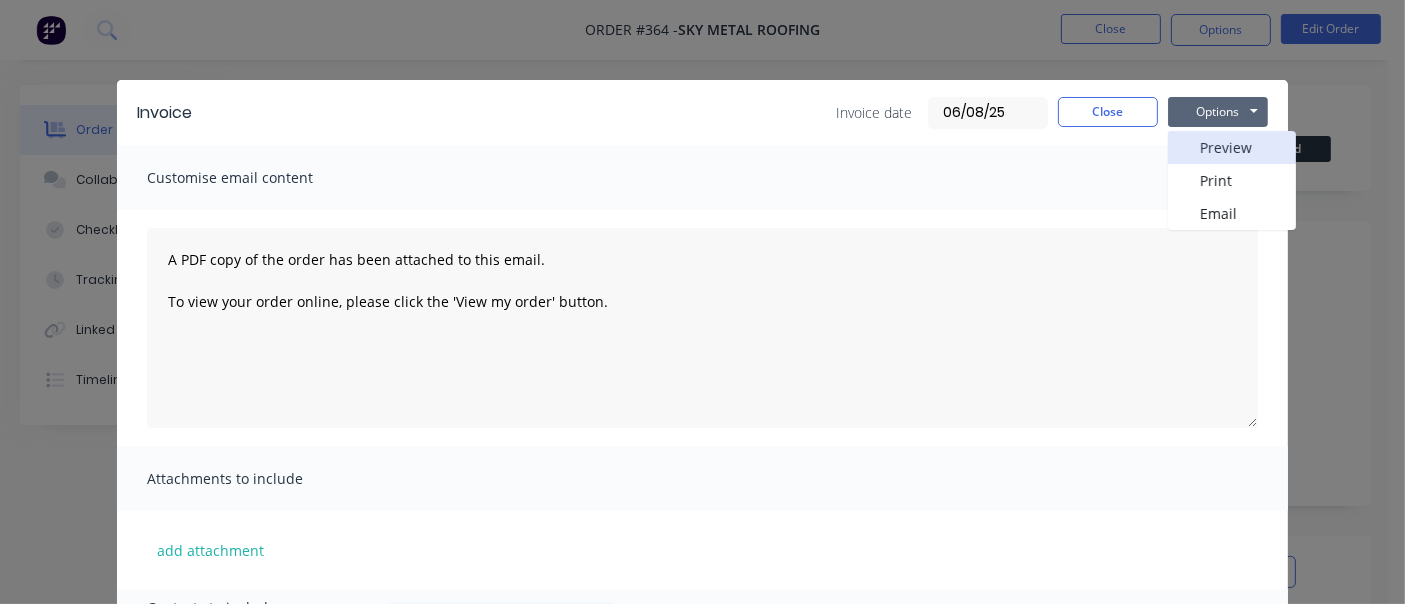 click on "Preview" at bounding box center [1232, 147] 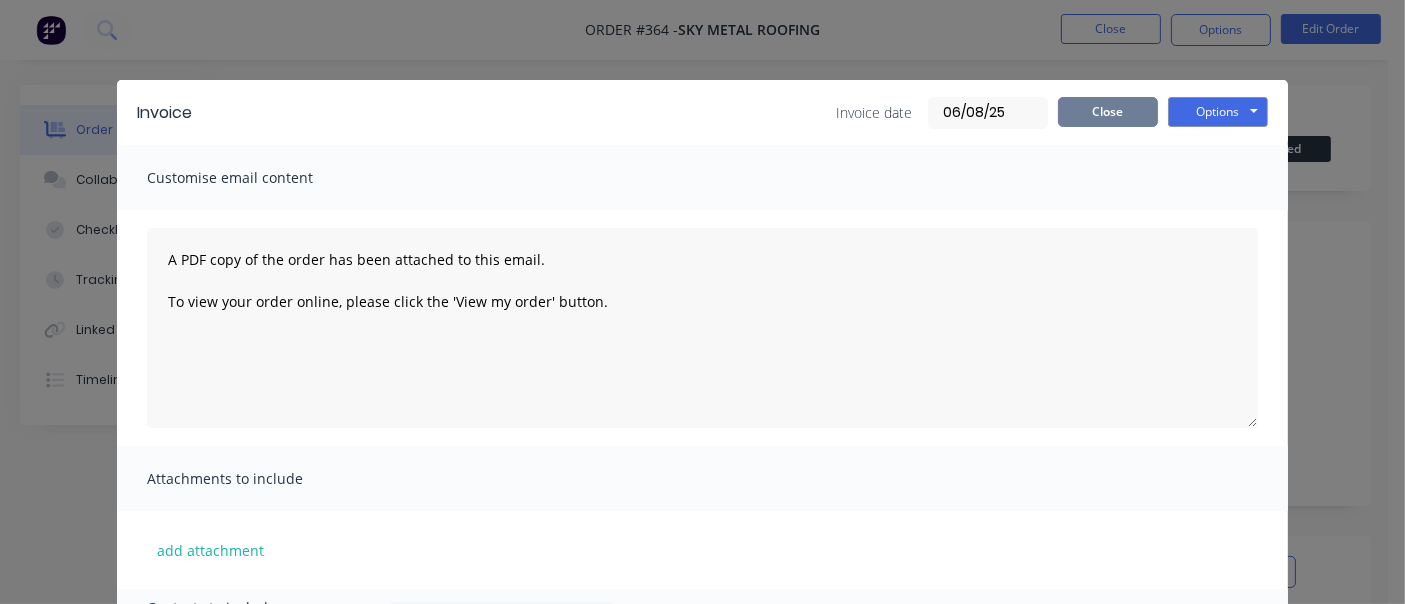 click on "Close" at bounding box center (1108, 112) 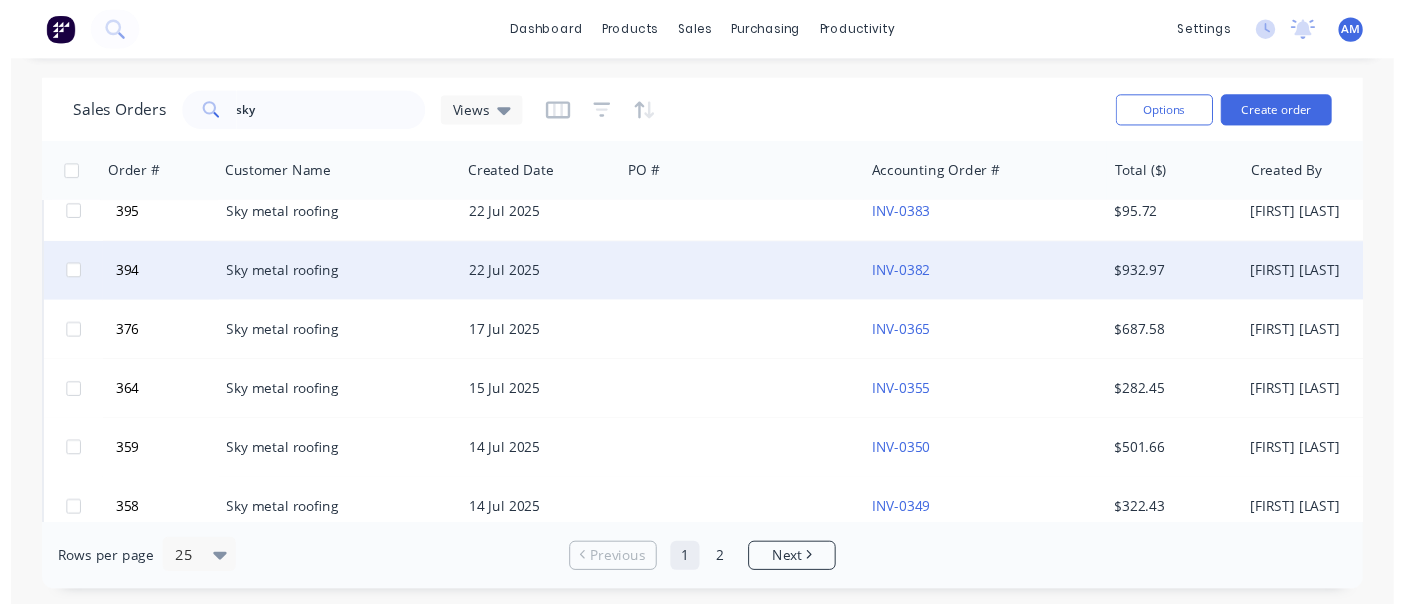 scroll, scrollTop: 555, scrollLeft: 0, axis: vertical 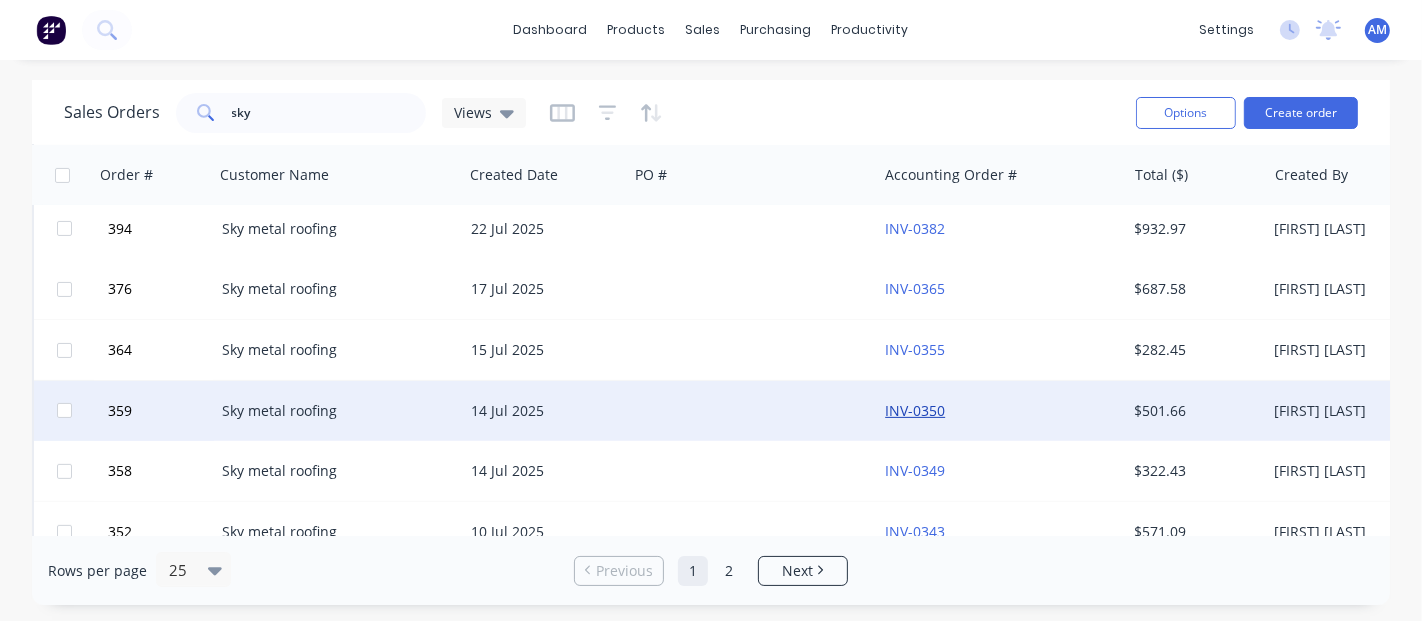 click on "INV-0350" at bounding box center [915, 410] 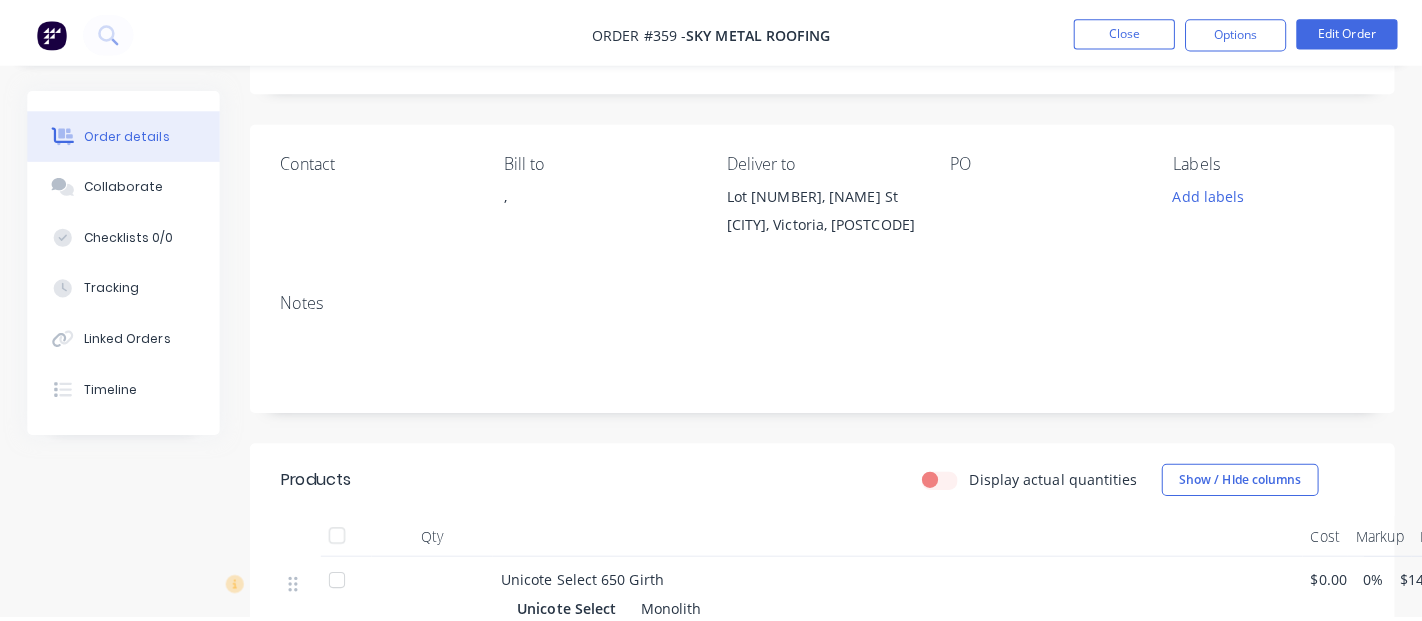 scroll, scrollTop: 0, scrollLeft: 0, axis: both 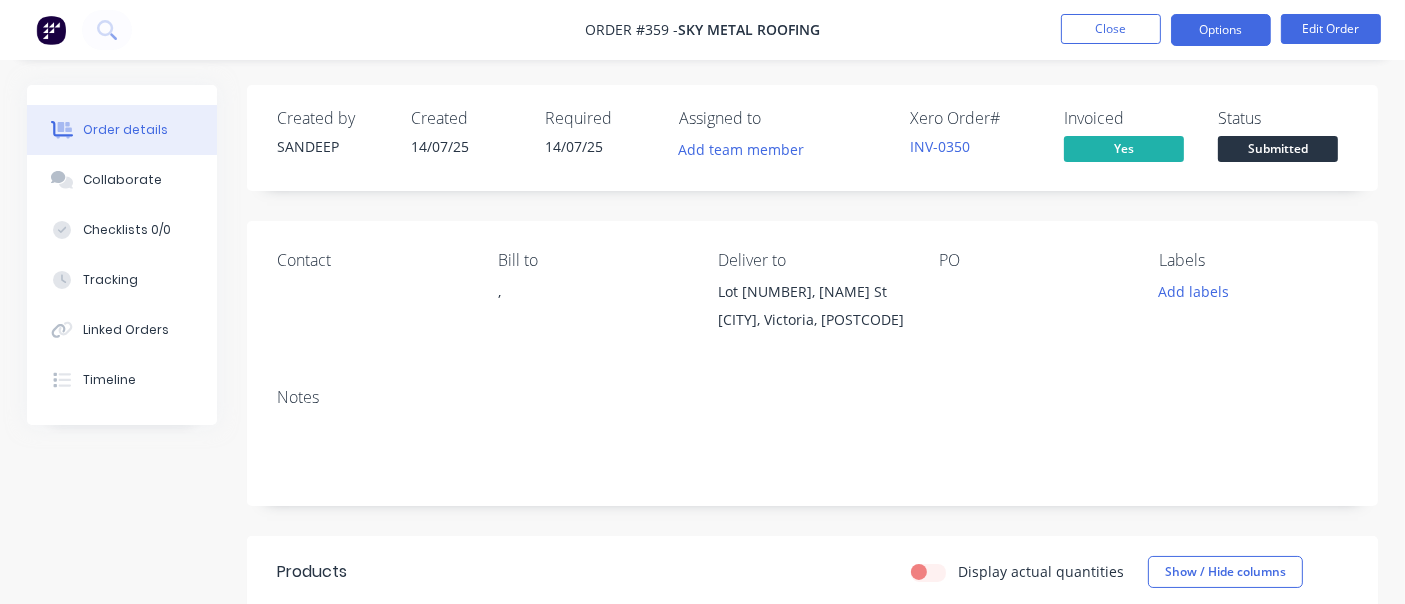 click on "Options" at bounding box center (1221, 30) 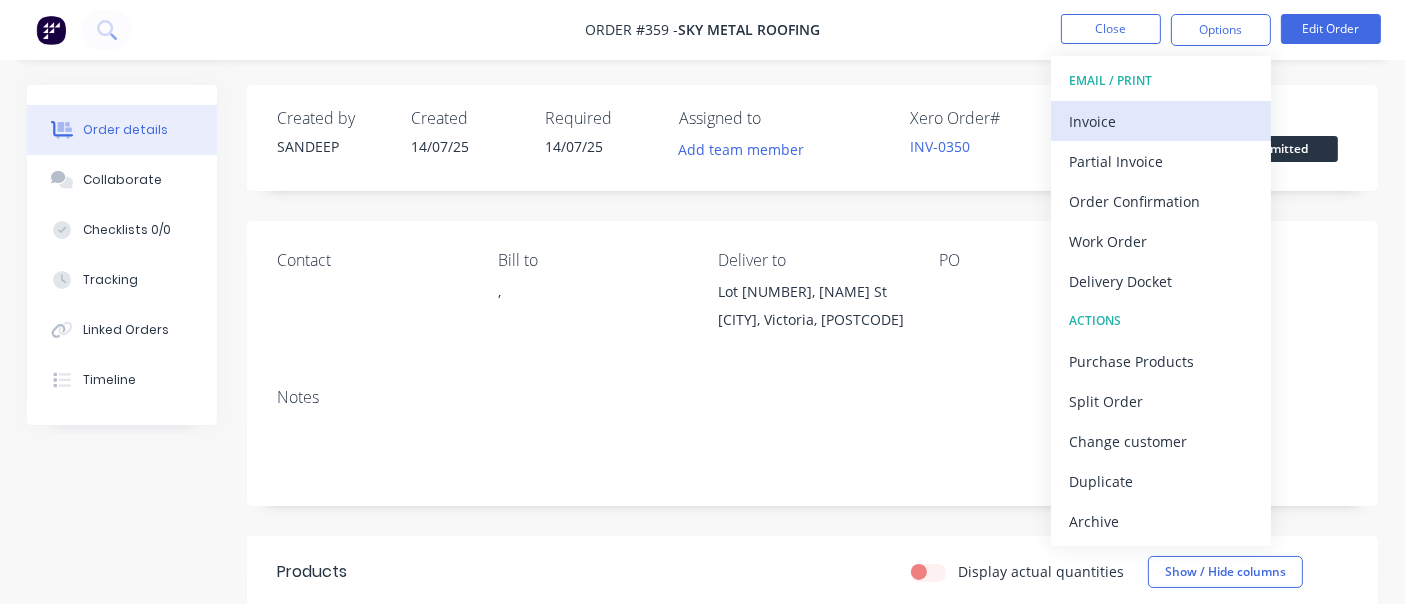click on "Invoice" at bounding box center [1161, 121] 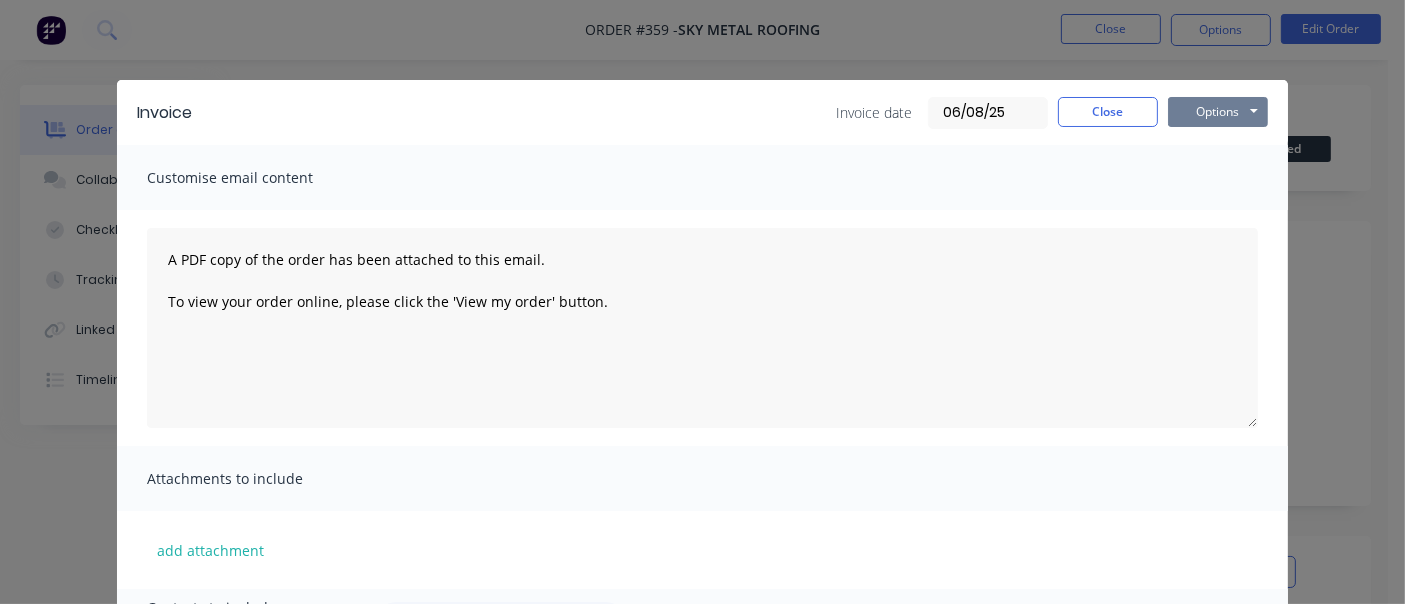 click on "Options" at bounding box center [1218, 112] 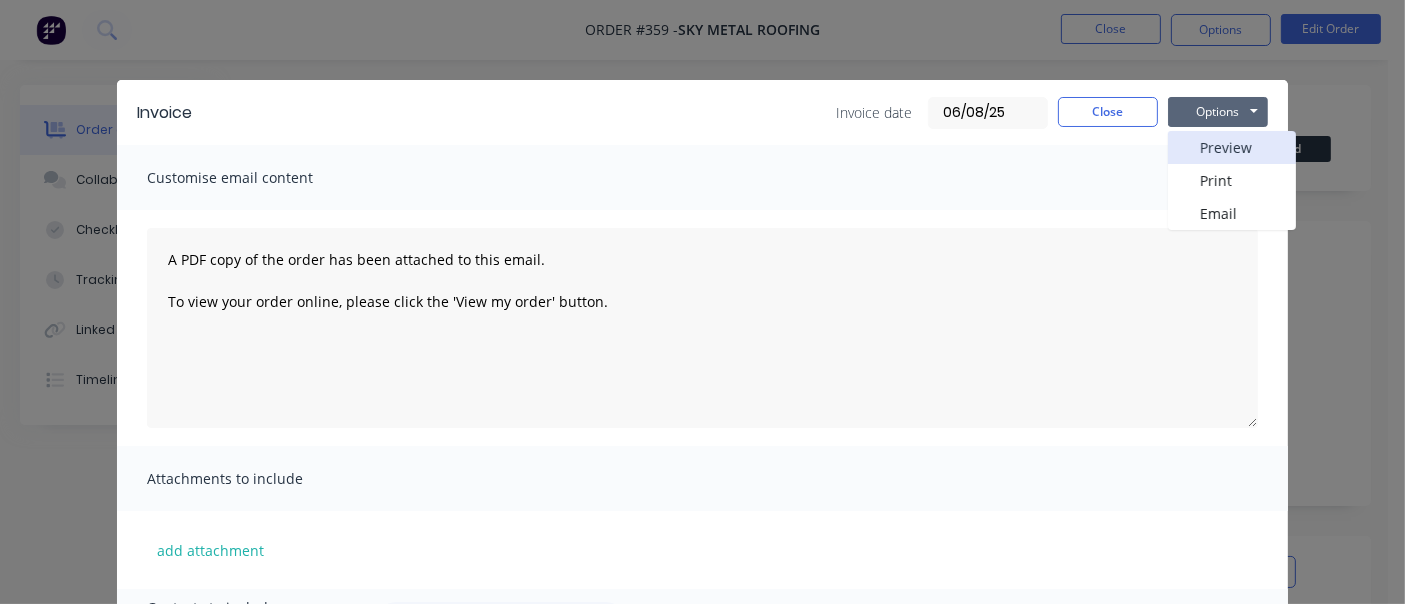 click on "Preview" at bounding box center [1232, 147] 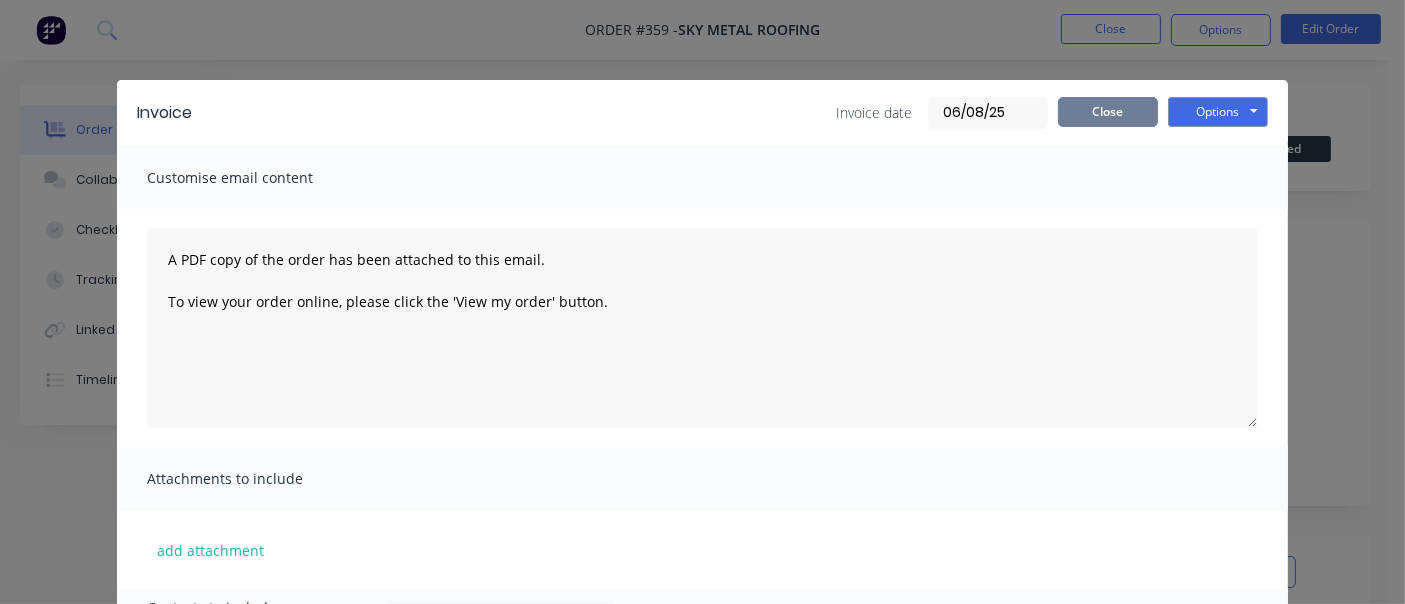 click on "Close" at bounding box center (1108, 112) 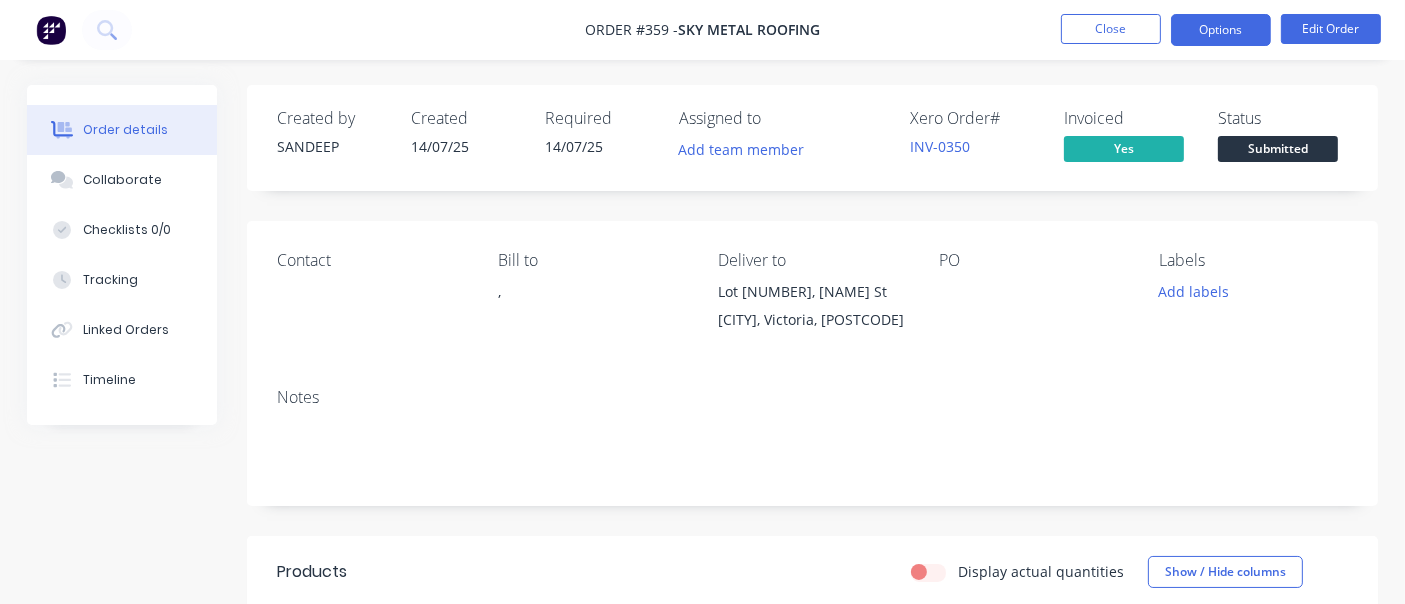 click on "Options" at bounding box center [1221, 30] 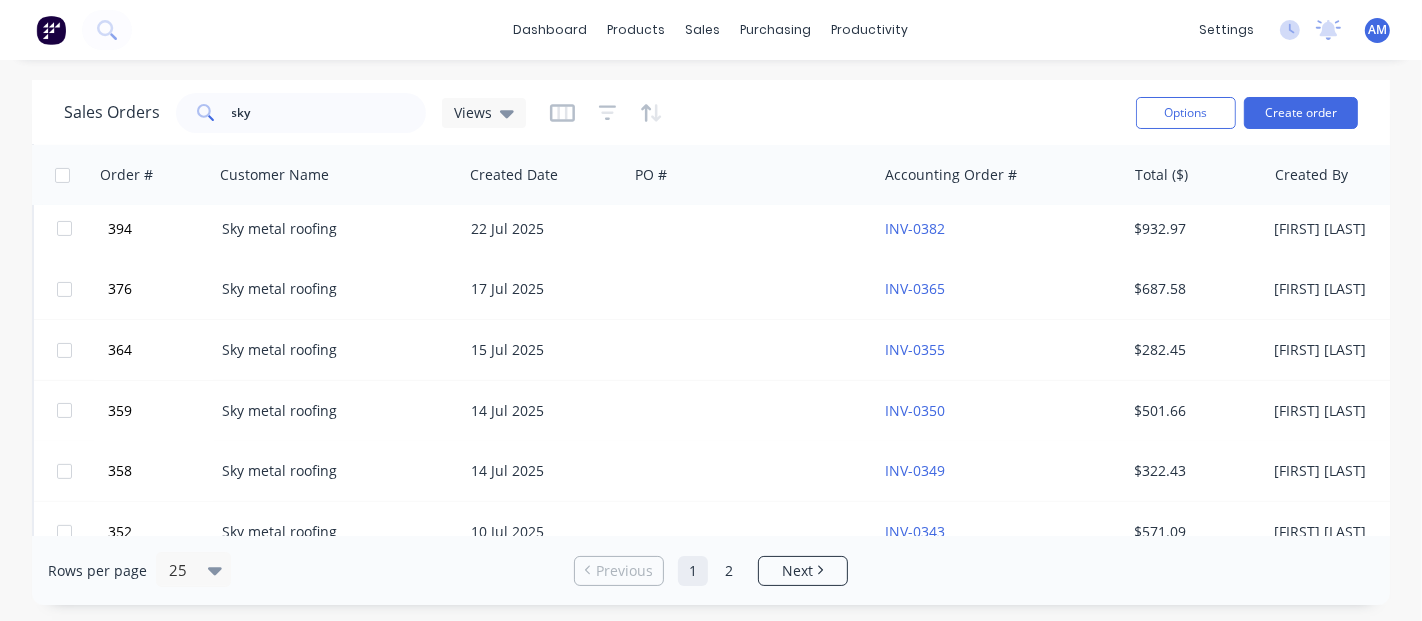 scroll, scrollTop: 777, scrollLeft: 0, axis: vertical 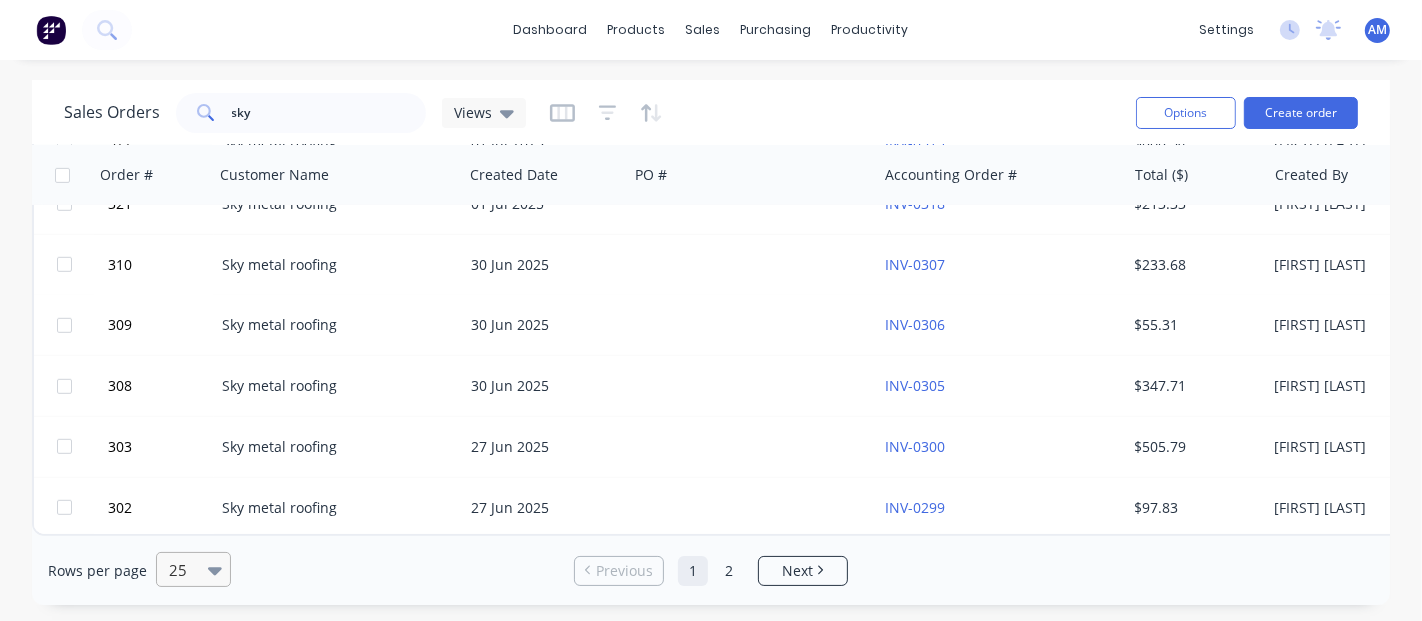 click 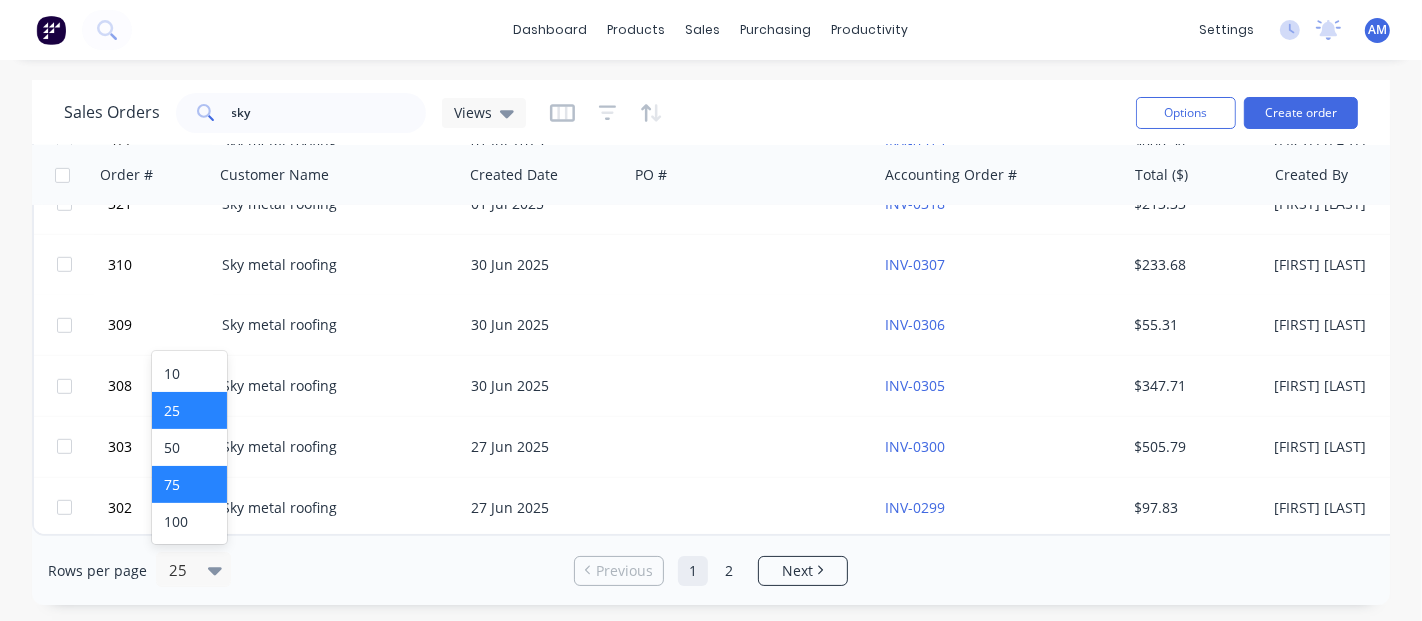 click on "75" at bounding box center [189, 484] 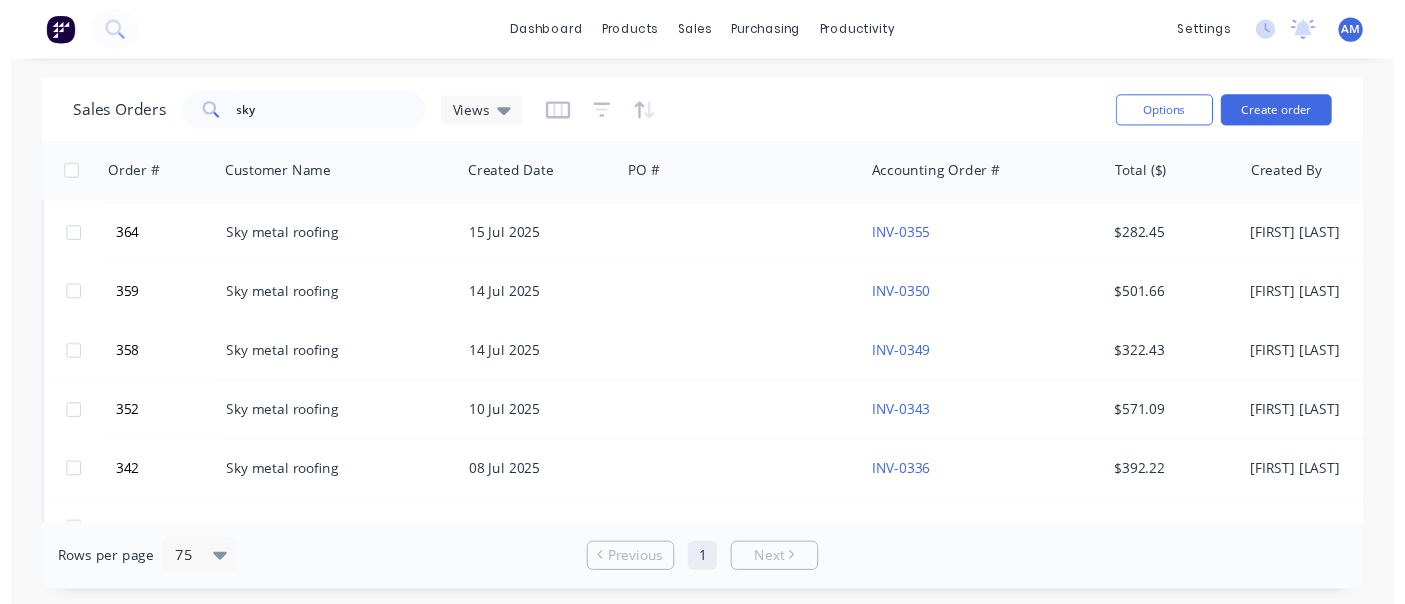 scroll, scrollTop: 555, scrollLeft: 0, axis: vertical 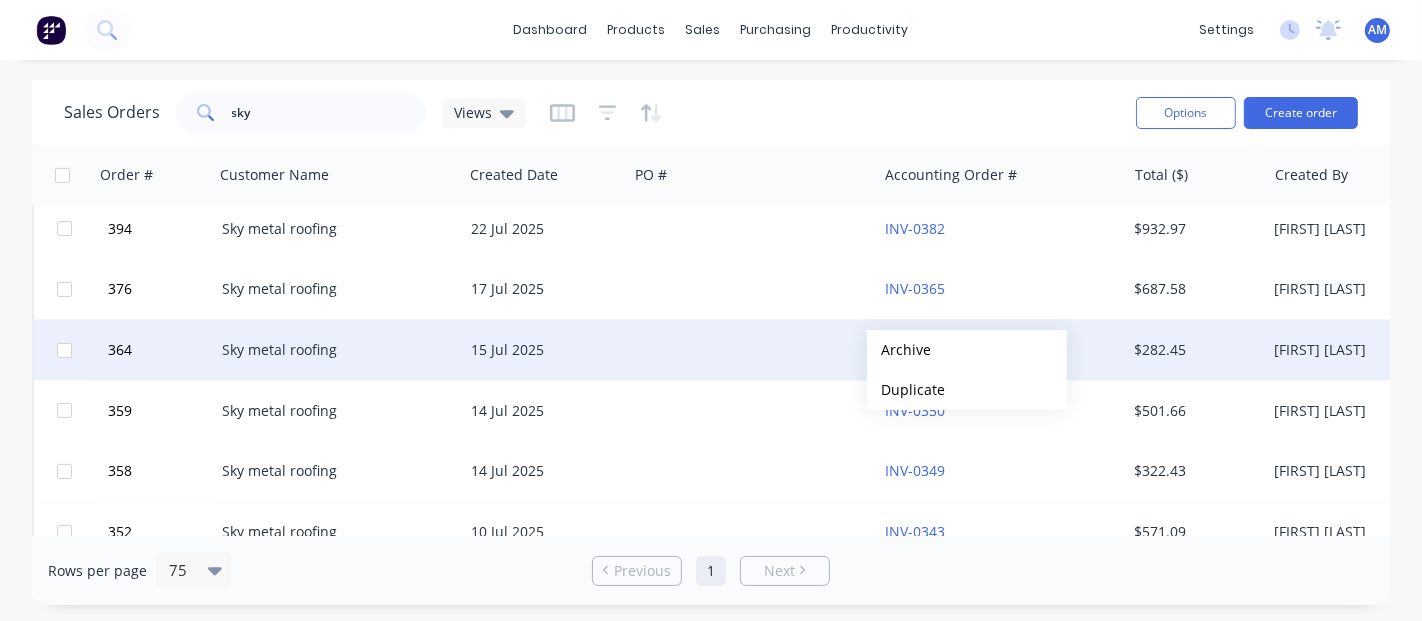click on "$282.45" at bounding box center [1193, 350] 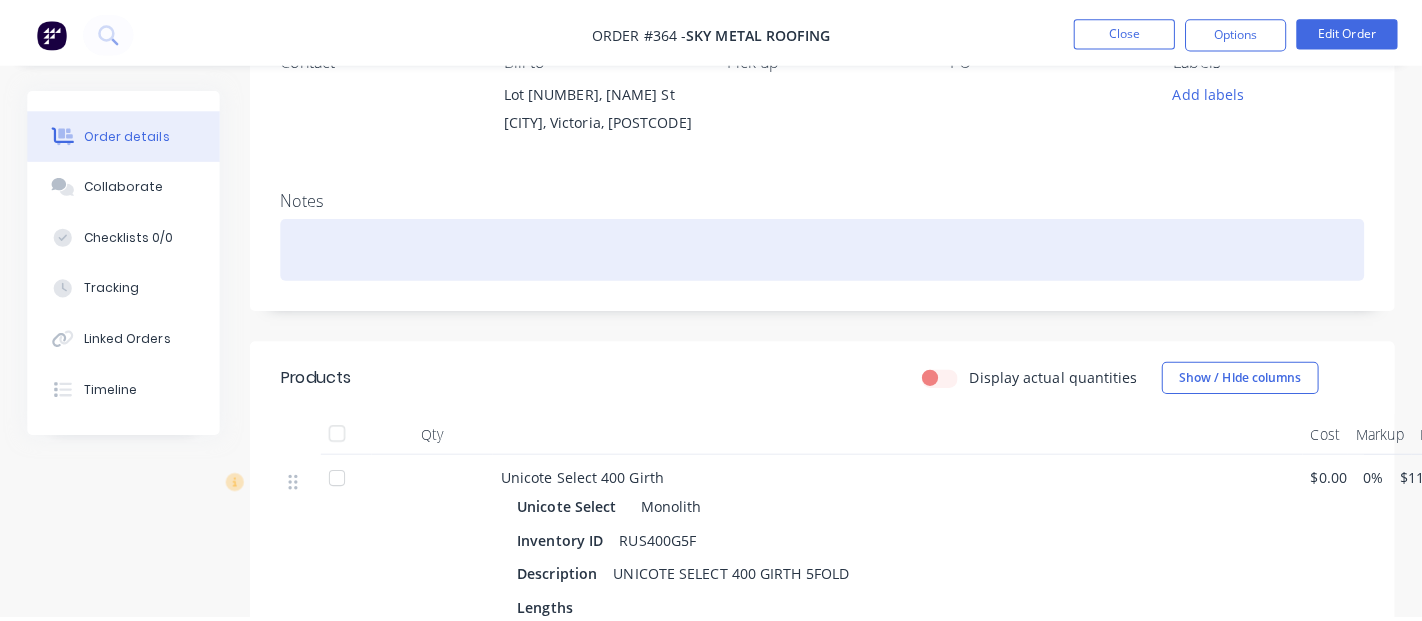 scroll, scrollTop: 0, scrollLeft: 0, axis: both 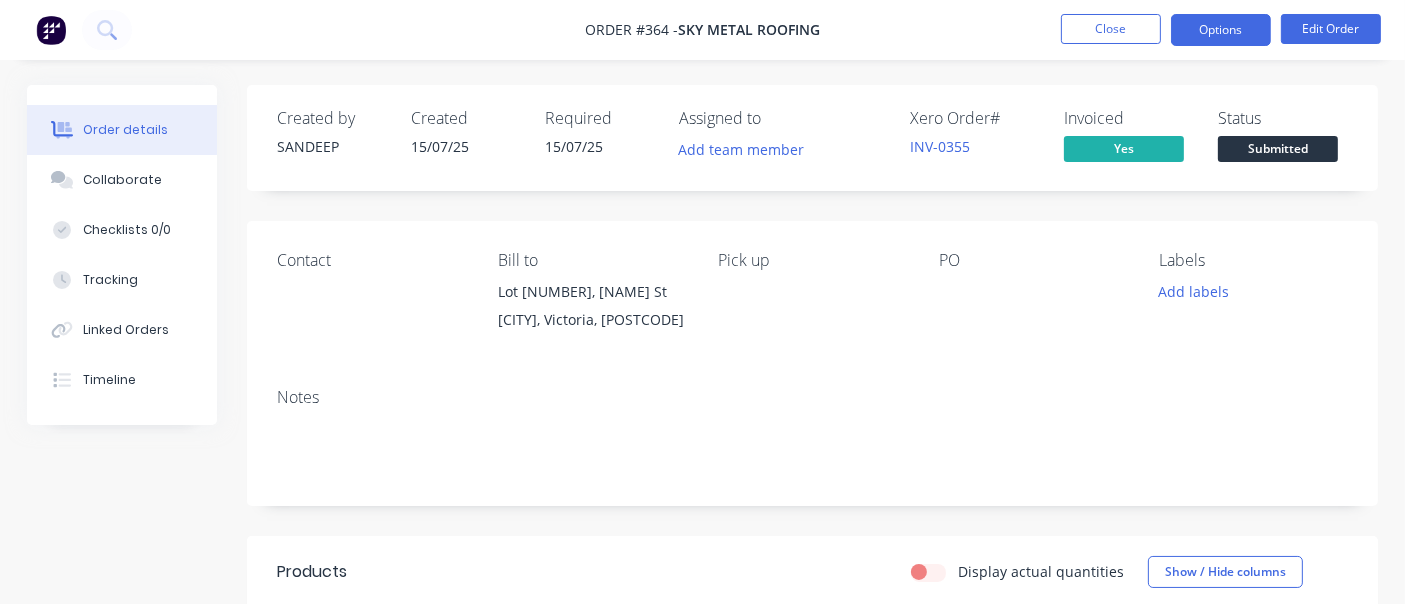 click on "Options" at bounding box center [1221, 30] 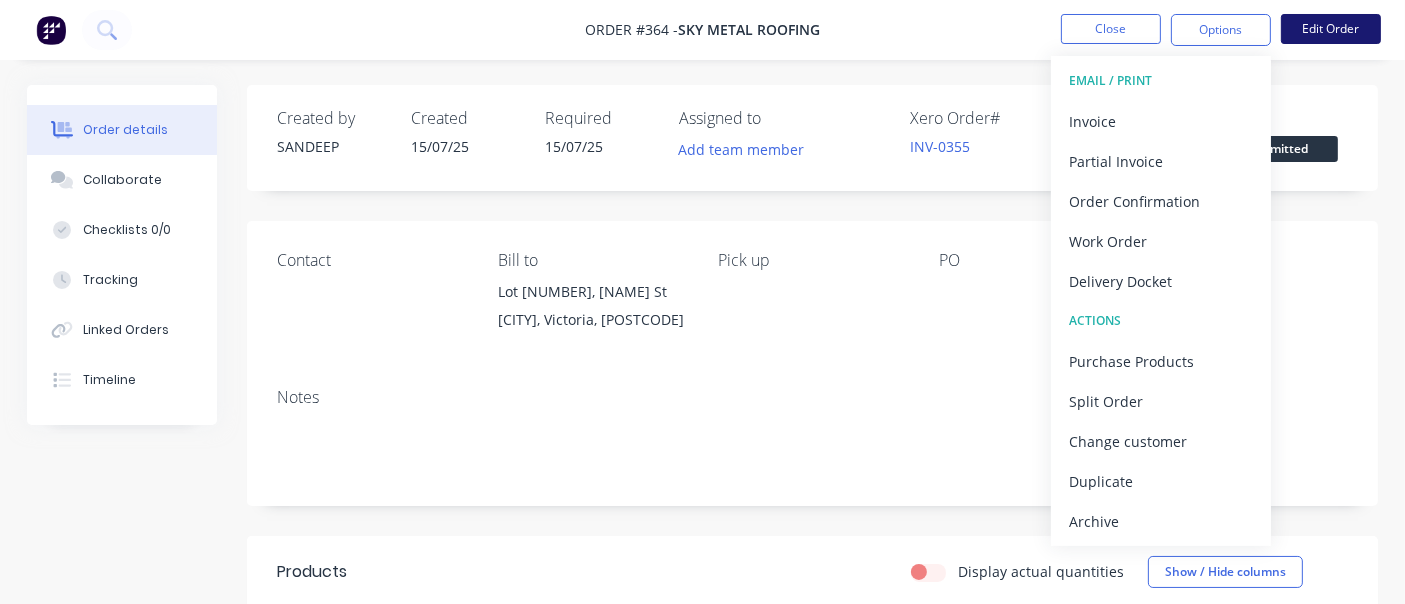 click on "Edit Order" at bounding box center [1331, 29] 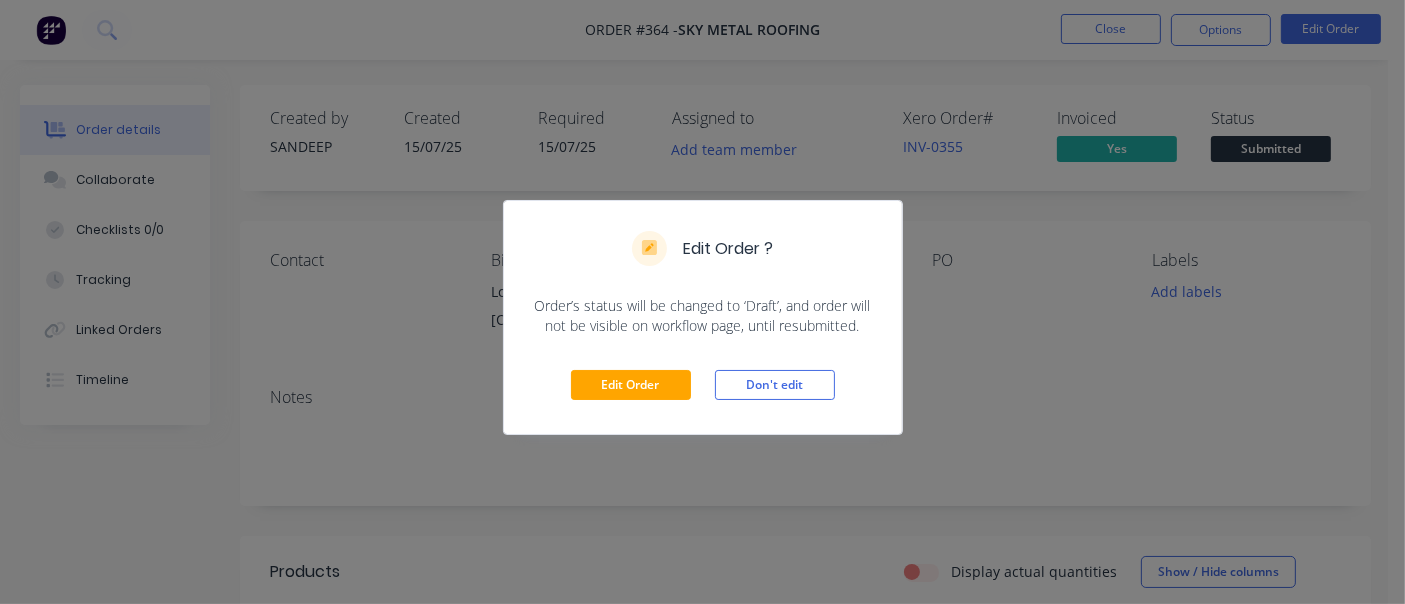 click on "Edit Order ? Order’s status will be changed to ‘Draft’, and order will not be visible on workflow page, until resubmitted. Edit Order Don't edit" at bounding box center (702, 302) 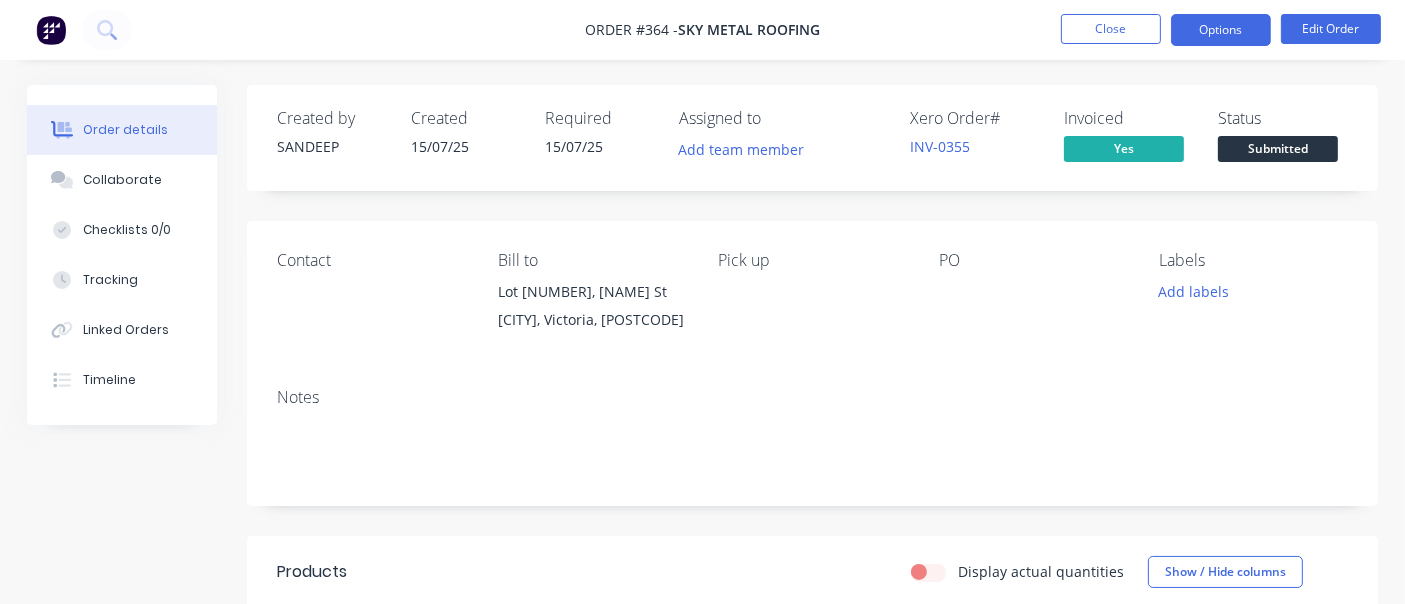 click on "Options" at bounding box center (1221, 30) 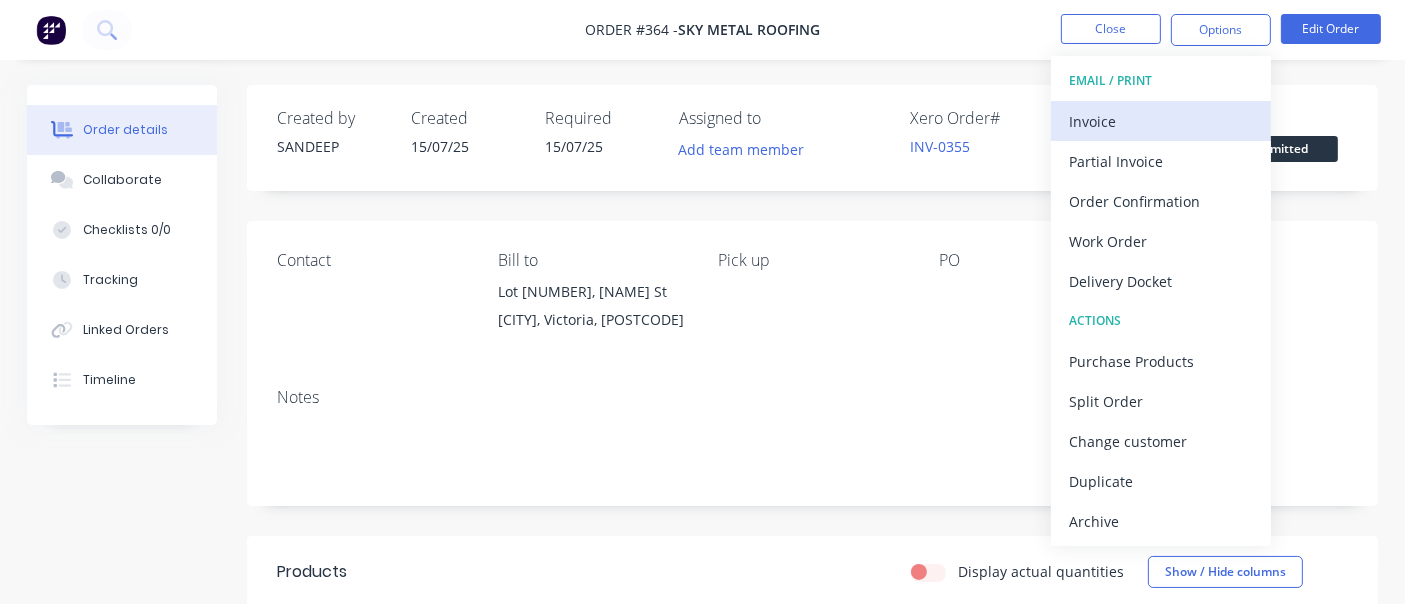 click on "Invoice" at bounding box center [1161, 121] 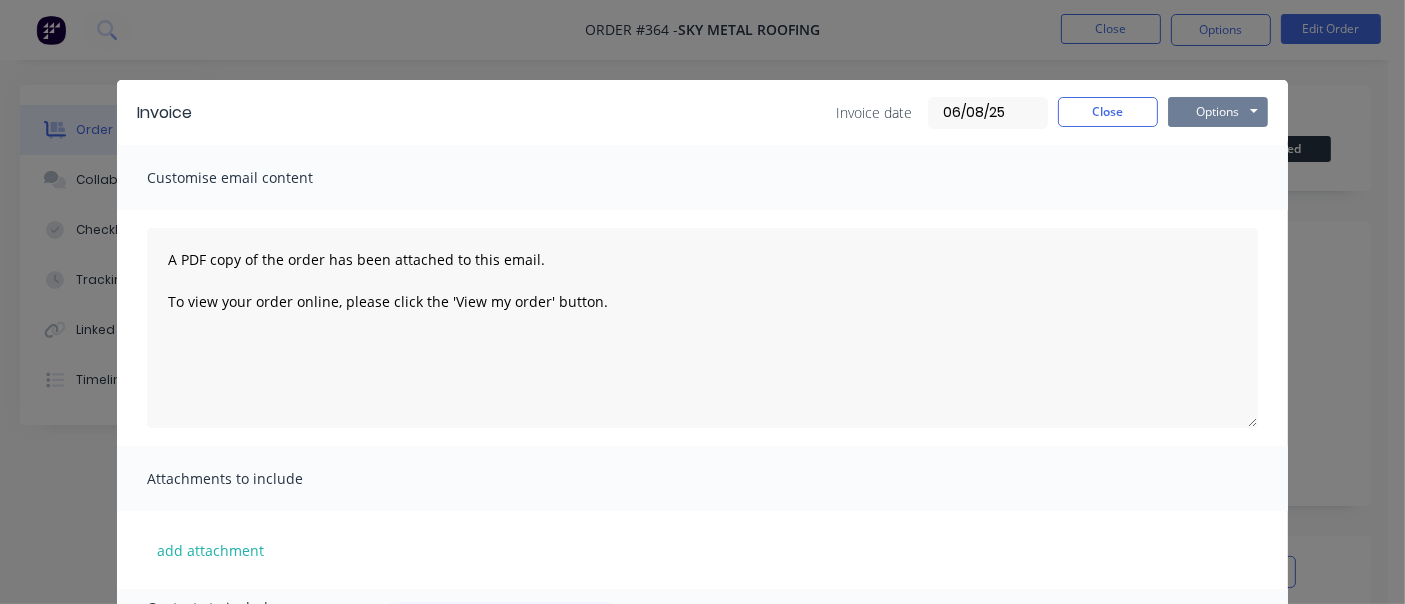 click on "Options" at bounding box center (1218, 112) 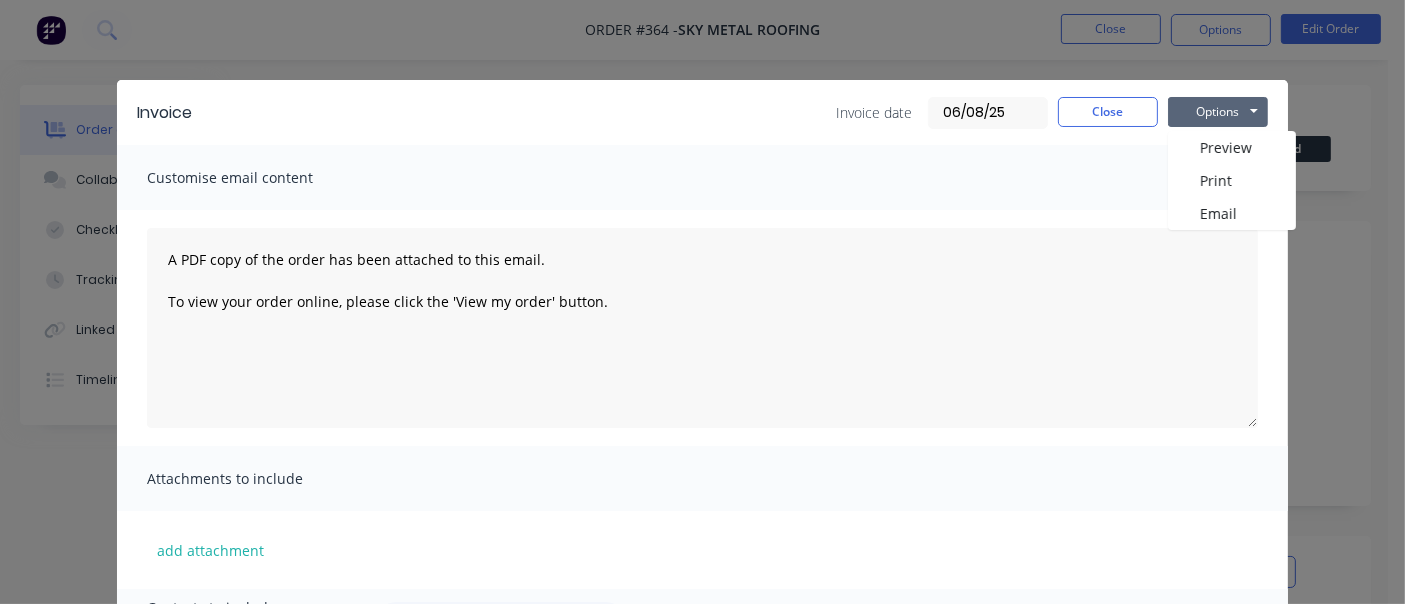 click on "06/08/25" at bounding box center (988, 113) 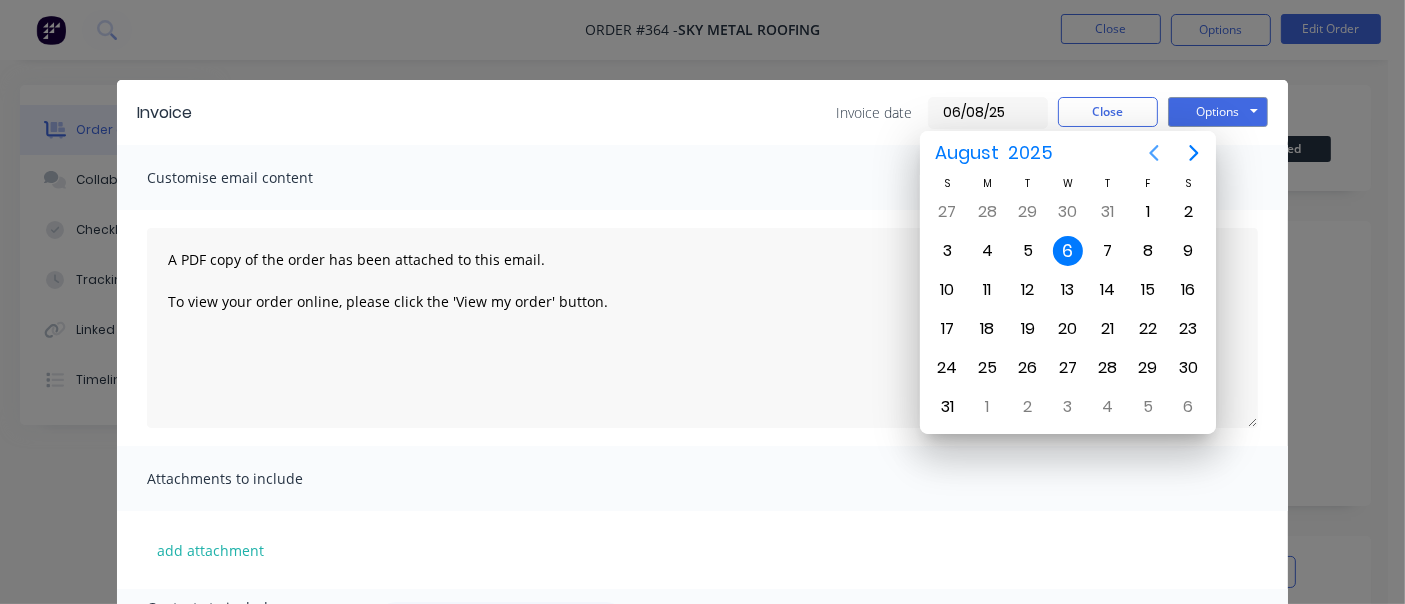 click 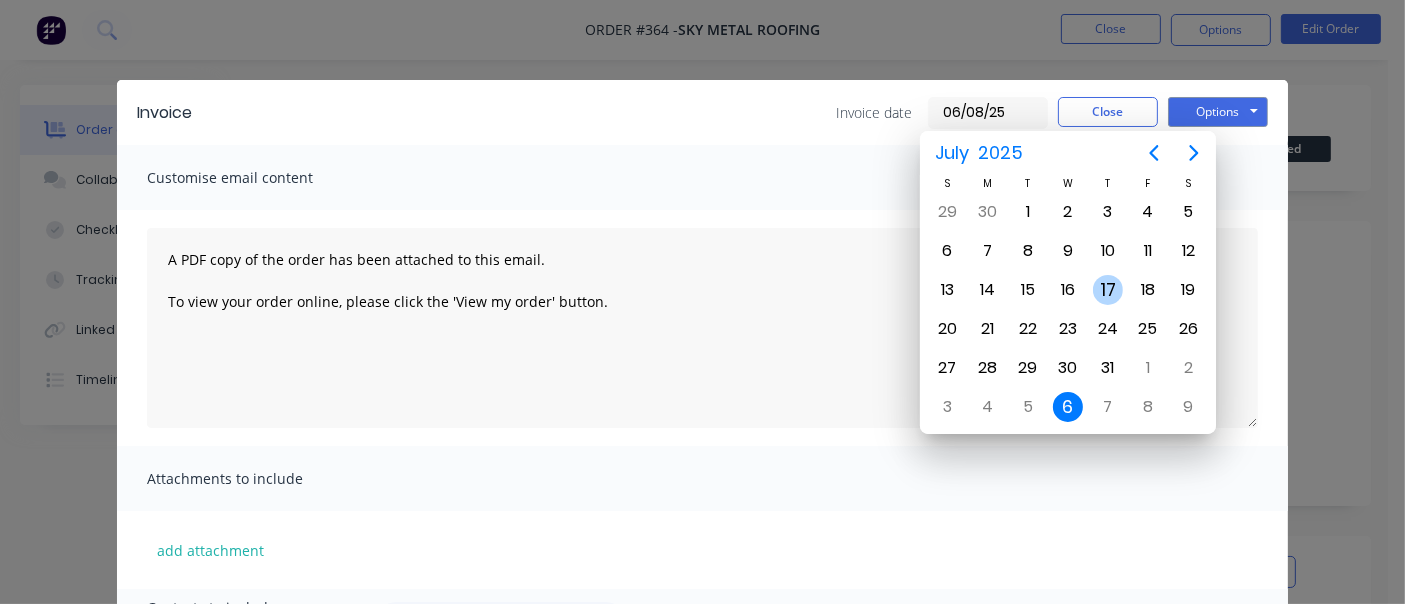 click on "17" at bounding box center [1108, 290] 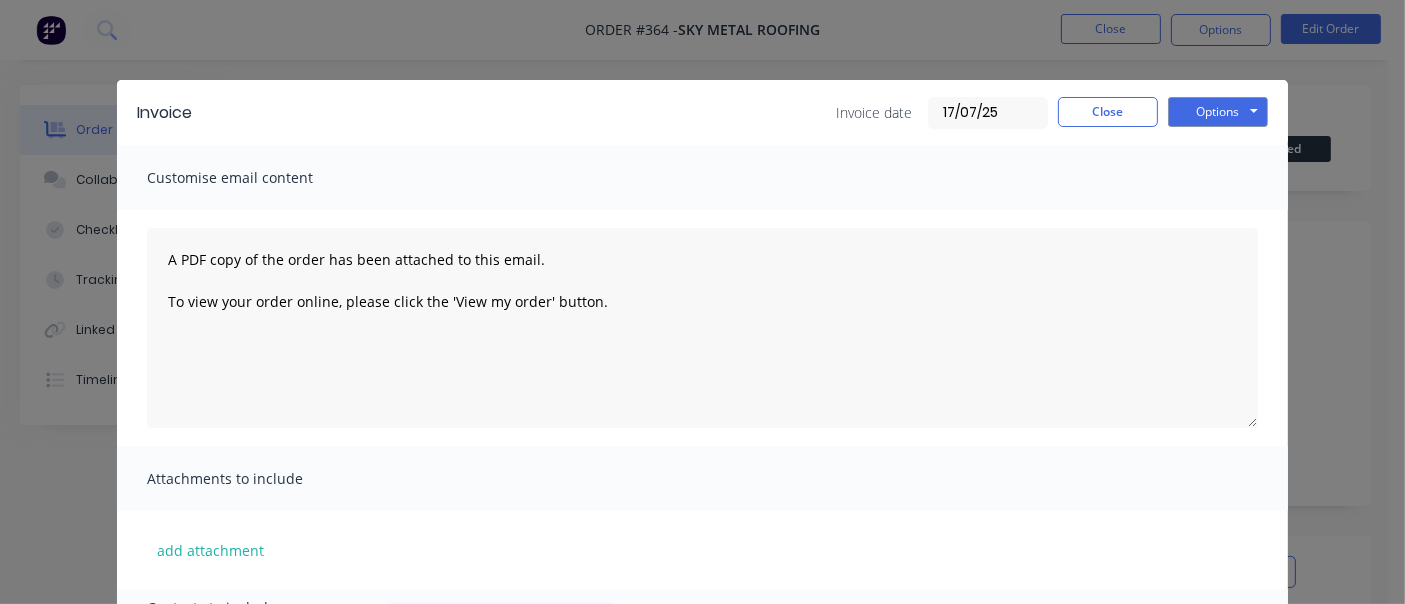 click on "Customise email content" at bounding box center (702, 177) 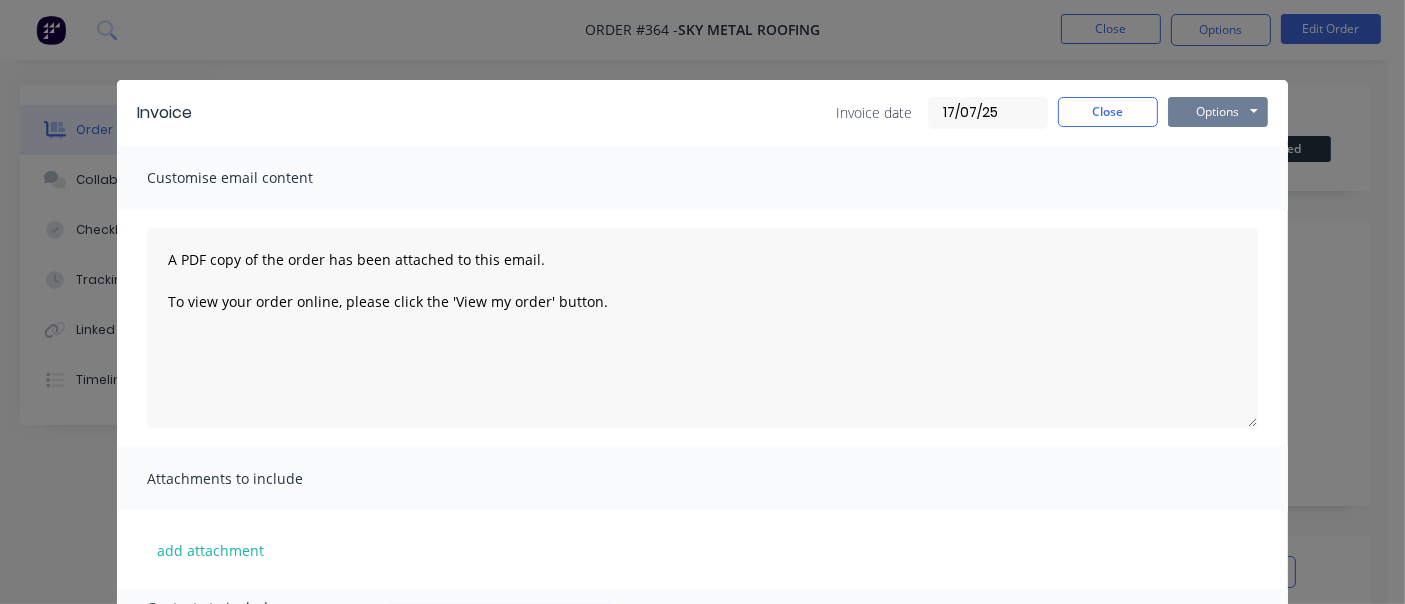 click on "Options" at bounding box center (1218, 112) 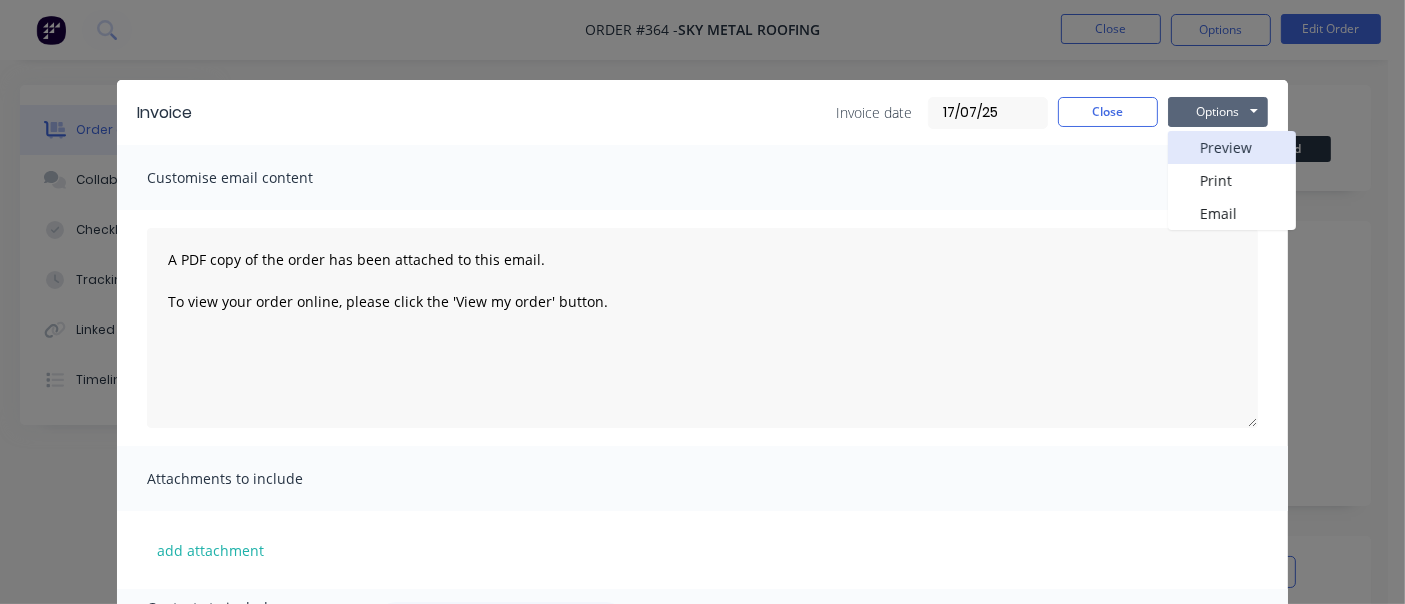 click on "Preview" at bounding box center (1232, 147) 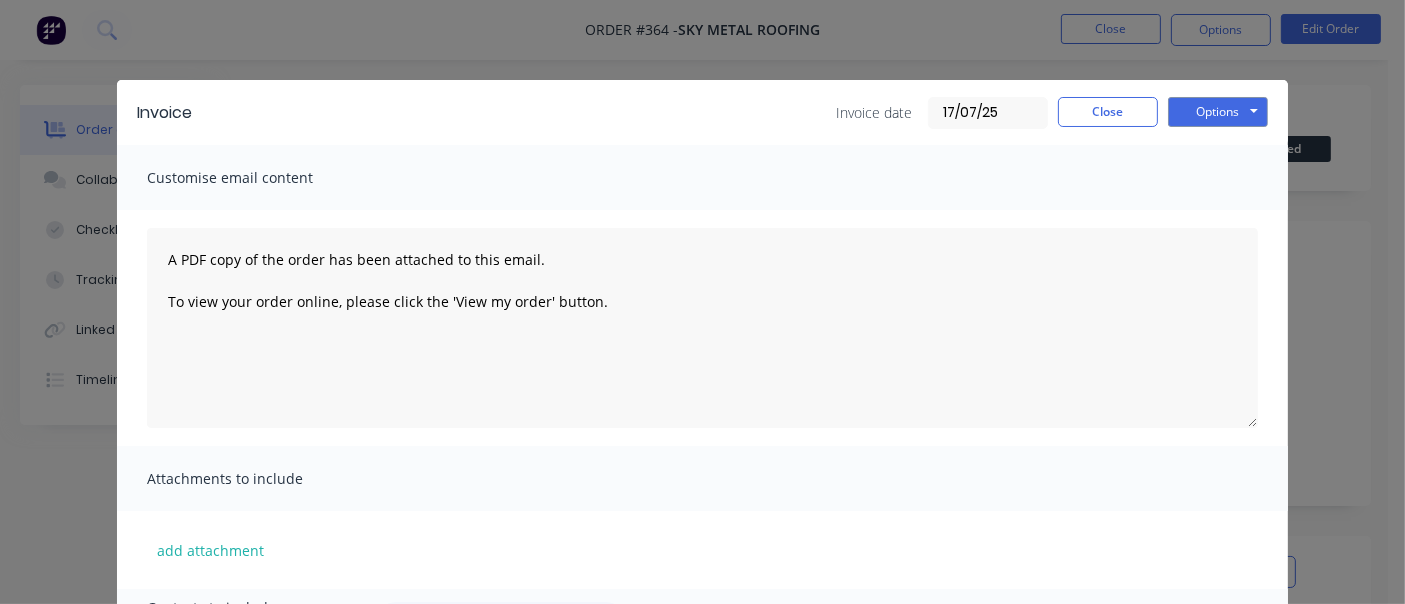 click on "17/07/25" at bounding box center [988, 113] 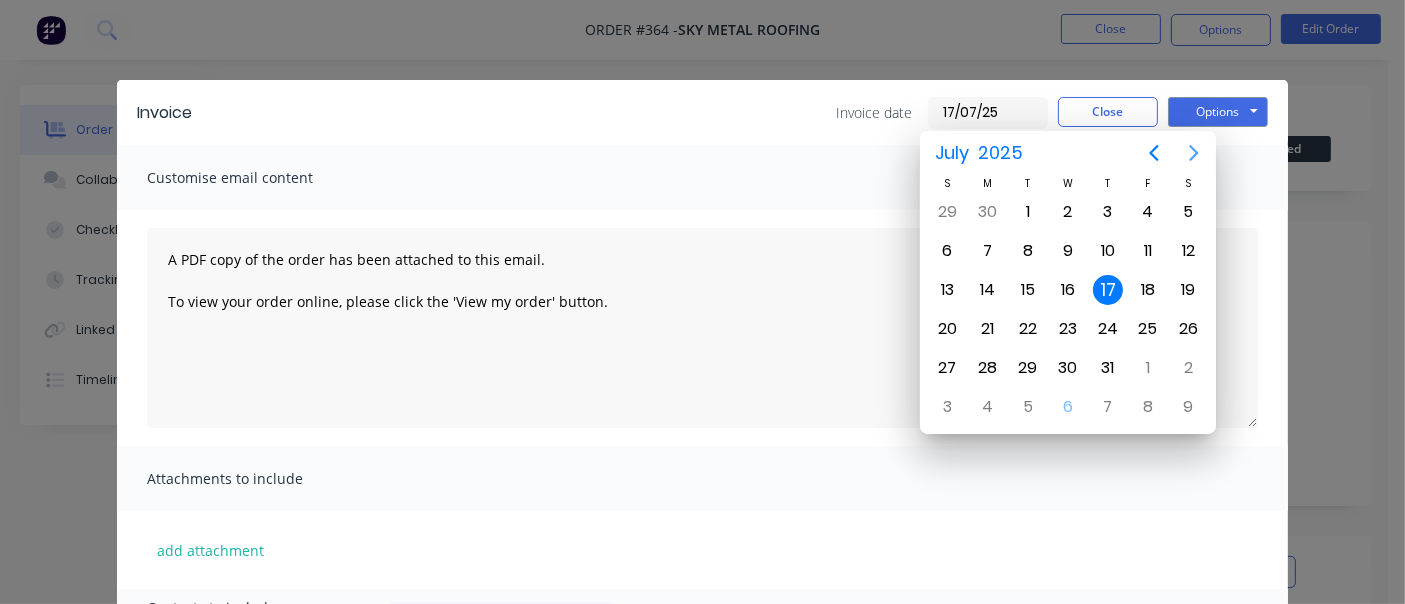 click 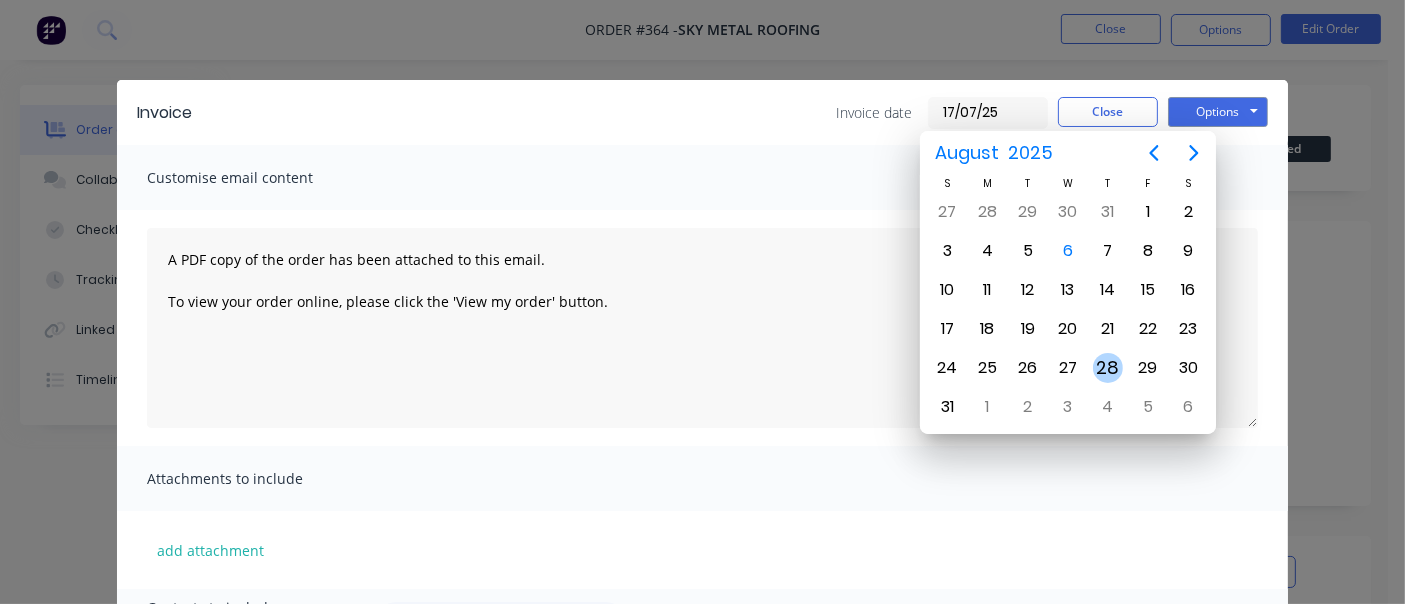 click on "28" at bounding box center (1108, 368) 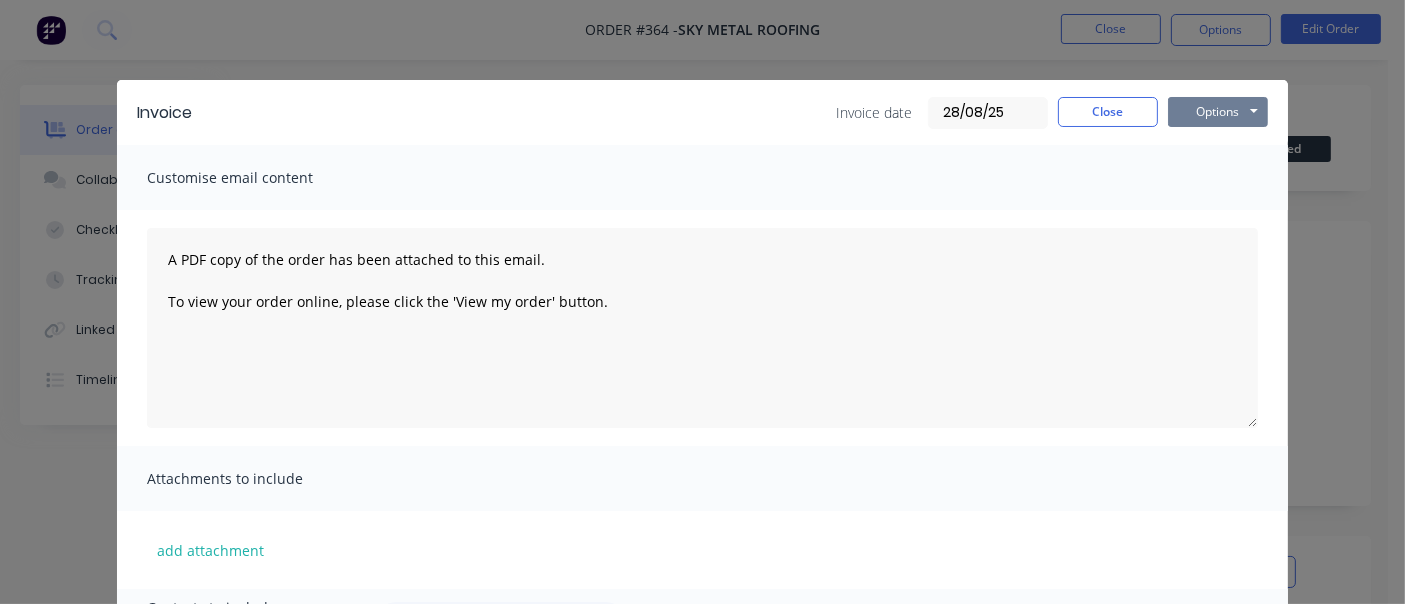 click on "Options" at bounding box center (1218, 112) 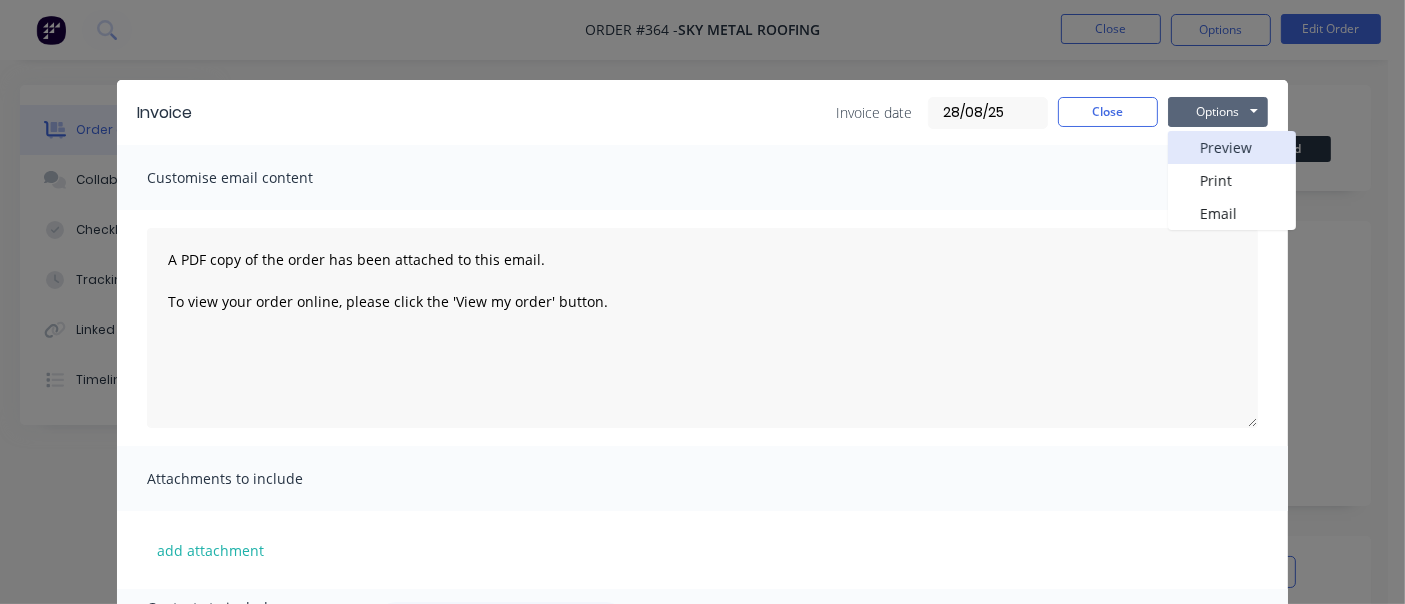 click on "Preview" at bounding box center (1232, 147) 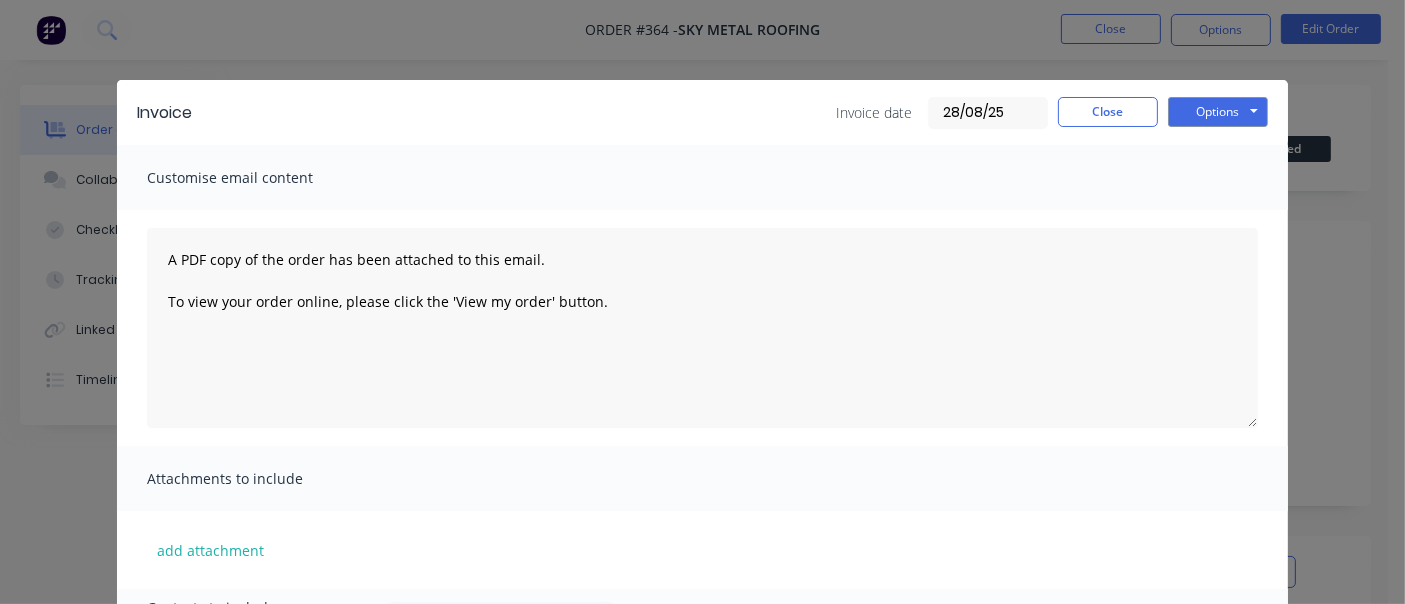 click on "28/08/25" at bounding box center [988, 113] 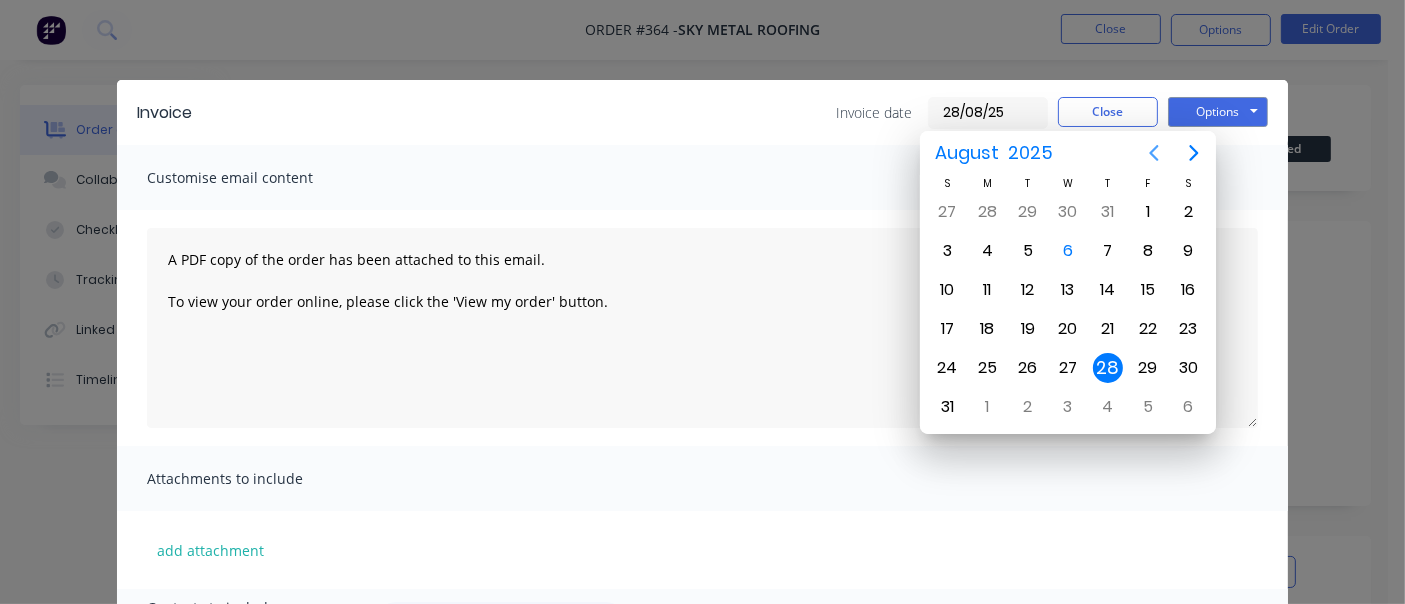 click 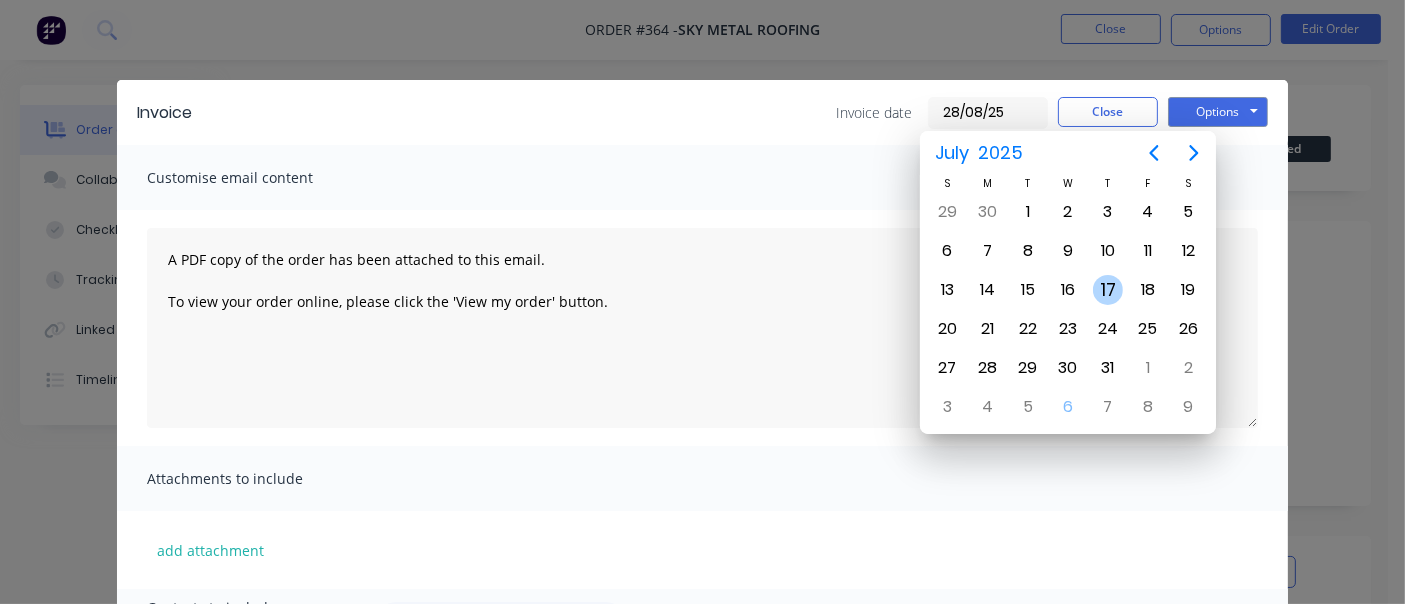 click on "17" at bounding box center (1108, 290) 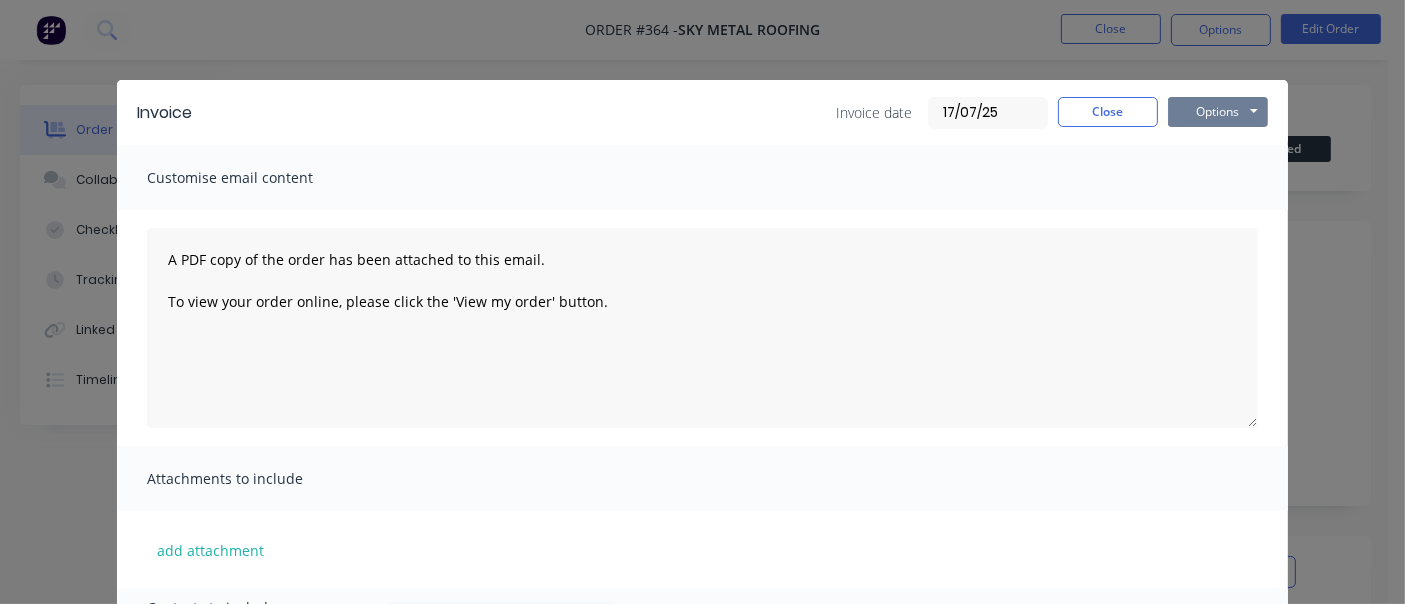 click on "Options" at bounding box center (1218, 112) 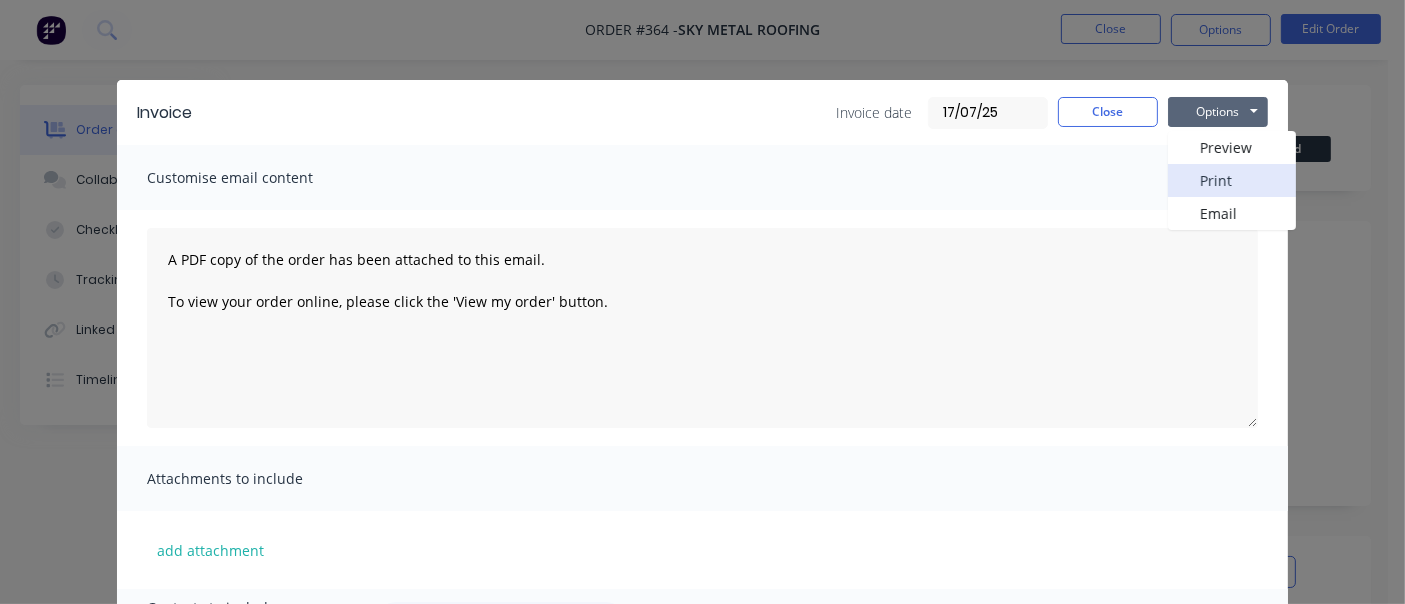 click on "Print" at bounding box center (1232, 180) 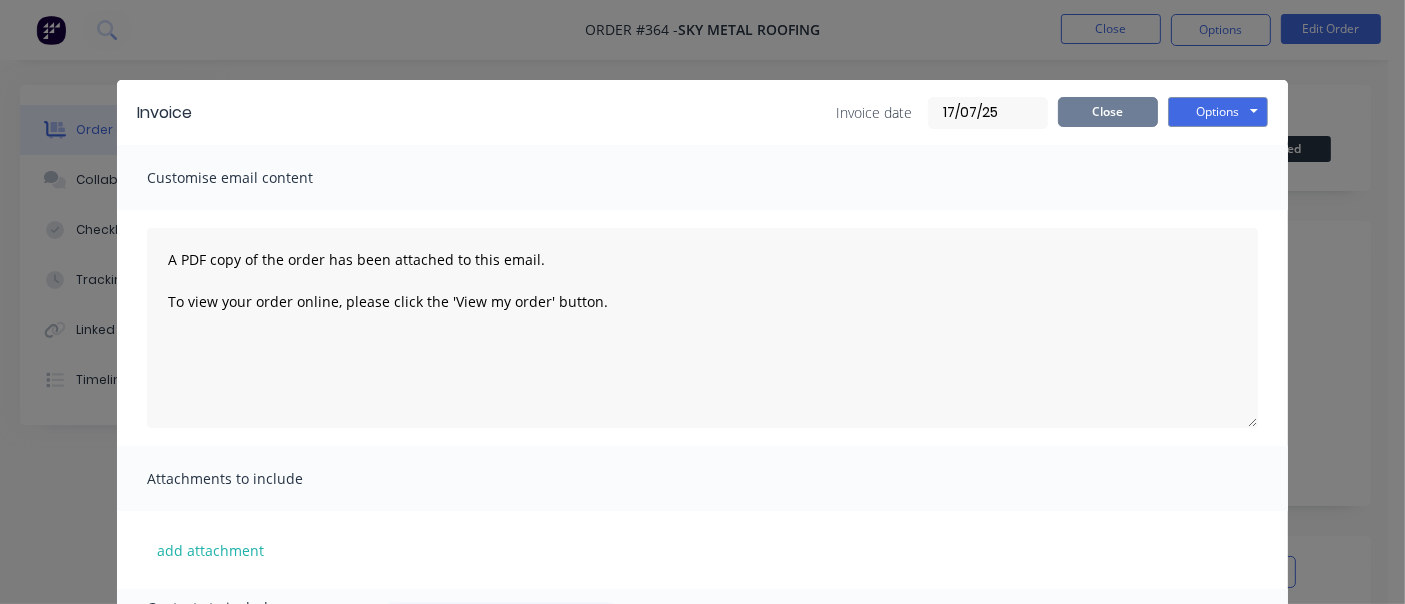 click on "Close" at bounding box center (1108, 112) 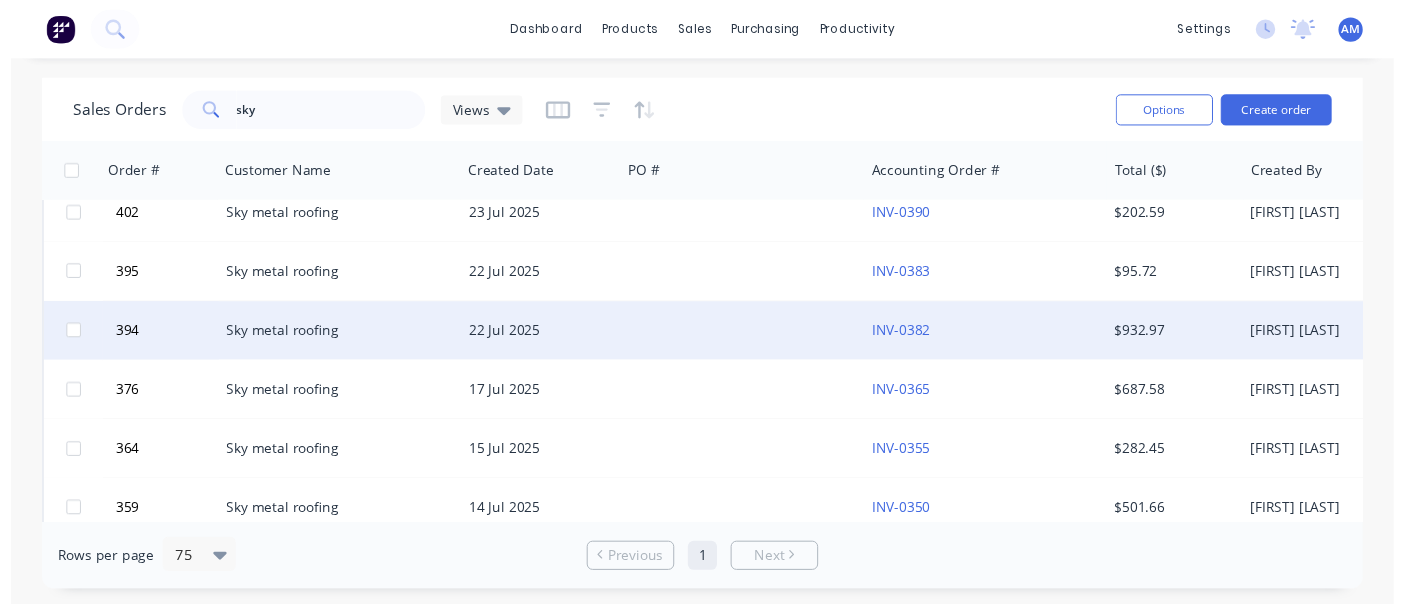 scroll, scrollTop: 666, scrollLeft: 0, axis: vertical 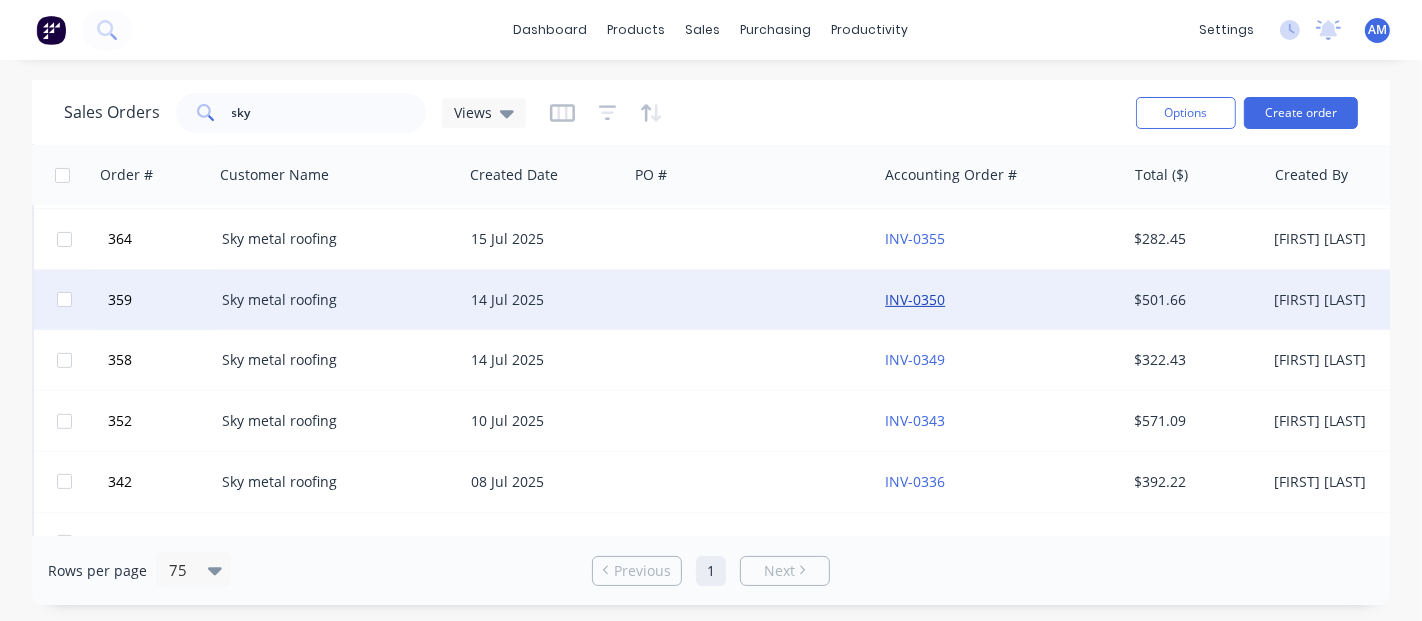 click on "INV-0350" at bounding box center (915, 299) 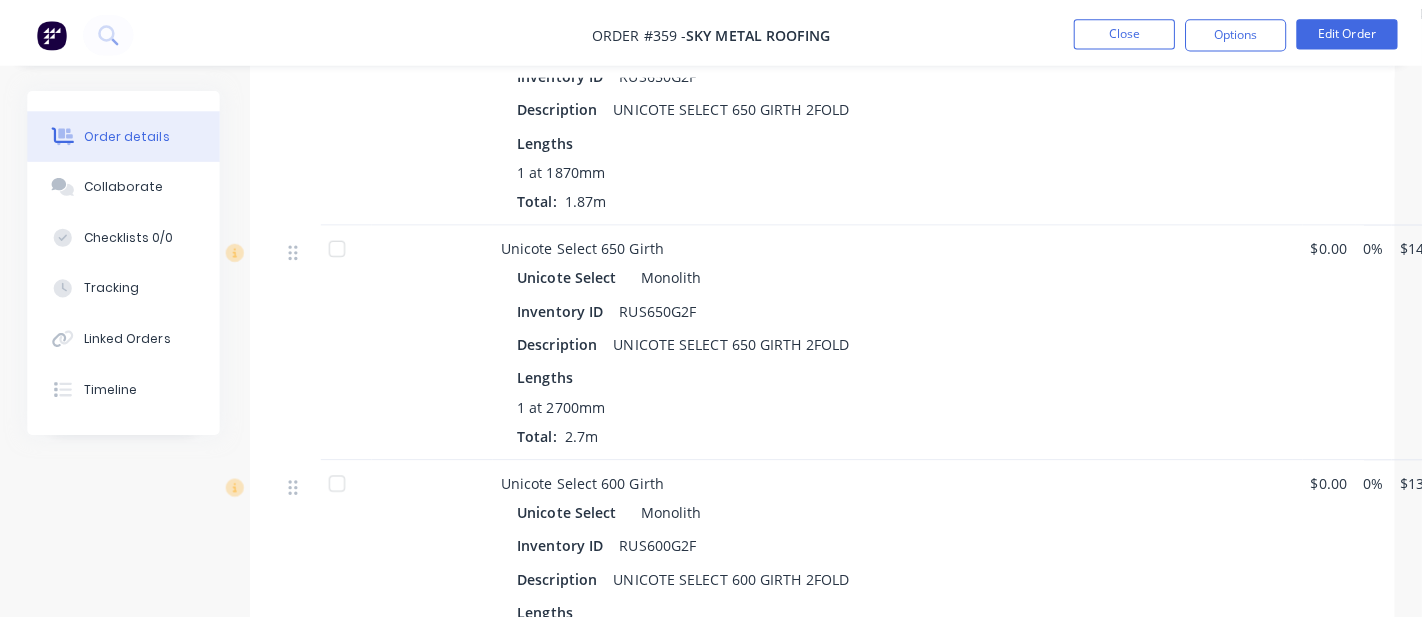 scroll, scrollTop: 0, scrollLeft: 0, axis: both 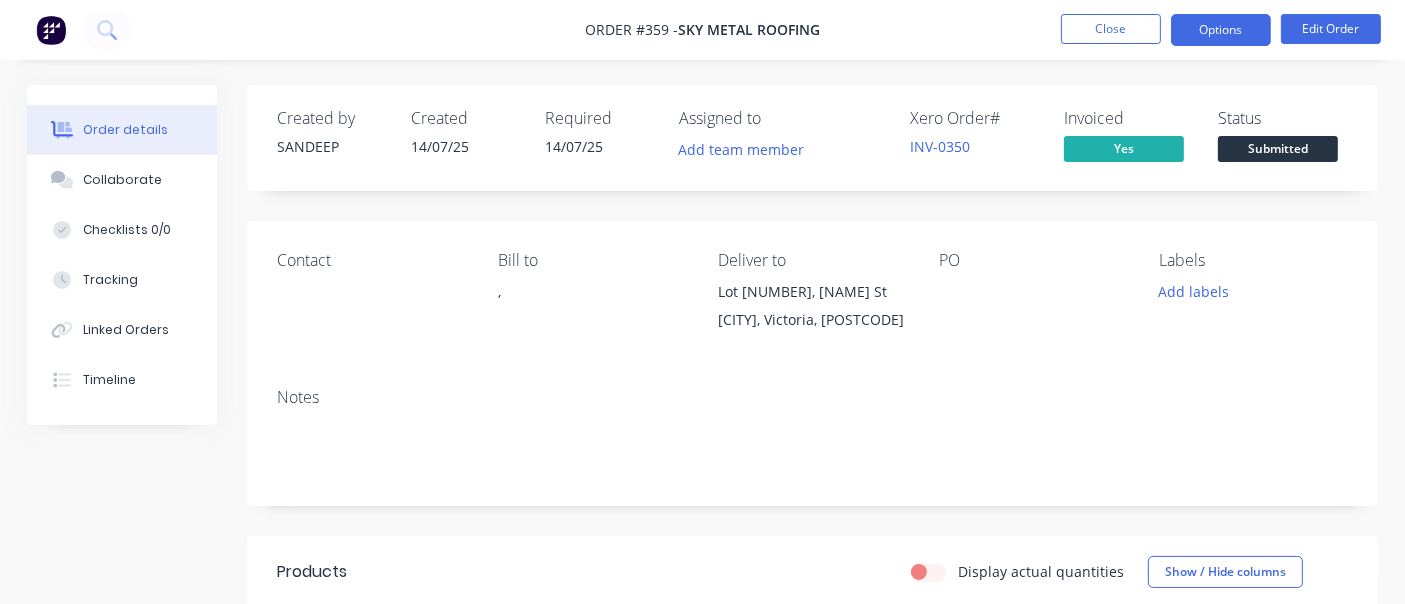 click on "Options" at bounding box center (1221, 30) 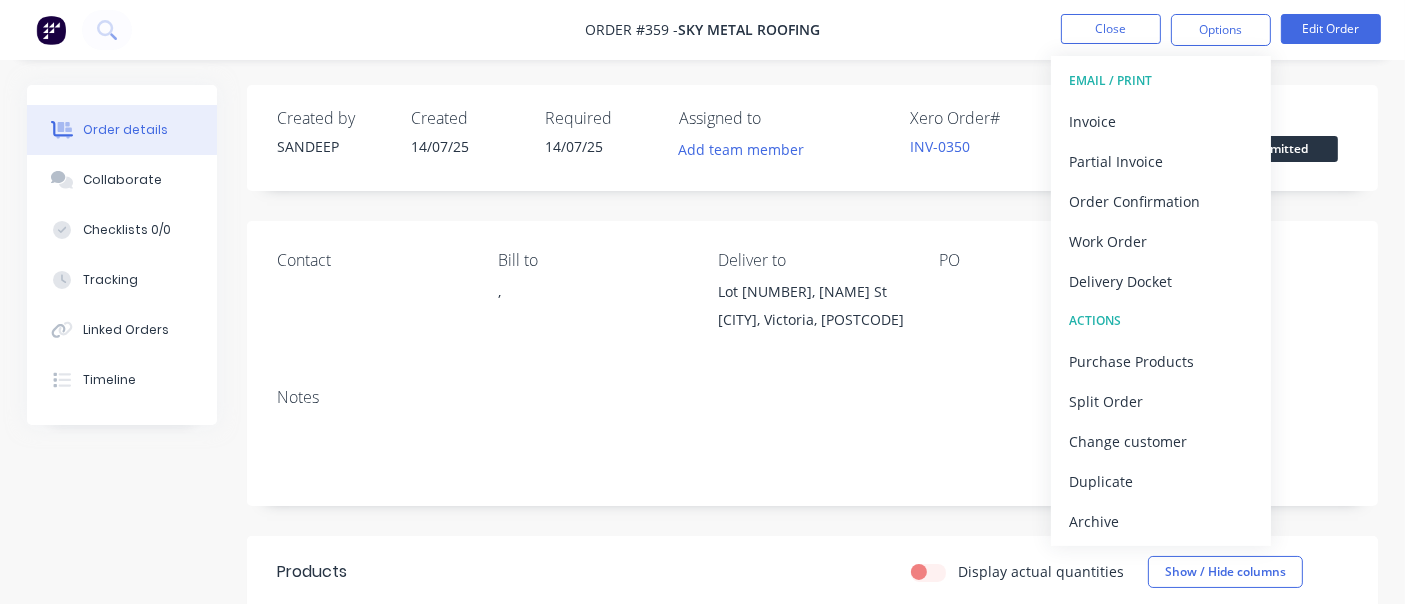 click on "EMAIL / PRINT" at bounding box center (1161, 81) 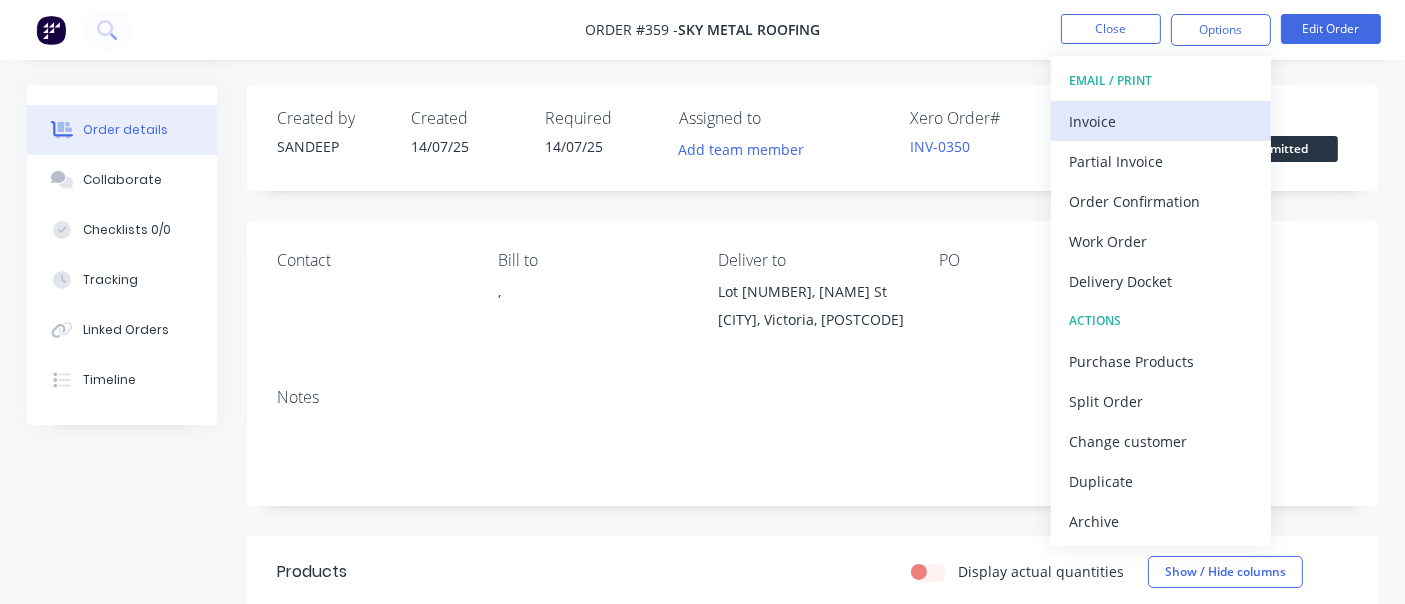 click on "Invoice" at bounding box center [1161, 121] 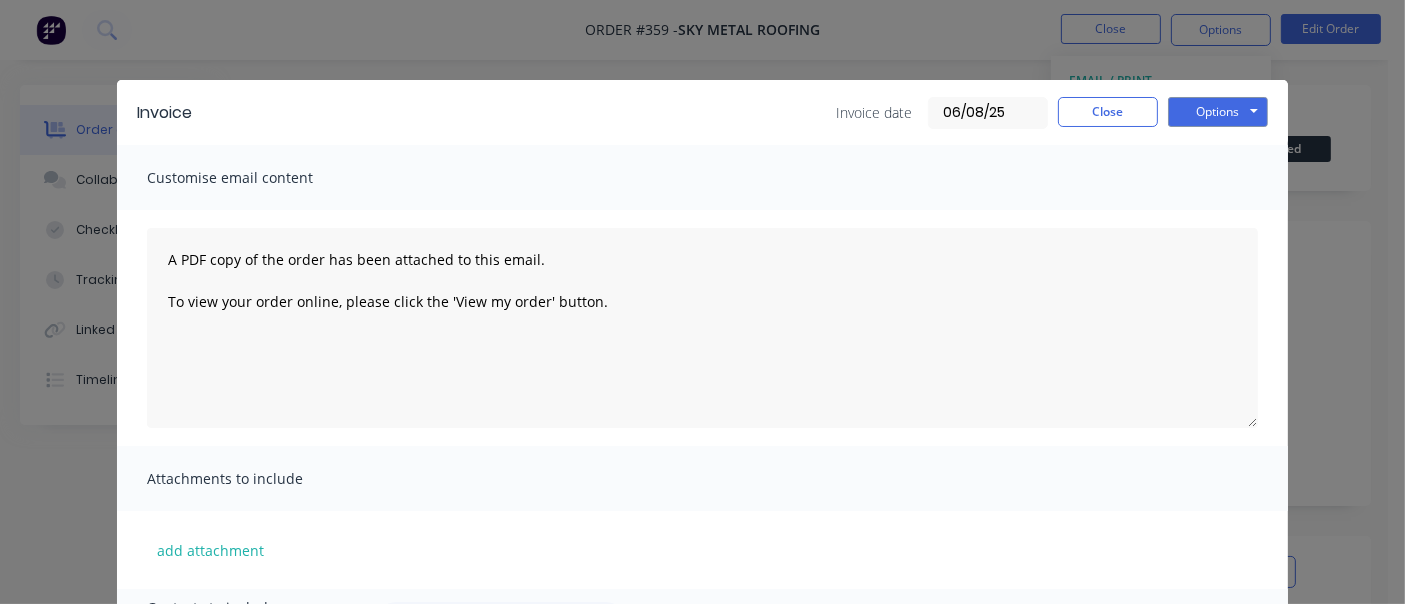 click on "06/08/25" at bounding box center (988, 113) 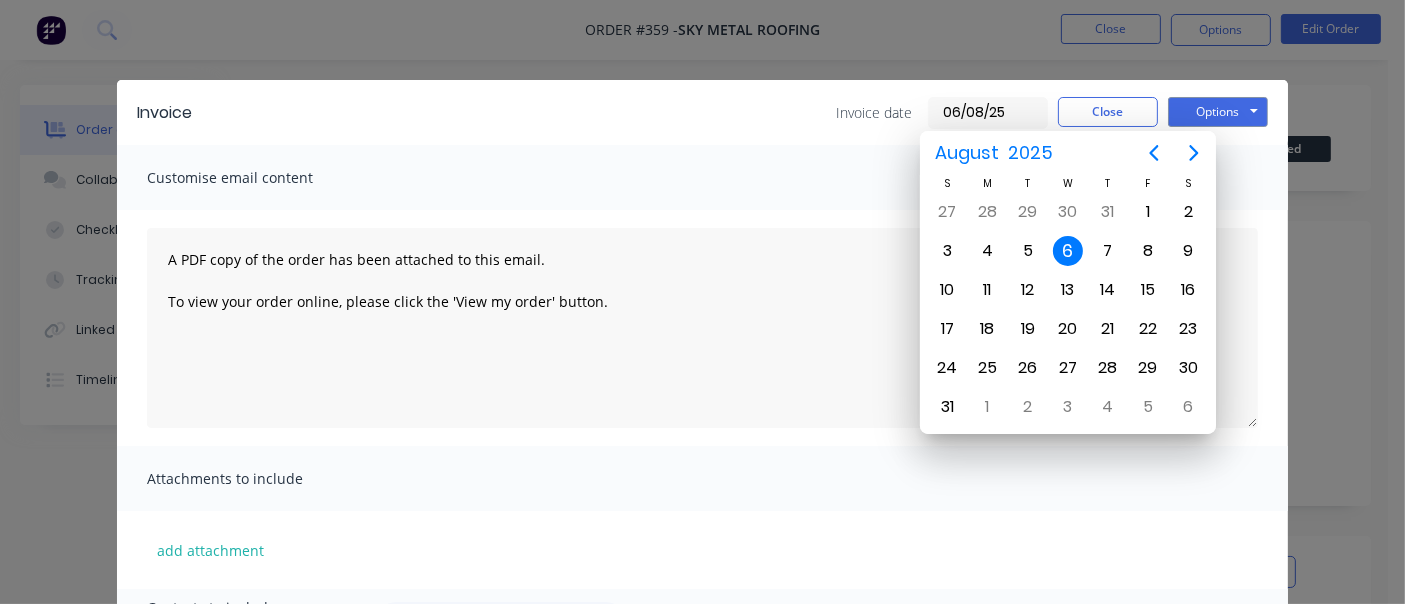 click on "Invoice Invoice date [DATE] Close Options Preview Print Email Customise email content A PDF copy of the order has been attached to this email.
To view your order online, please click the 'View my order' button. Attachments to include add attachment Contacts to include on email add contact" at bounding box center (702, 302) 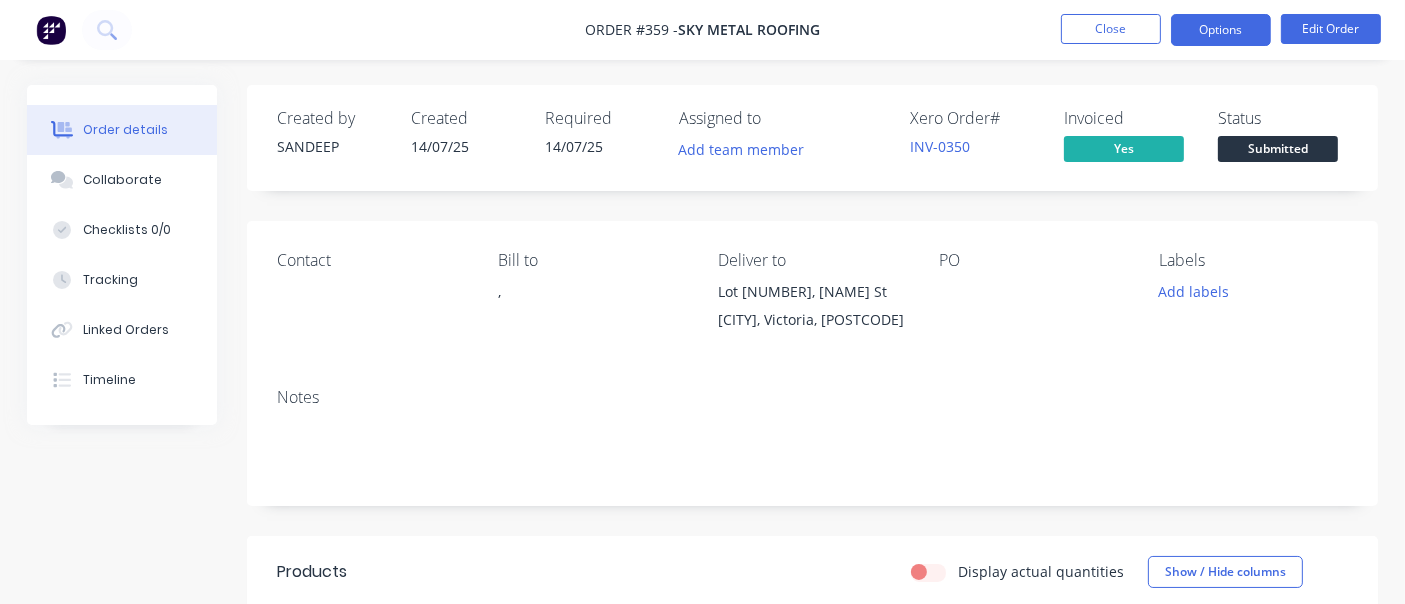 click on "Options" at bounding box center (1221, 30) 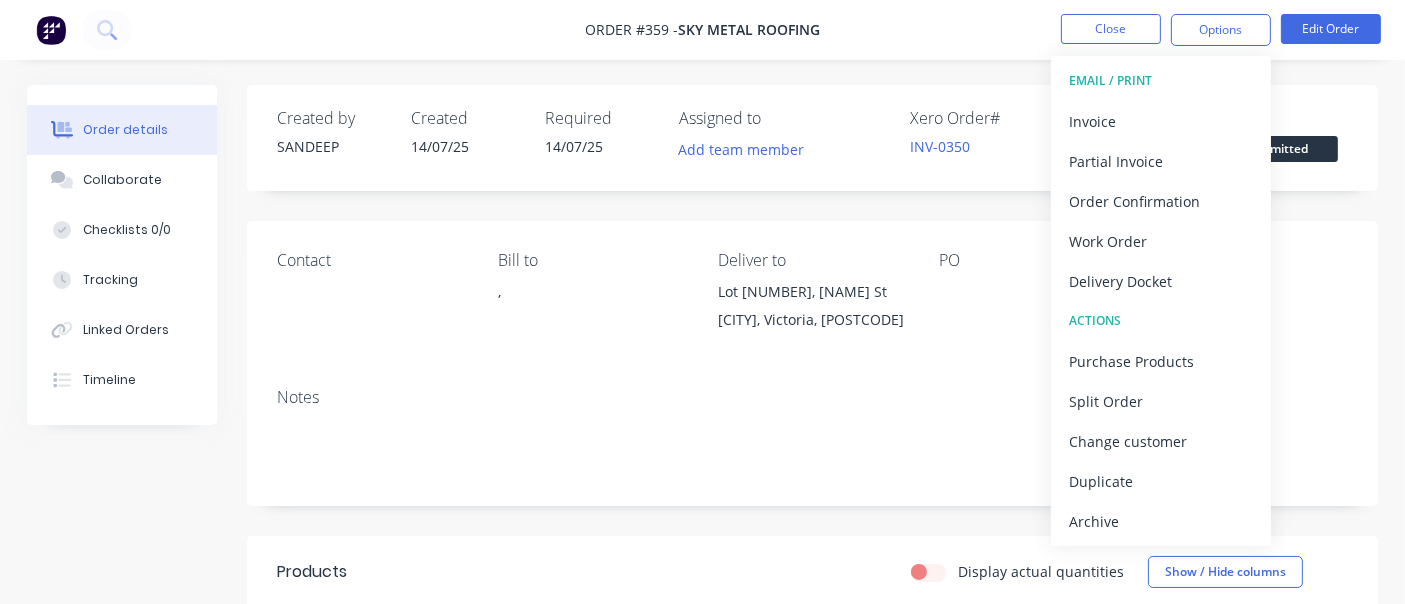 click on "EMAIL / PRINT" at bounding box center [1161, 81] 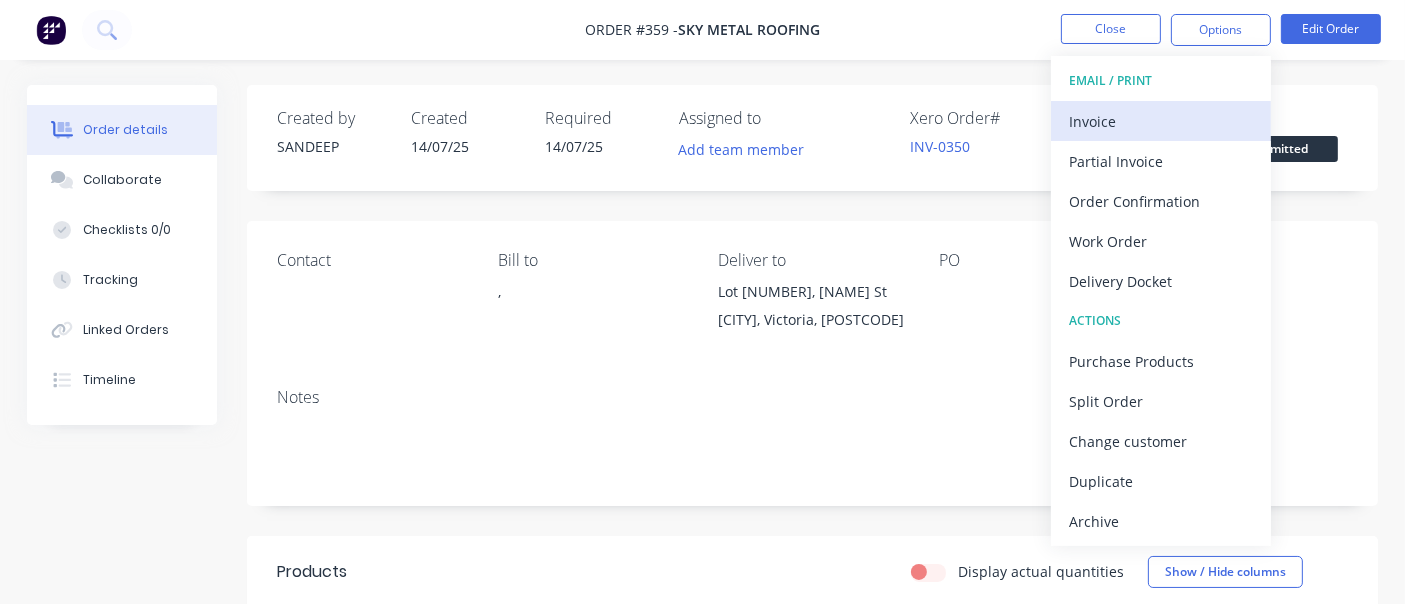 click on "Invoice" at bounding box center (1161, 121) 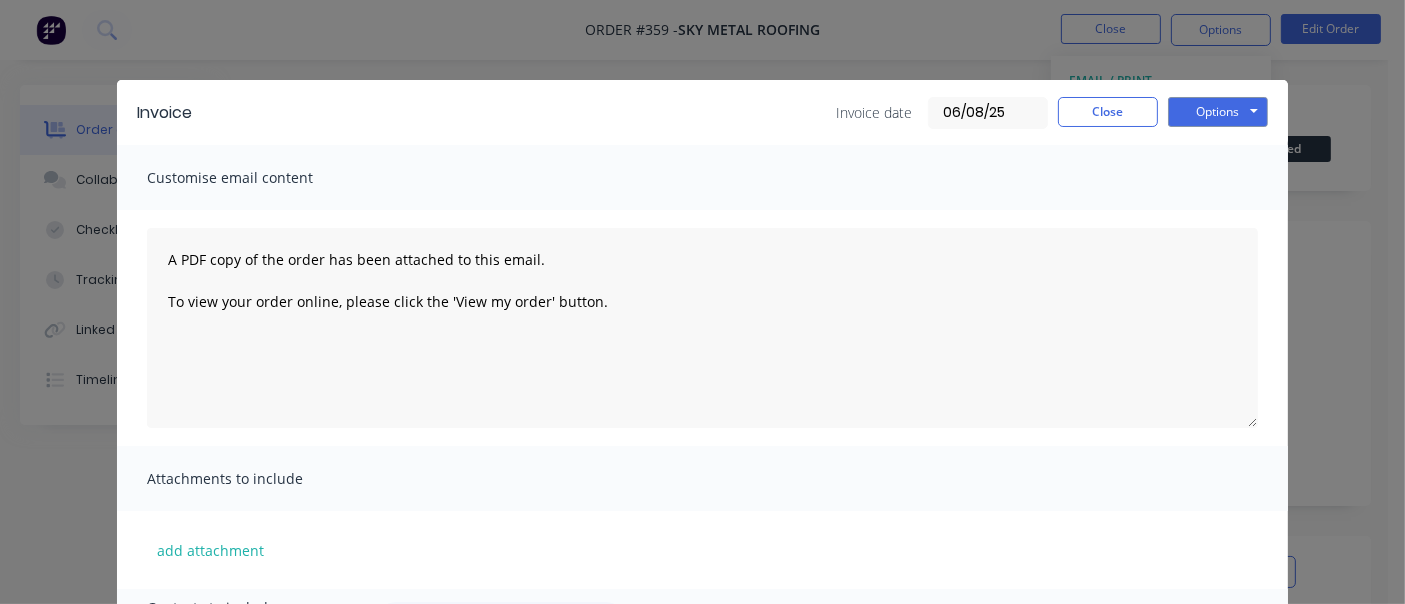 click on "06/08/25" at bounding box center [988, 113] 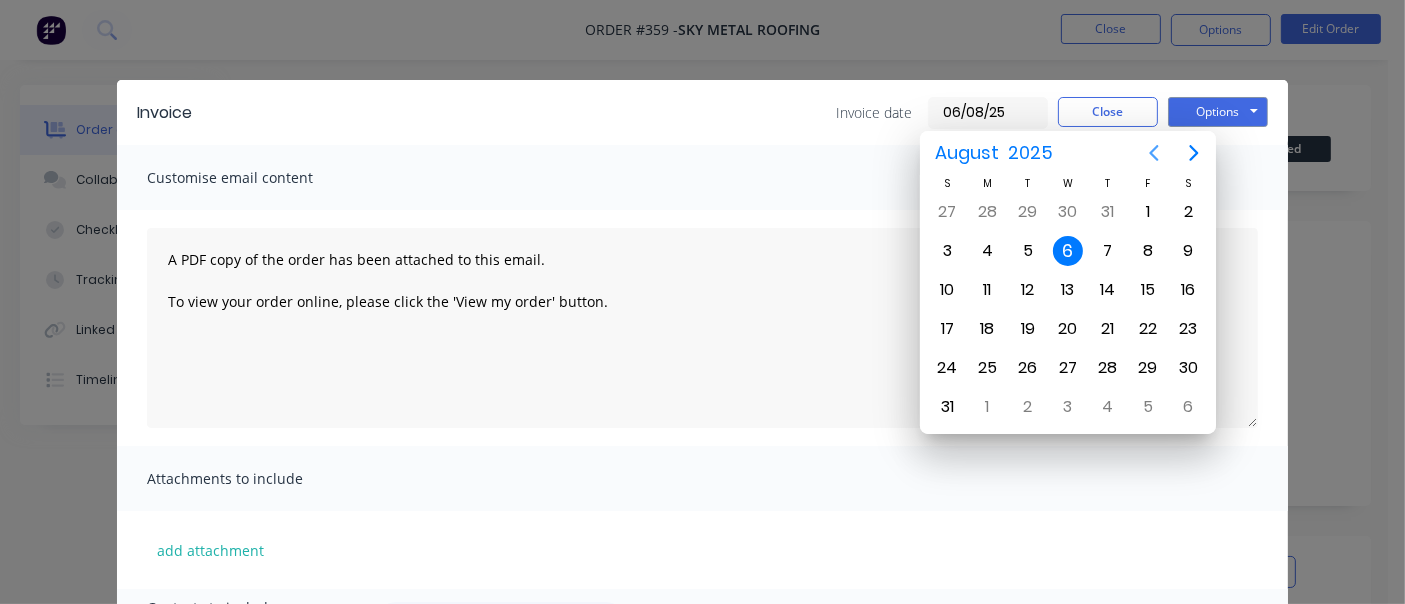 click 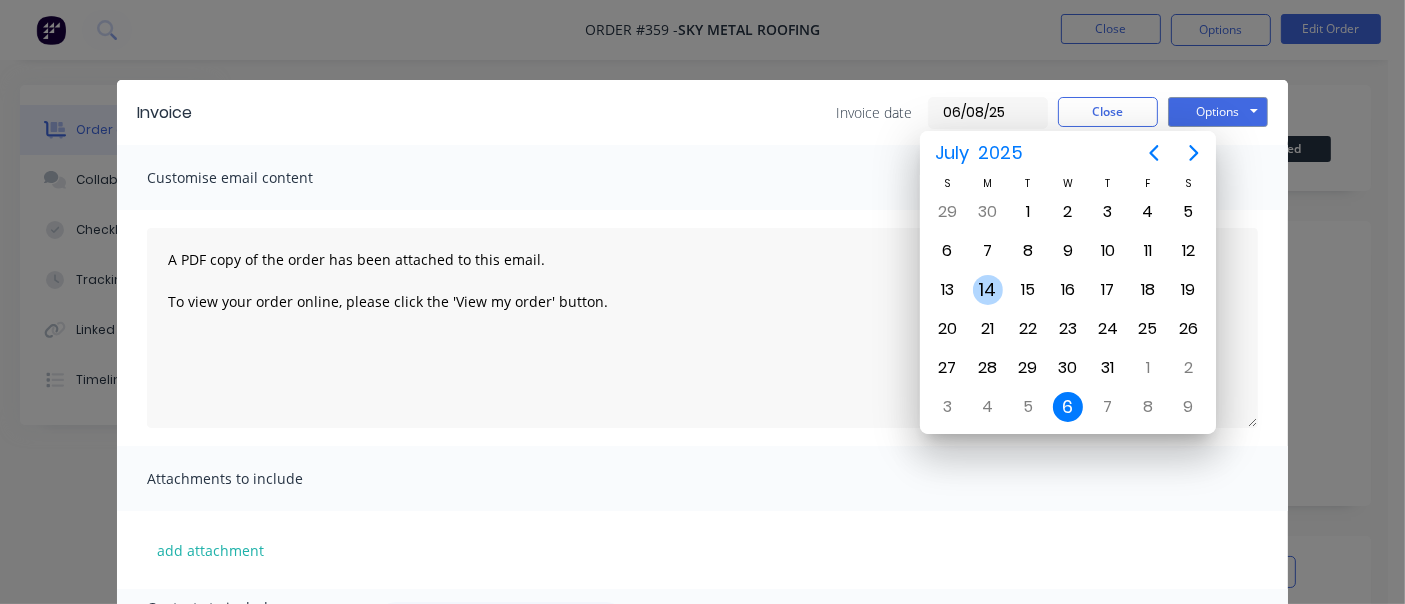 click on "14" at bounding box center (988, 290) 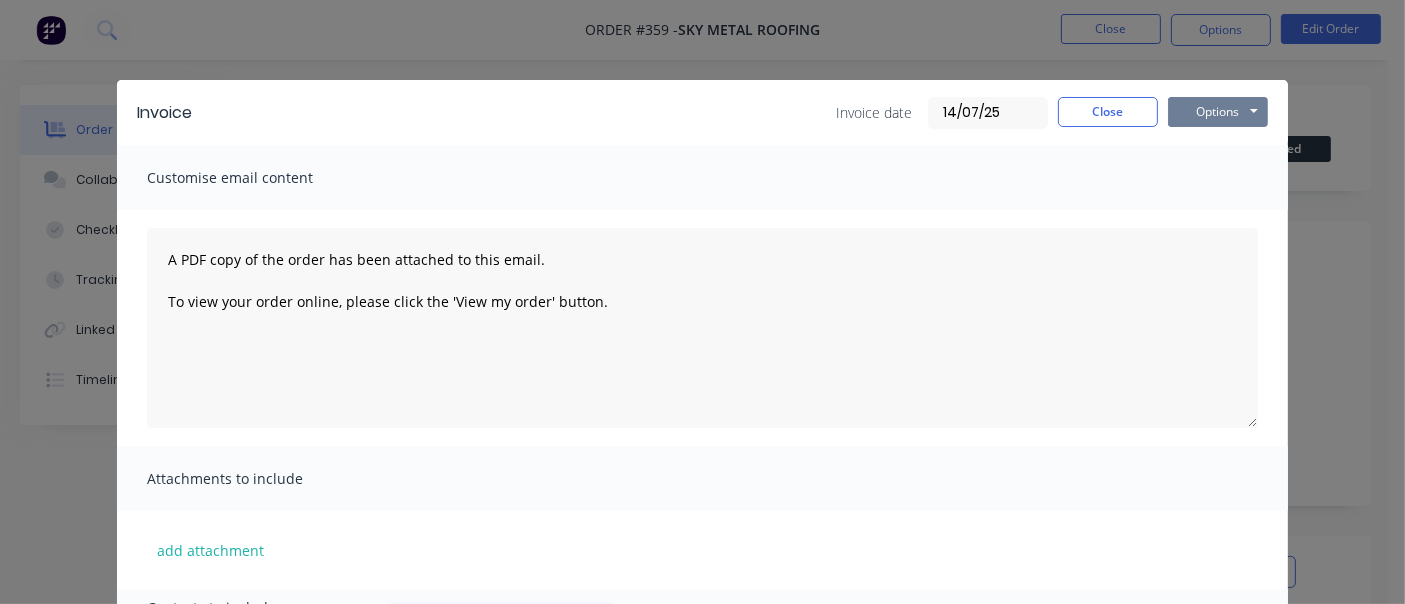 click on "Options" at bounding box center [1218, 112] 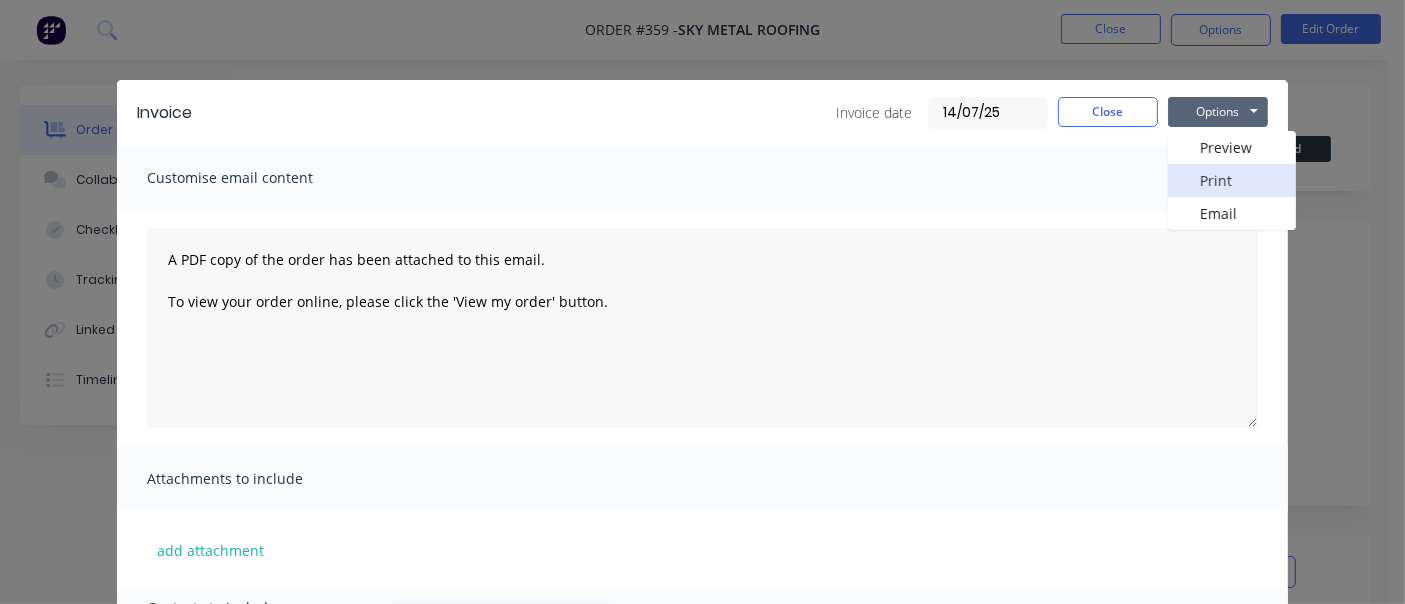 click on "Print" at bounding box center (1232, 180) 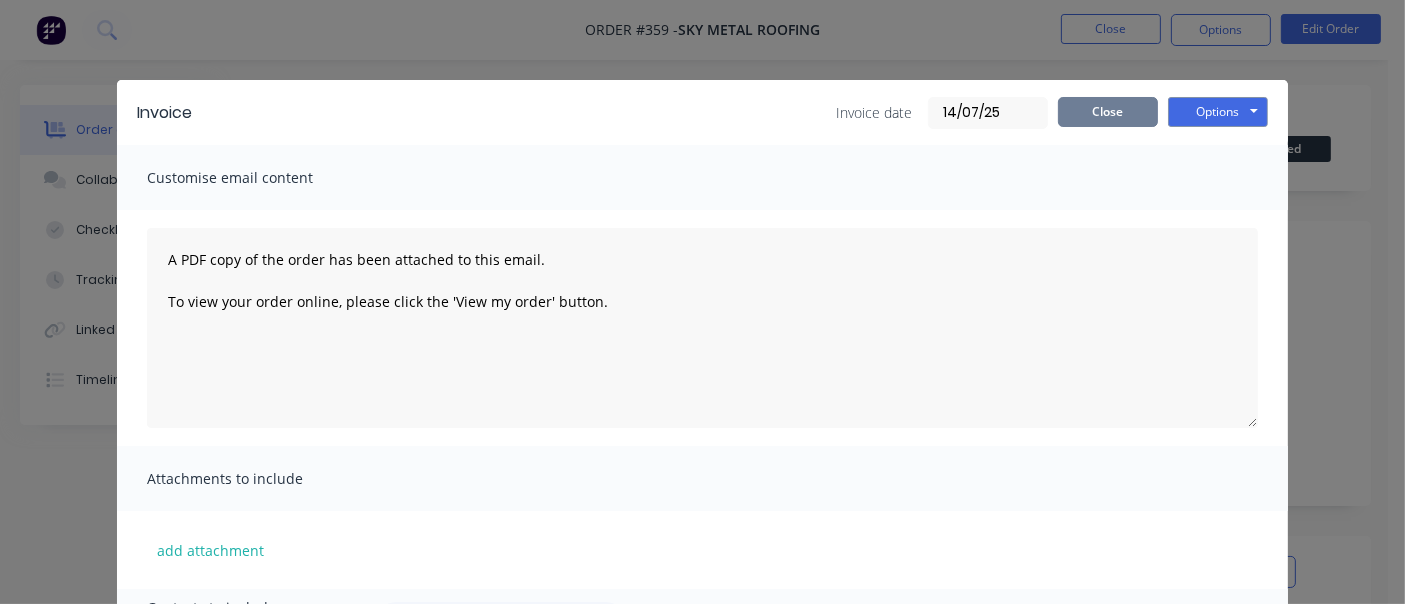 click on "Close" at bounding box center [1108, 112] 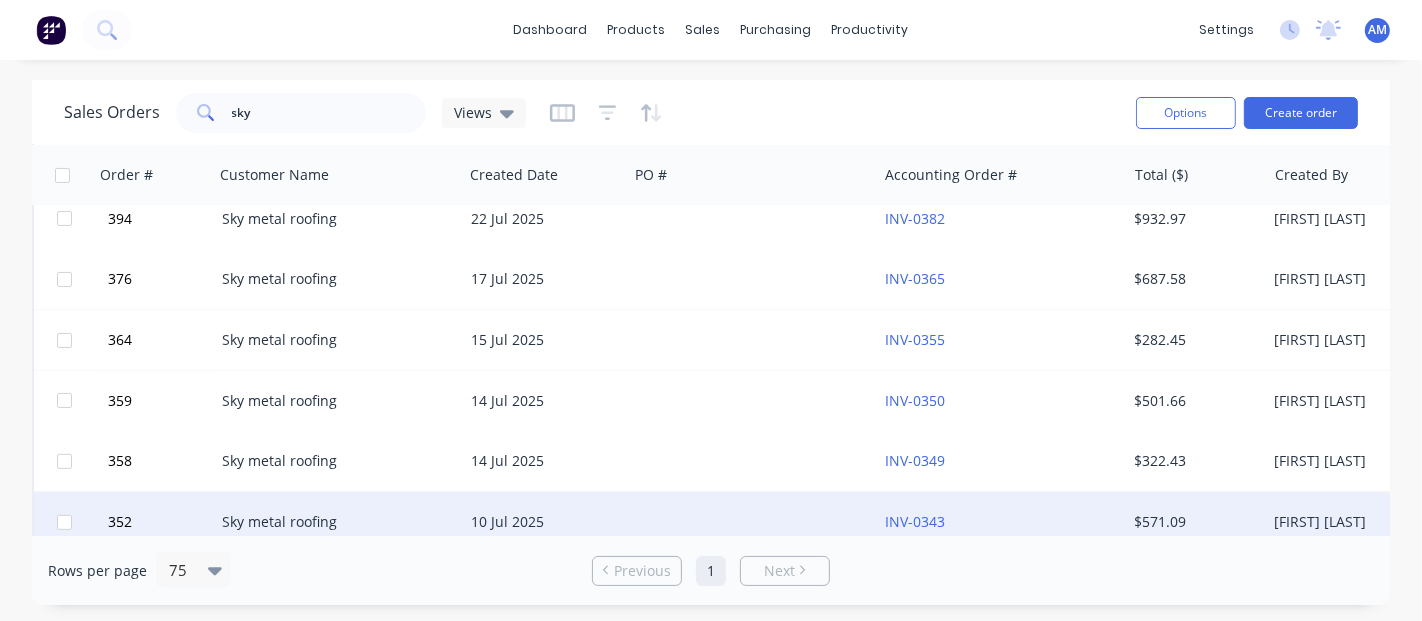 scroll, scrollTop: 666, scrollLeft: 0, axis: vertical 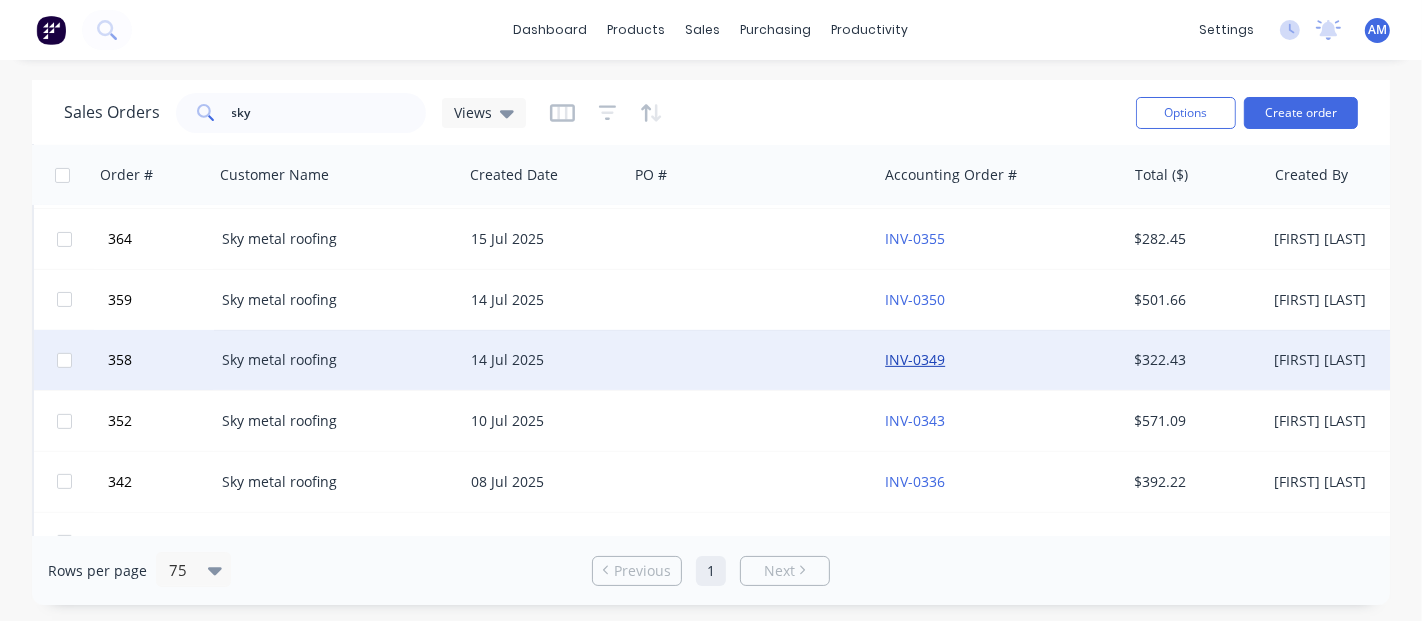 click on "INV-0349" at bounding box center (915, 359) 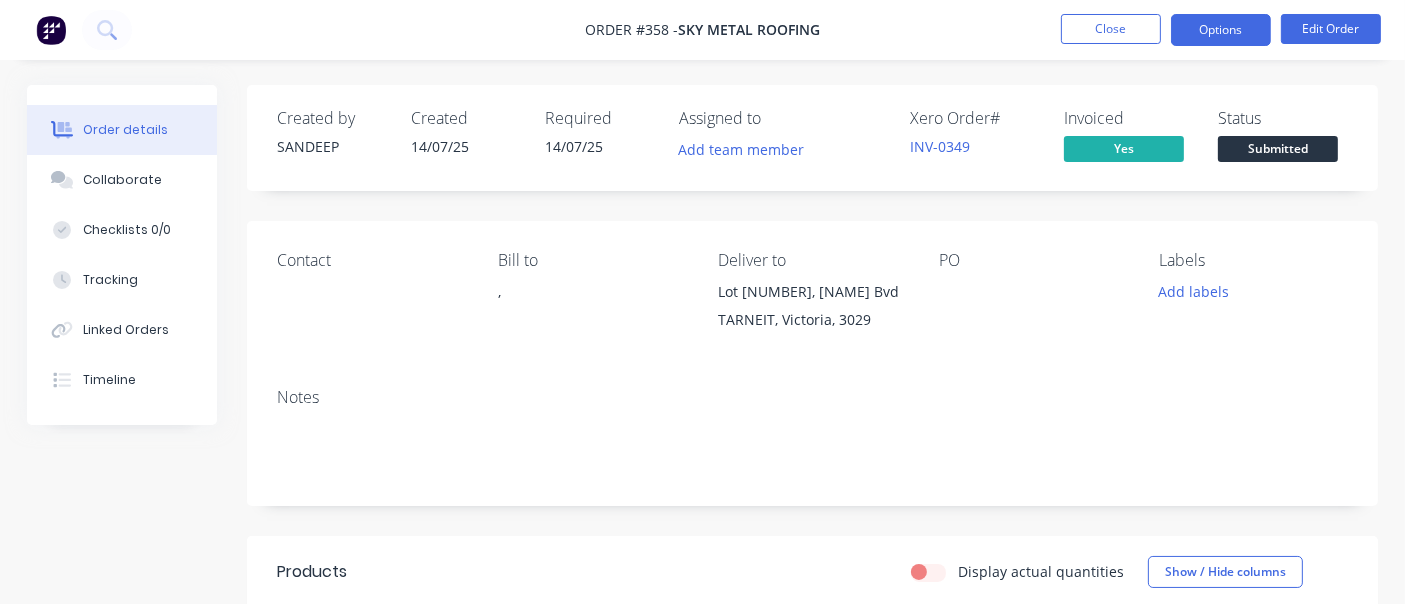 click on "Options" at bounding box center (1221, 30) 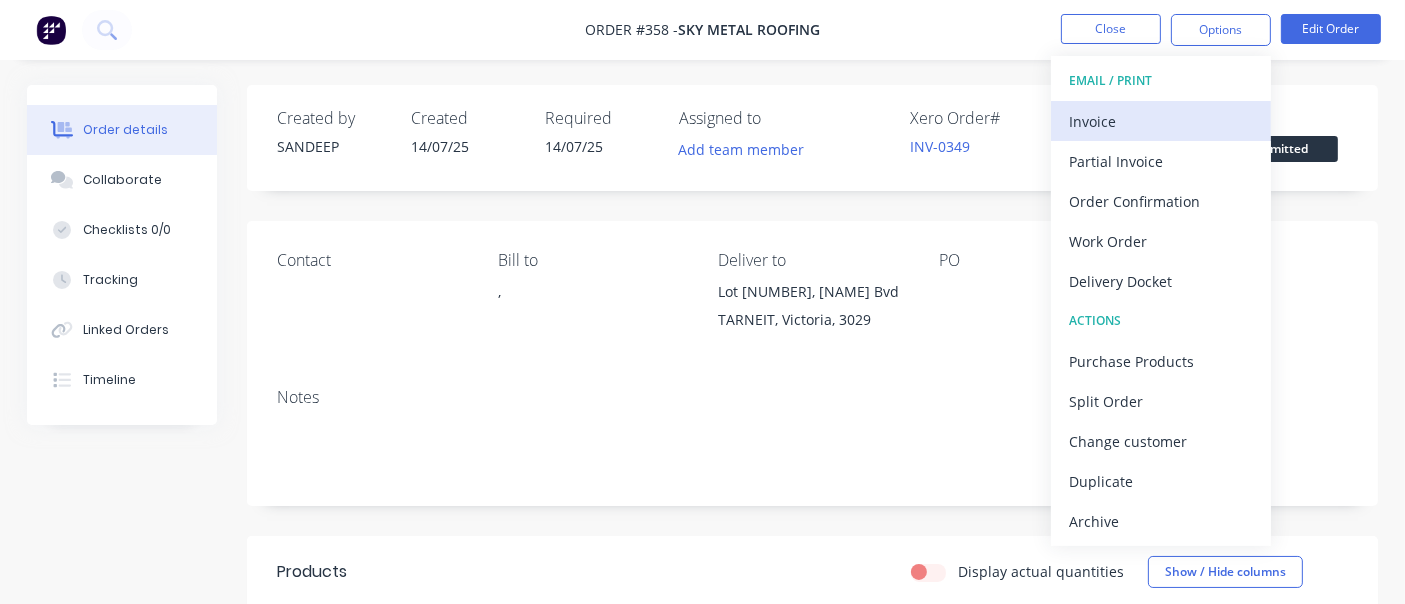click on "Invoice" at bounding box center [1161, 121] 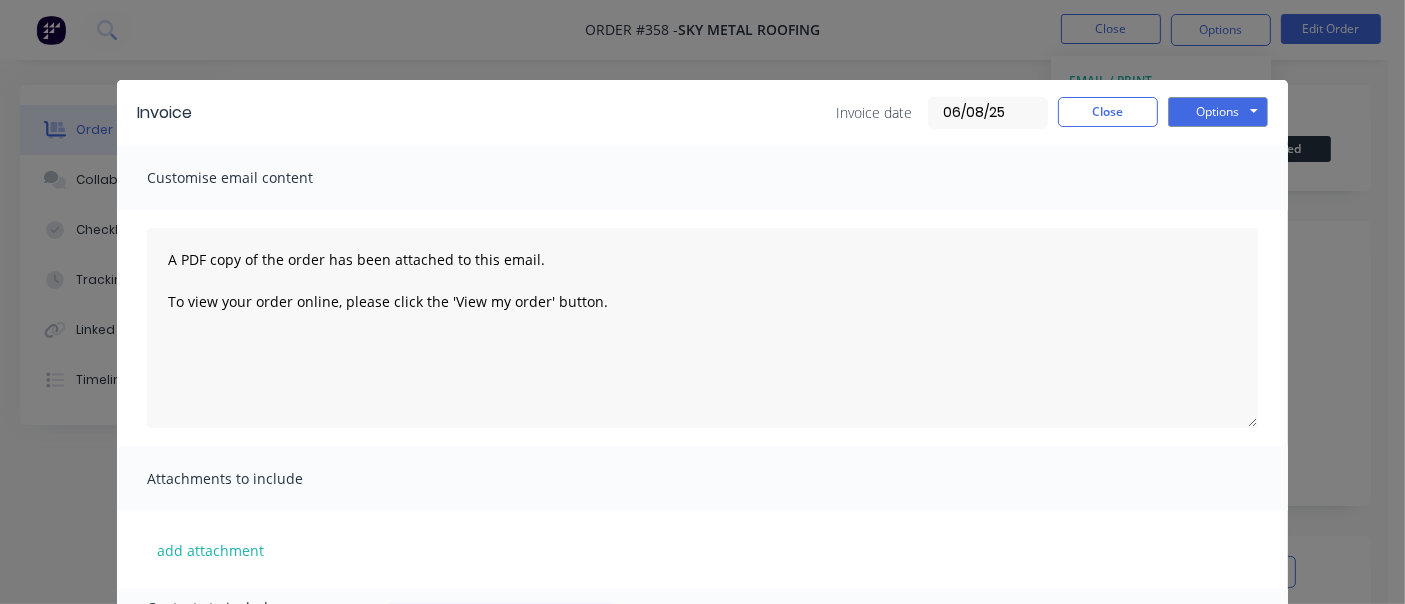 click on "06/08/25" at bounding box center (988, 113) 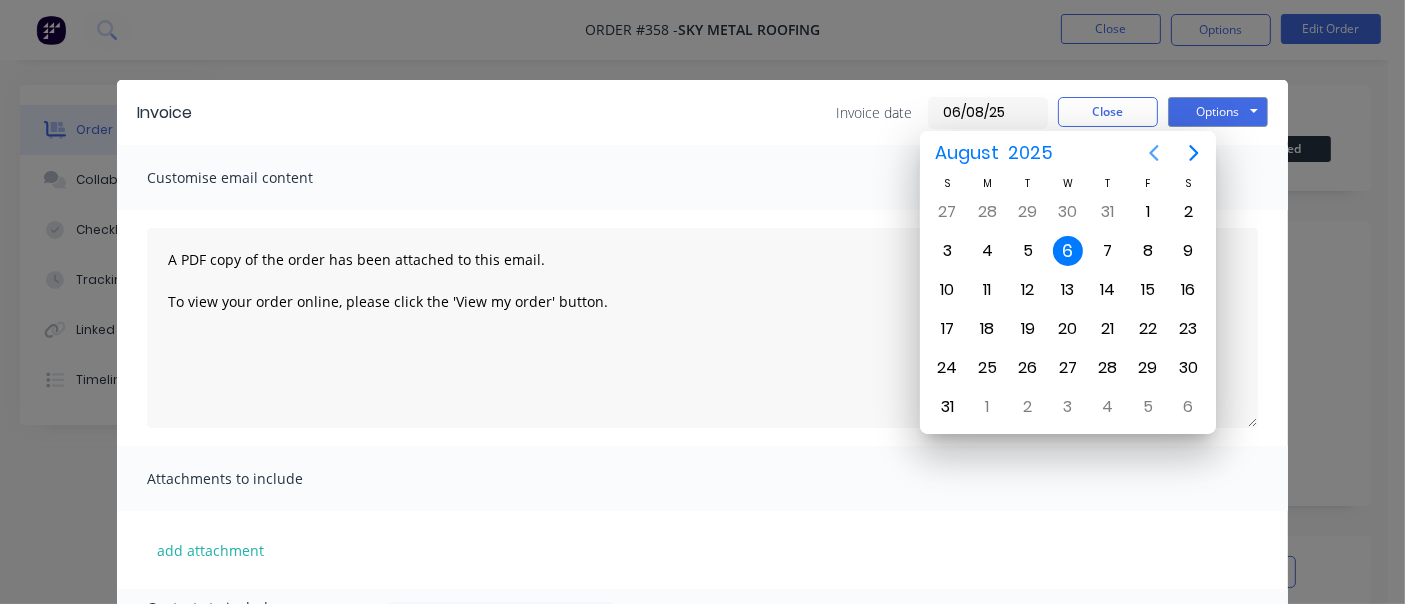 click 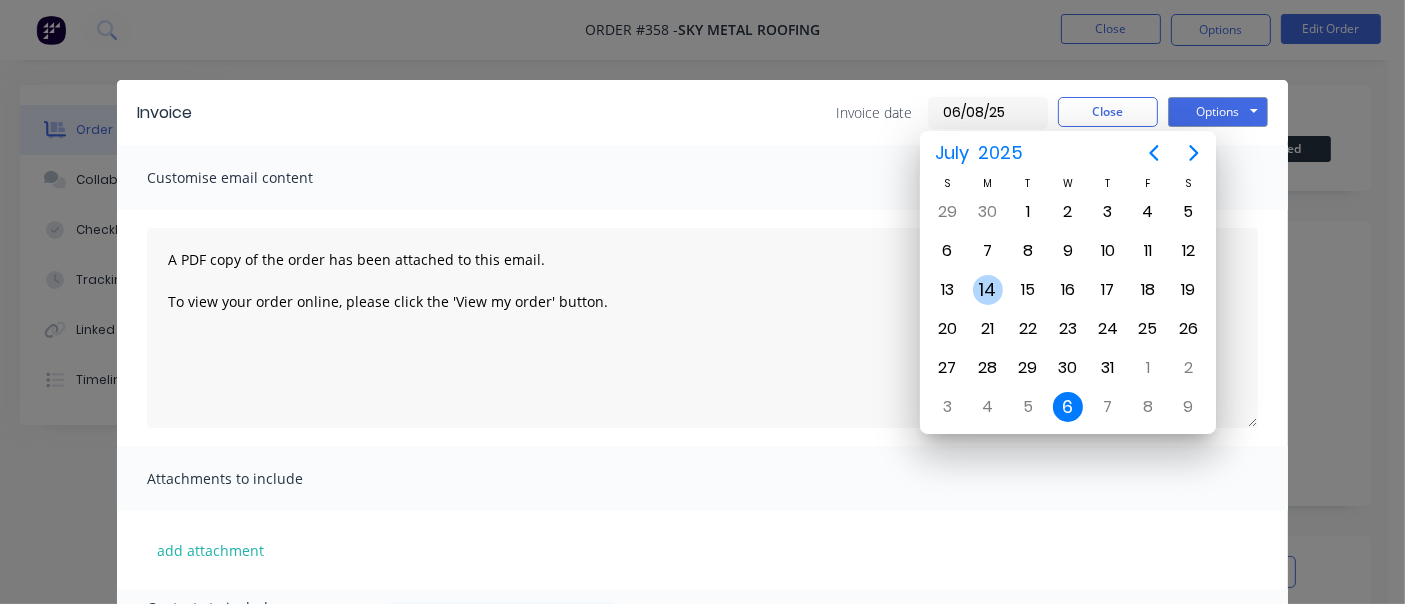 click on "14" at bounding box center [988, 290] 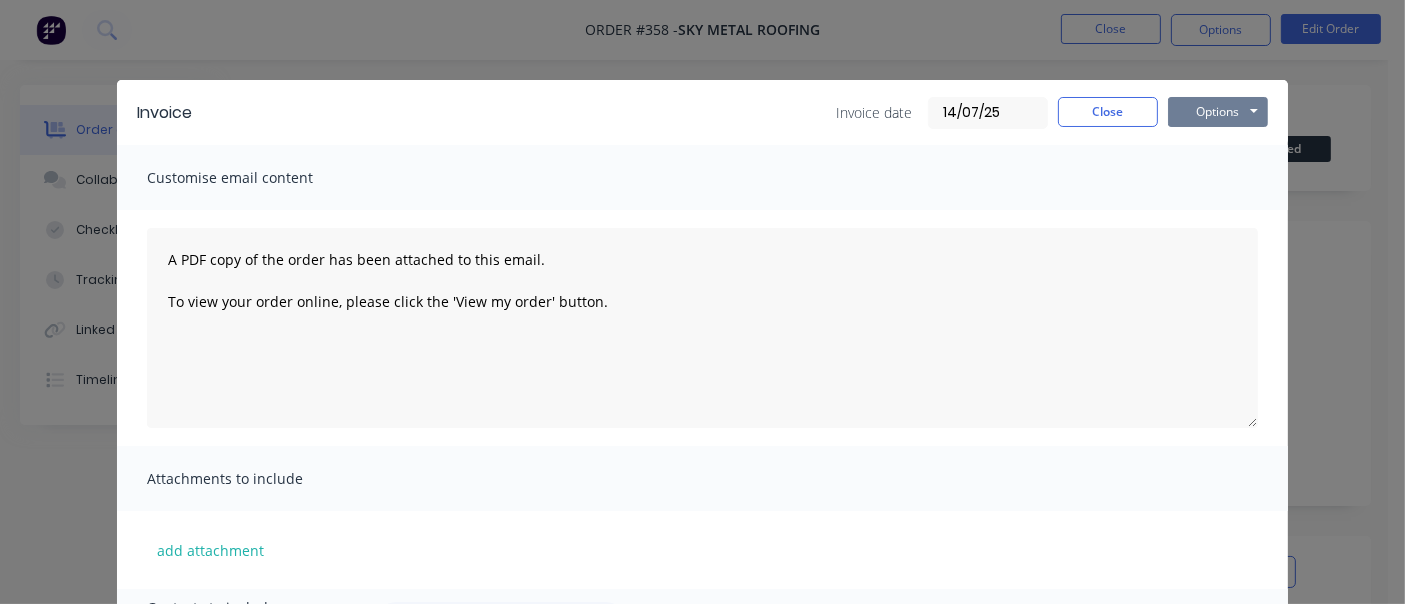 click on "Options" at bounding box center [1218, 112] 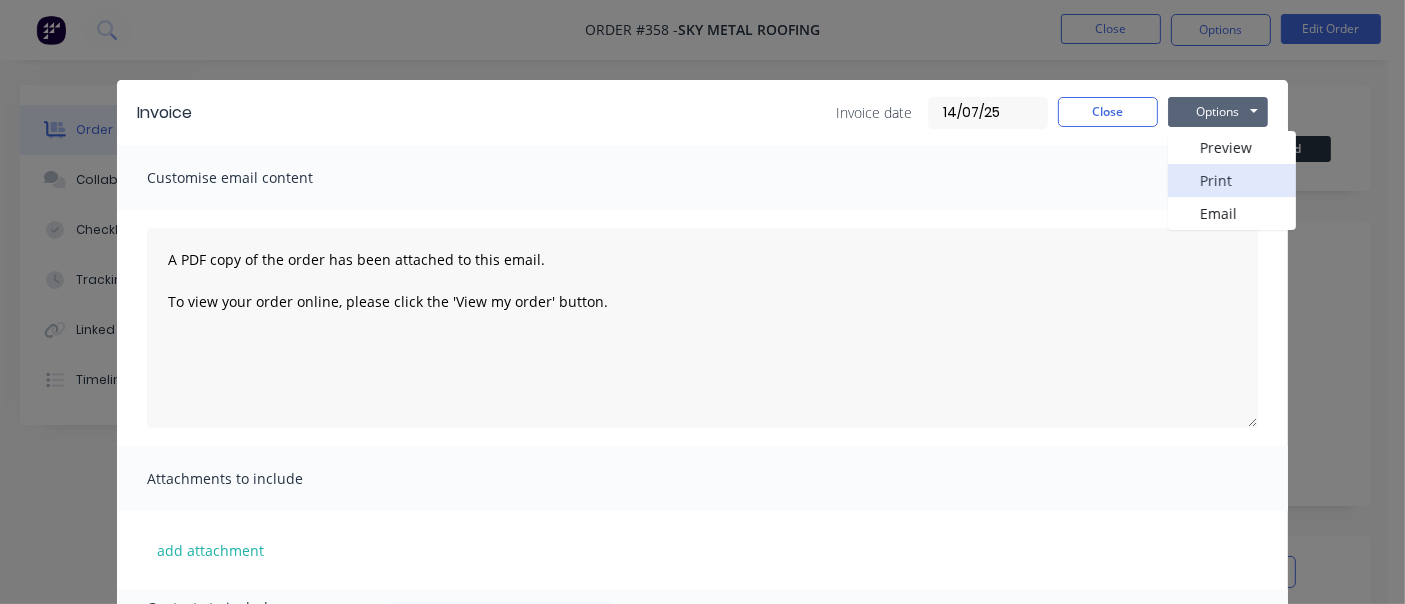 click on "Print" at bounding box center (1232, 180) 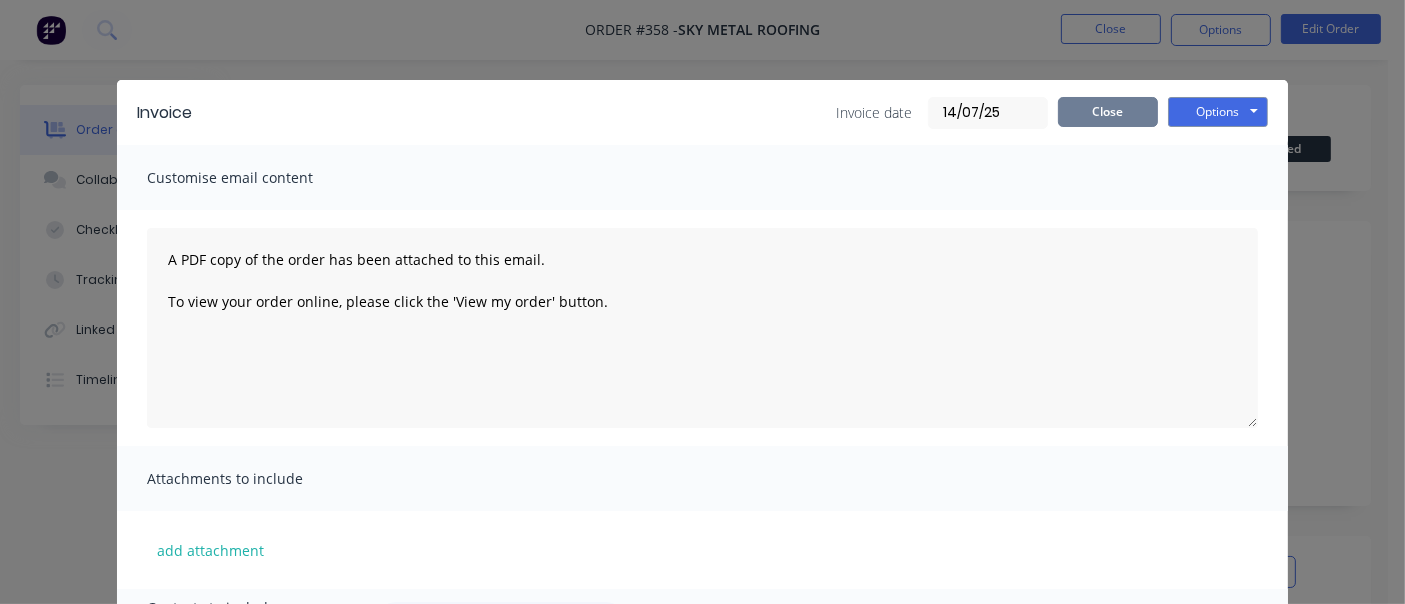 click on "Close" at bounding box center [1108, 112] 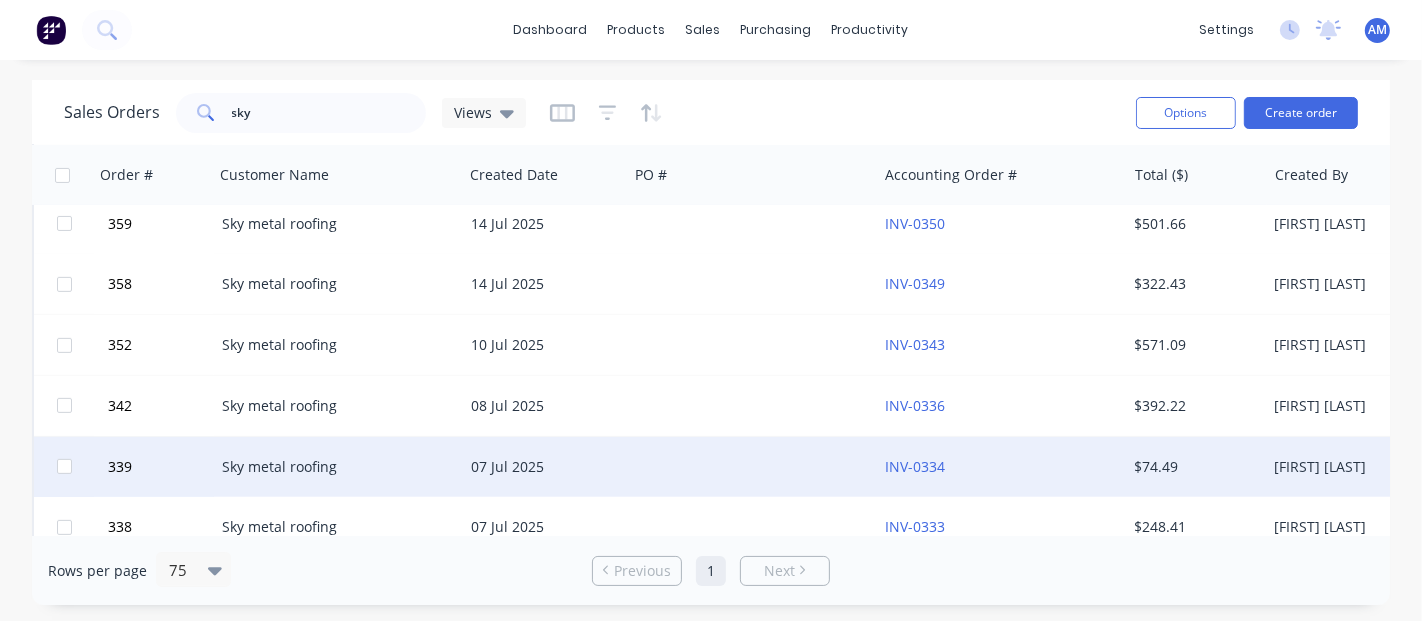 scroll, scrollTop: 777, scrollLeft: 0, axis: vertical 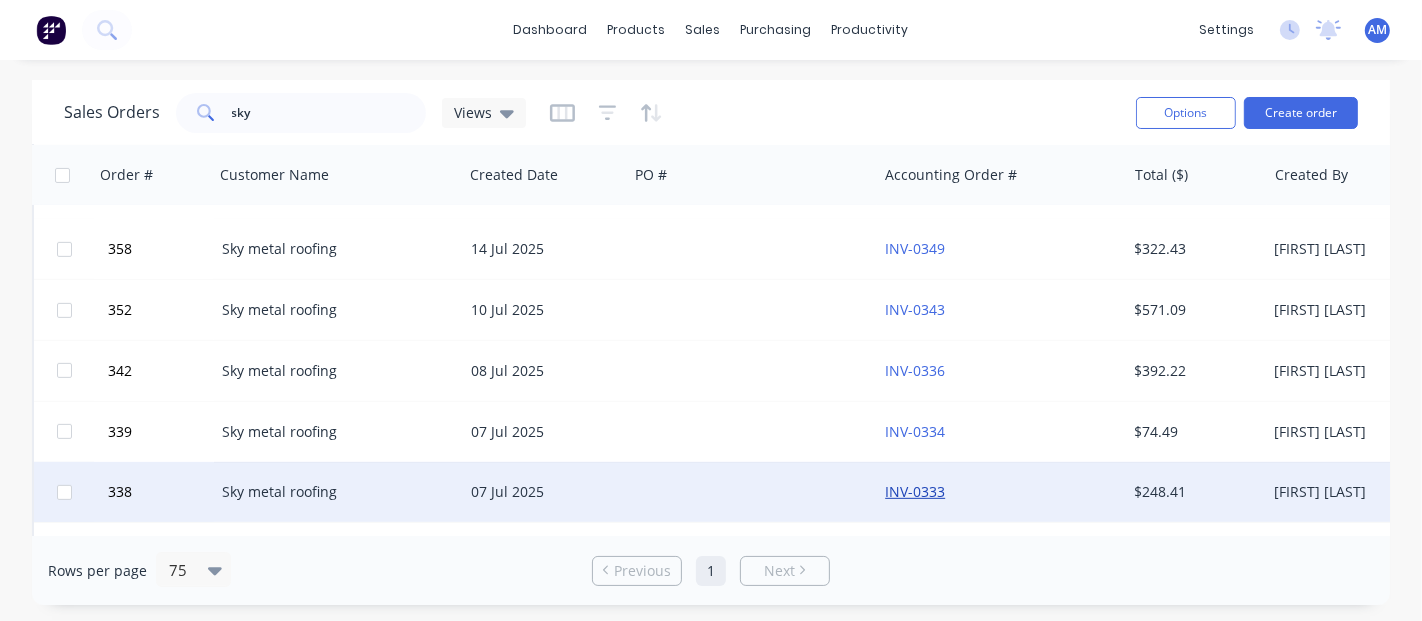 click on "INV-0333" at bounding box center (915, 491) 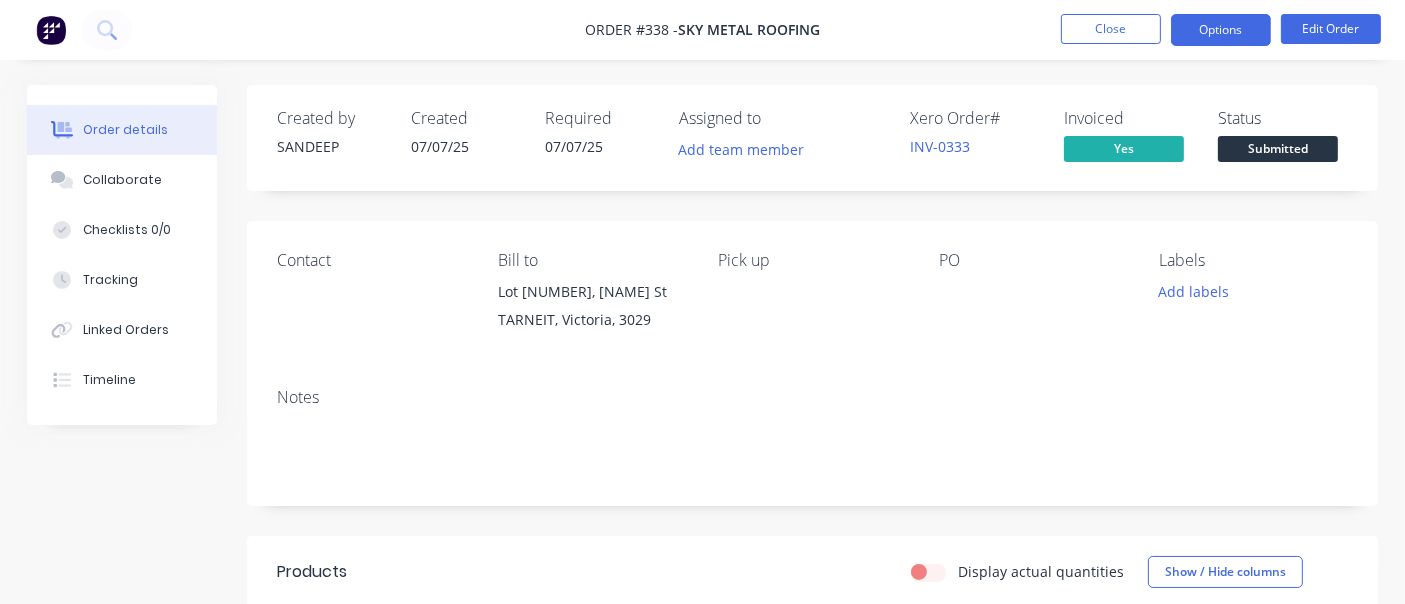 click on "Options" at bounding box center (1221, 30) 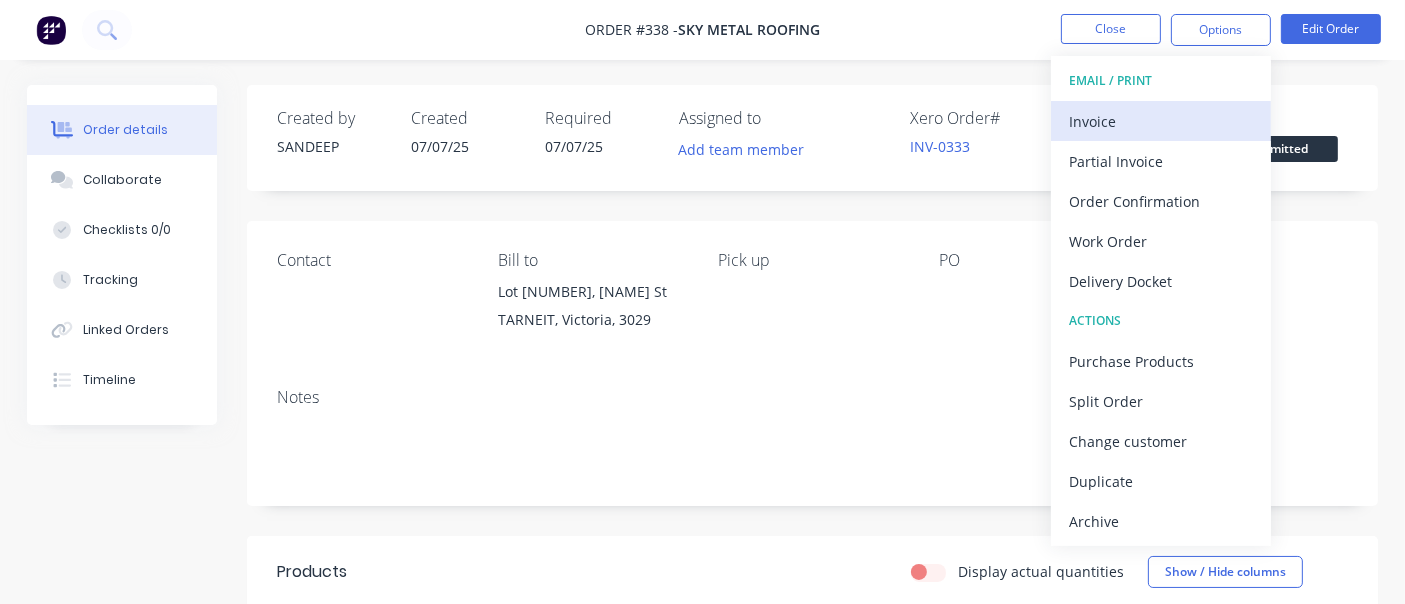 click on "Invoice" at bounding box center (1161, 121) 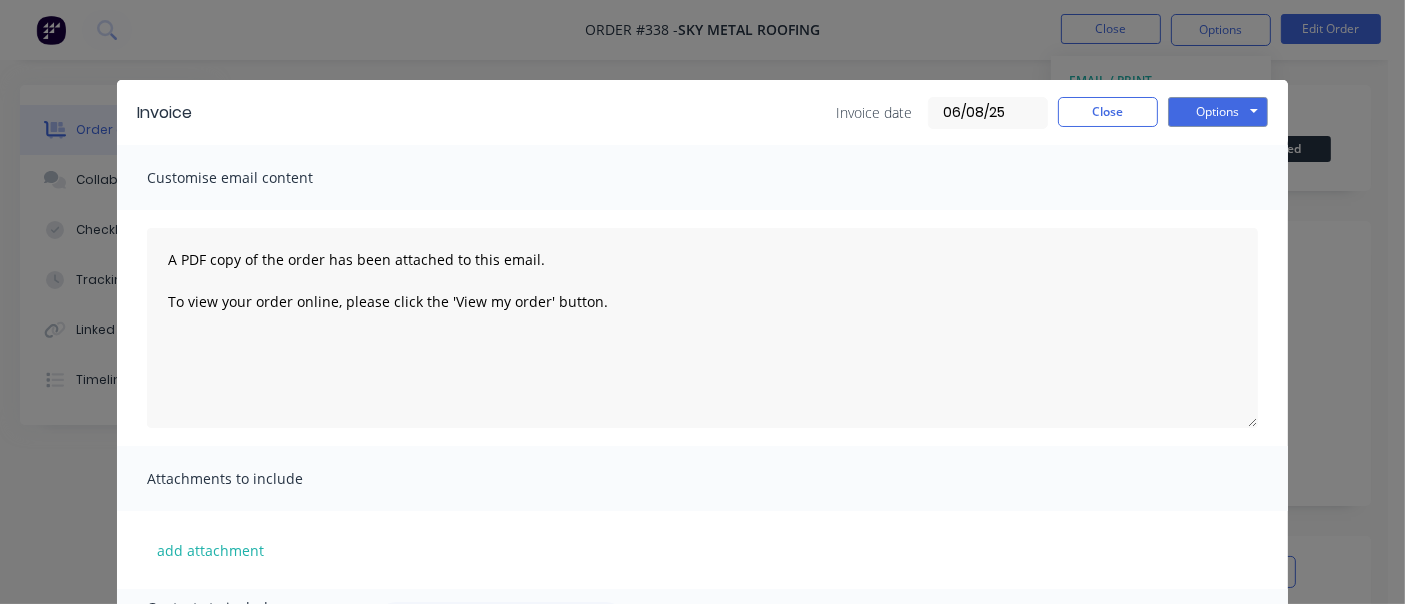 click on "06/08/25" at bounding box center [988, 113] 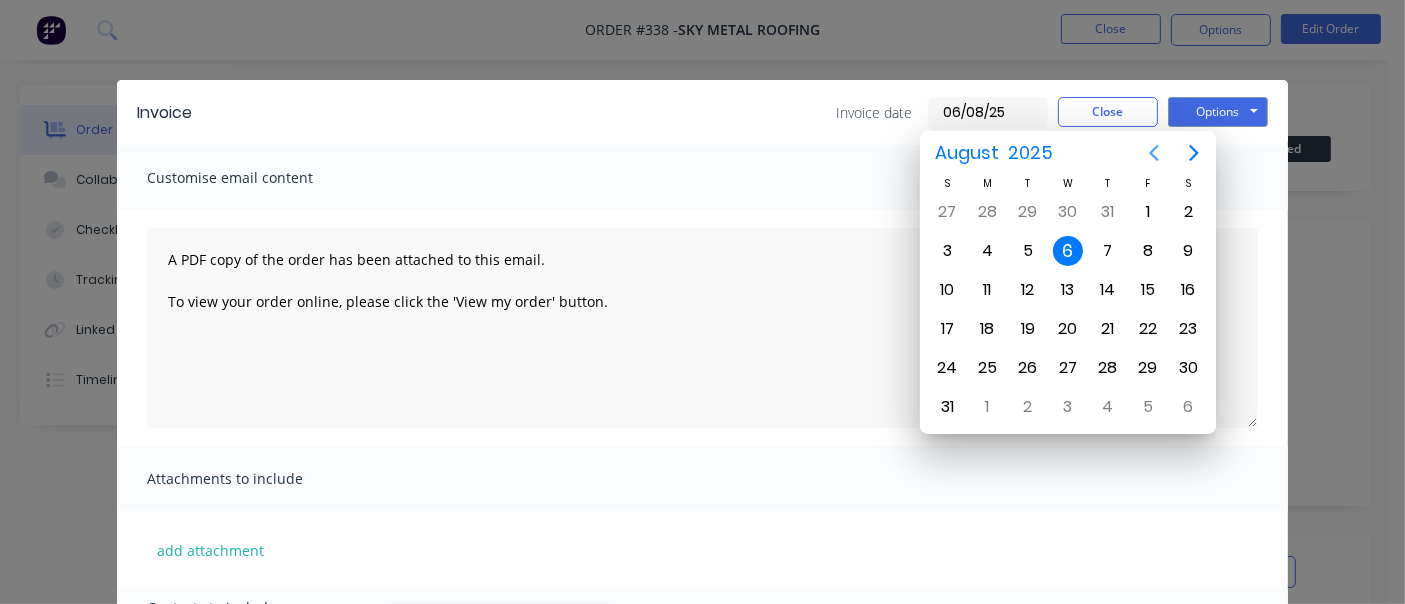 click 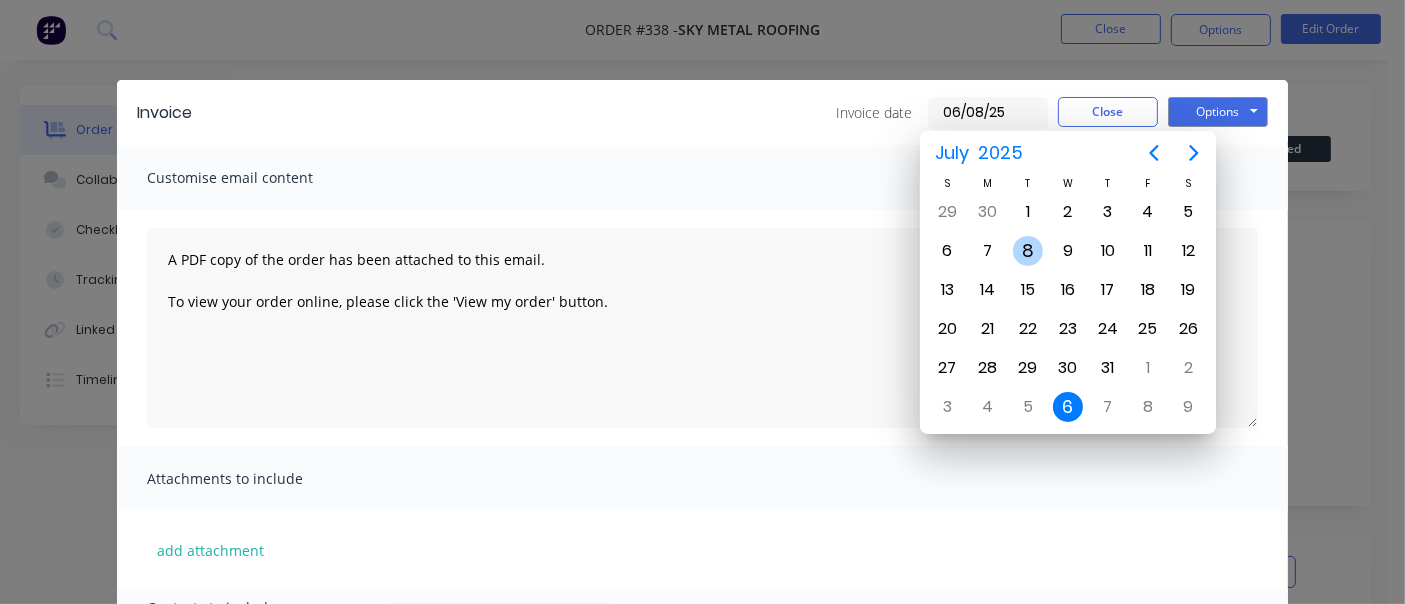 click on "7" at bounding box center (988, 251) 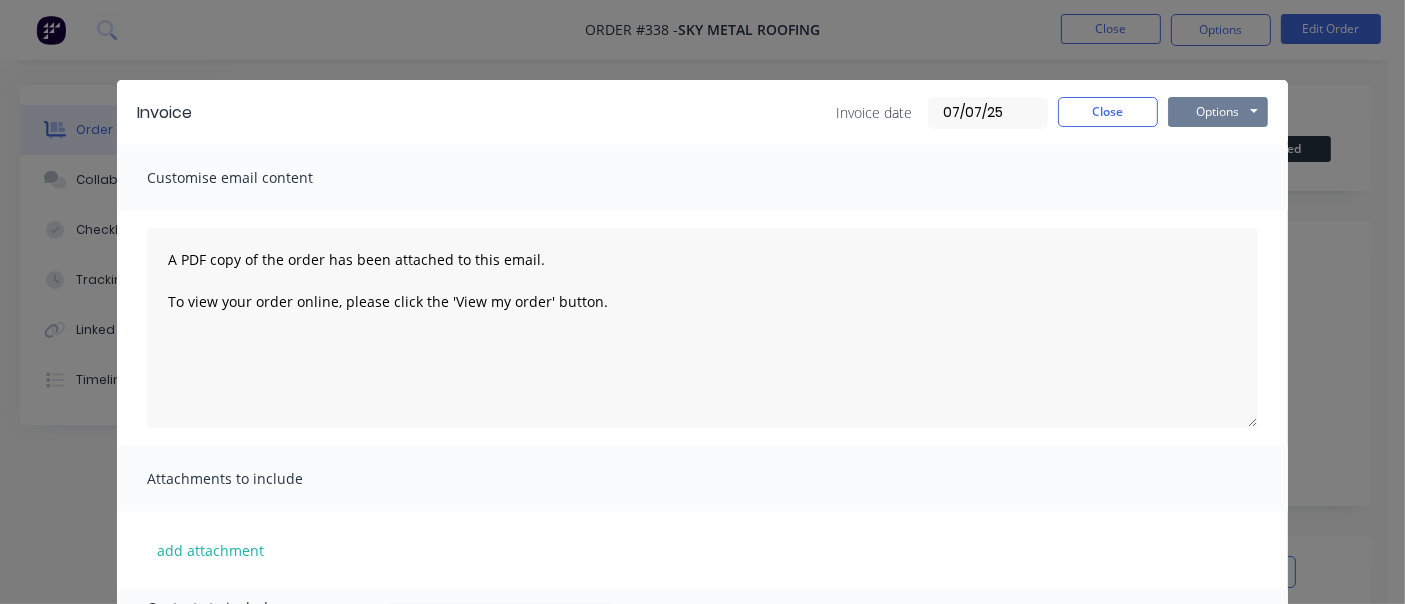 click on "Options" at bounding box center (1218, 112) 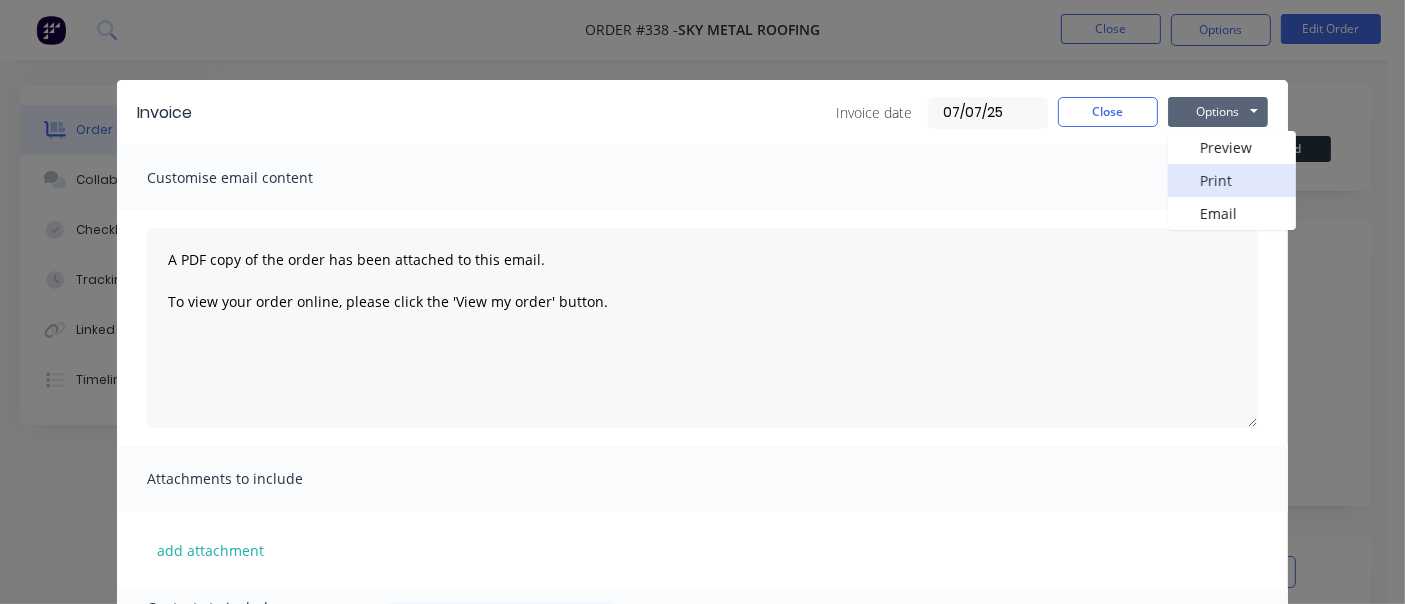 click on "Print" at bounding box center [1232, 180] 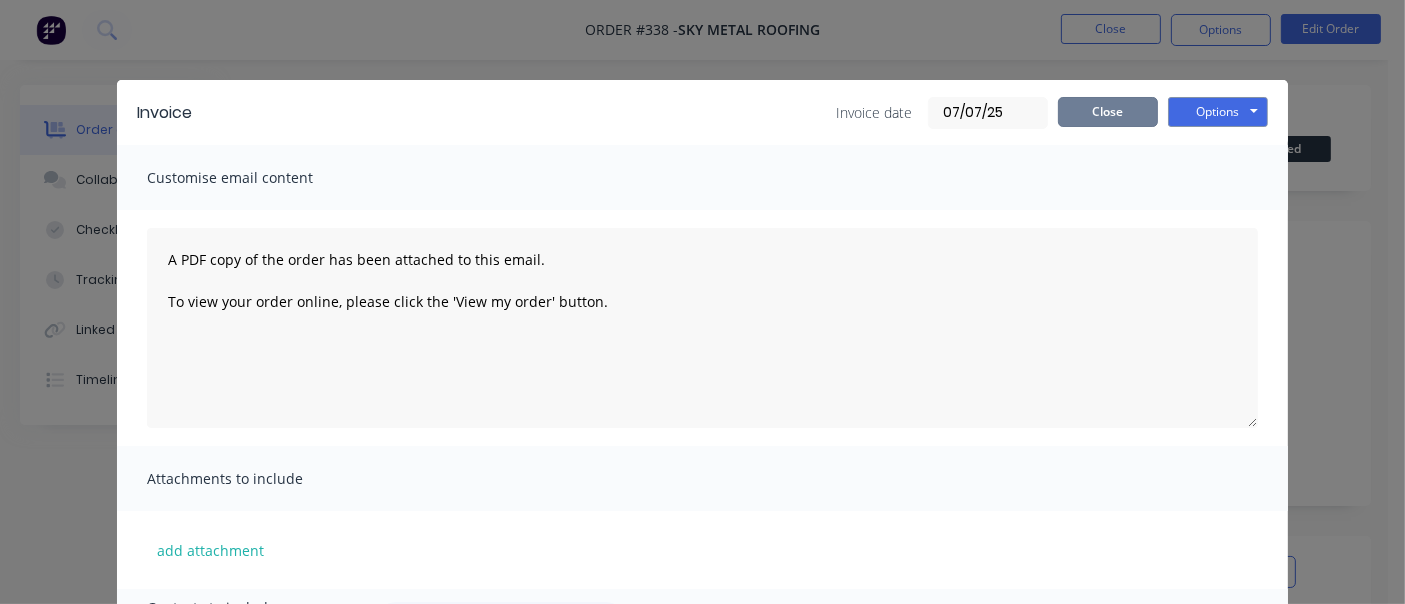 click on "Close" at bounding box center [1108, 112] 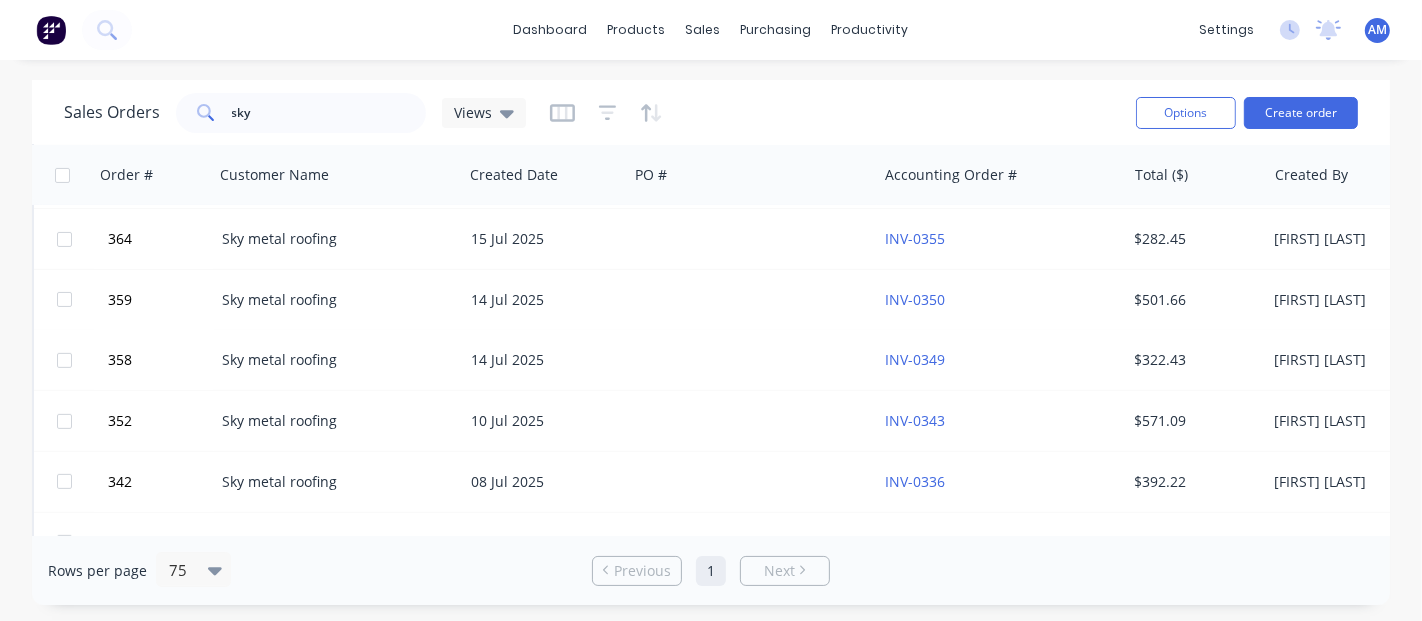 scroll, scrollTop: 777, scrollLeft: 0, axis: vertical 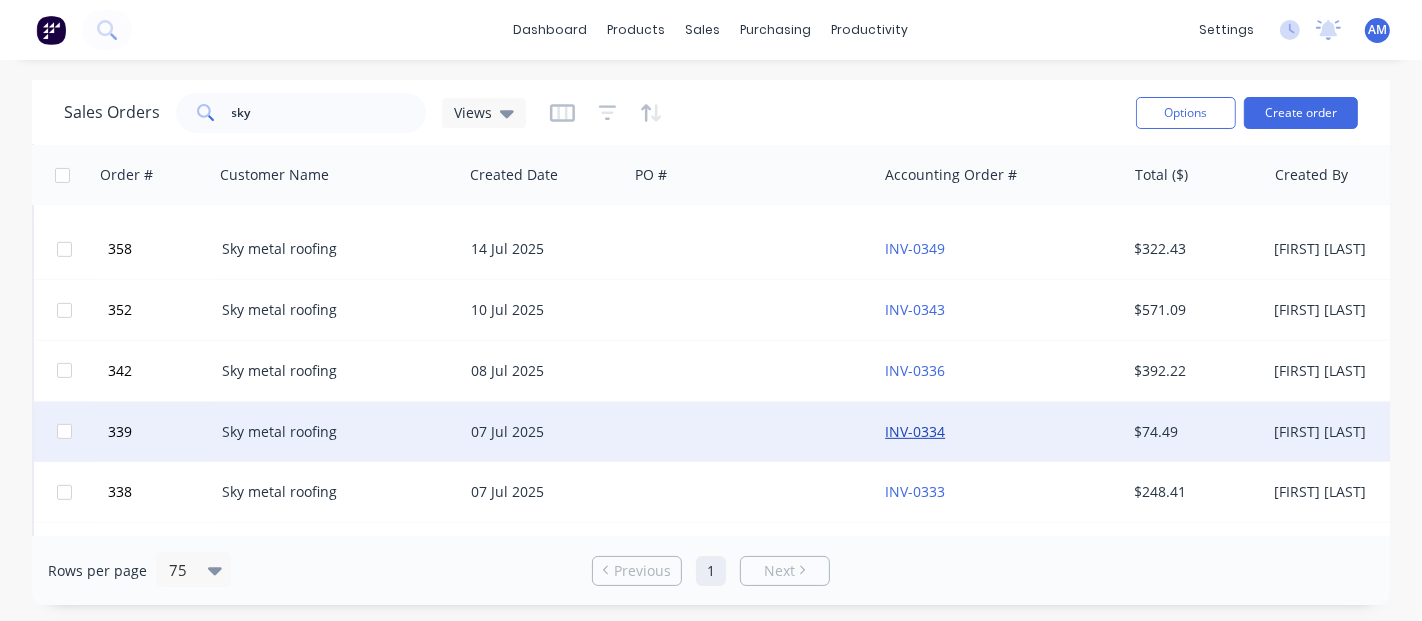 click on "INV-0334" at bounding box center (915, 431) 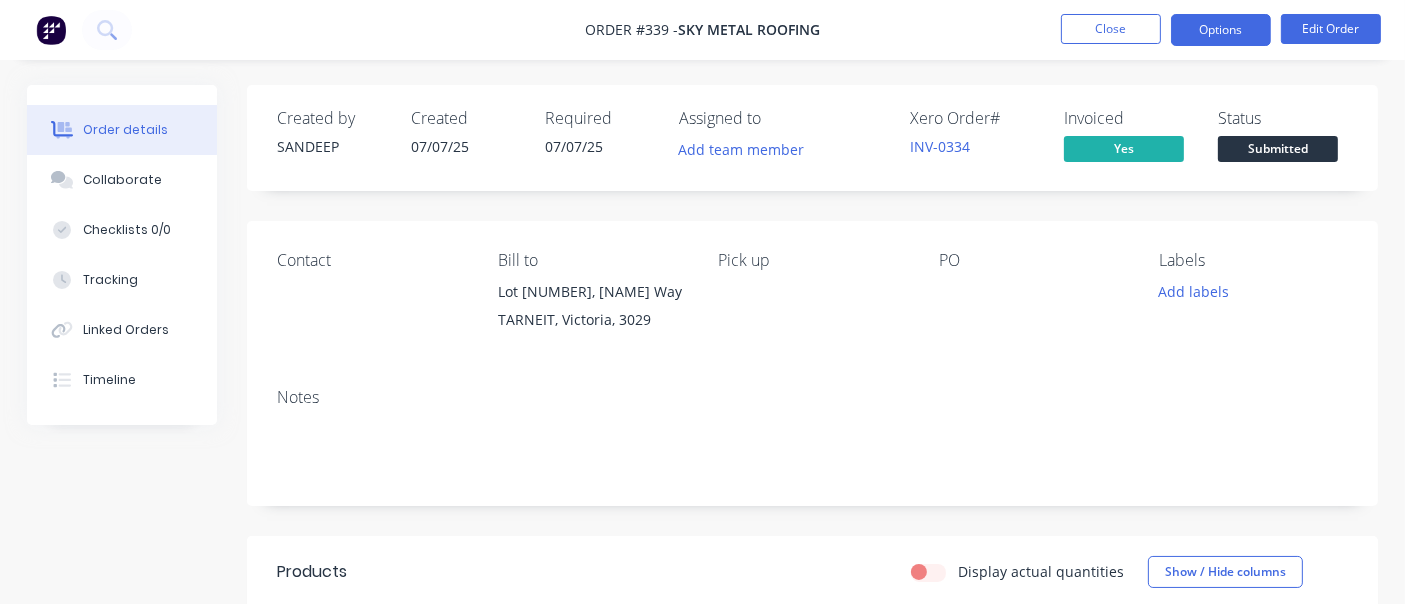 click on "Options" at bounding box center [1221, 30] 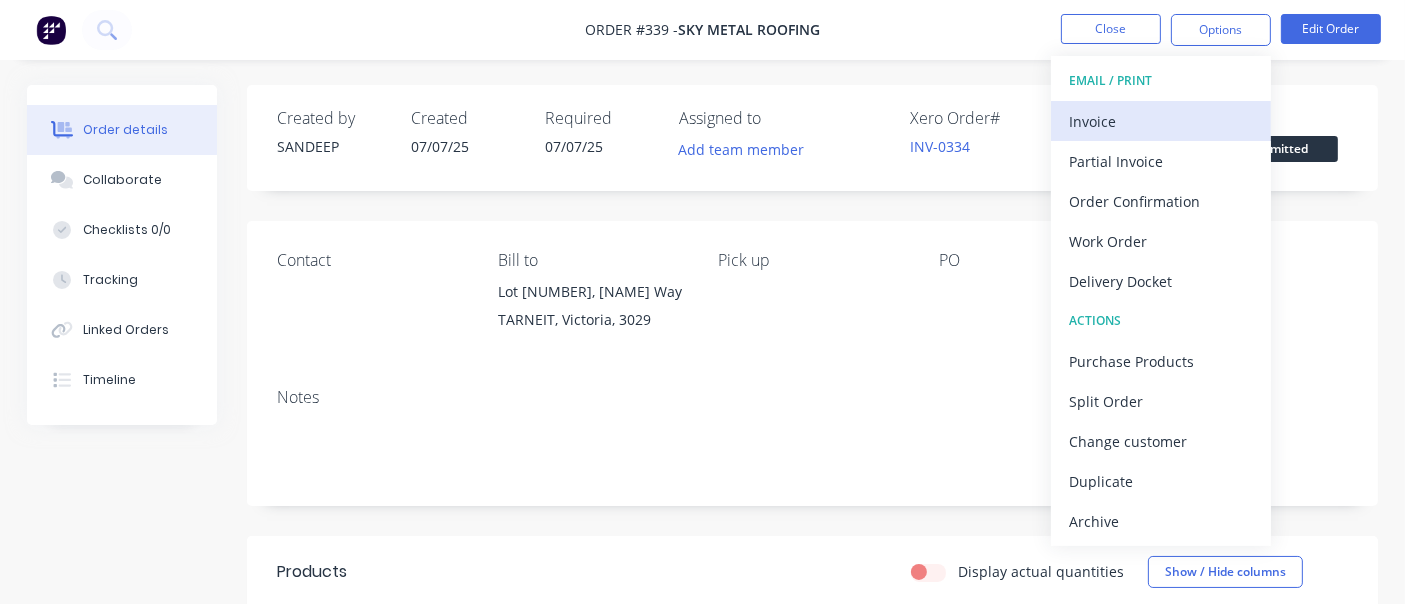 click on "Invoice" at bounding box center [1161, 121] 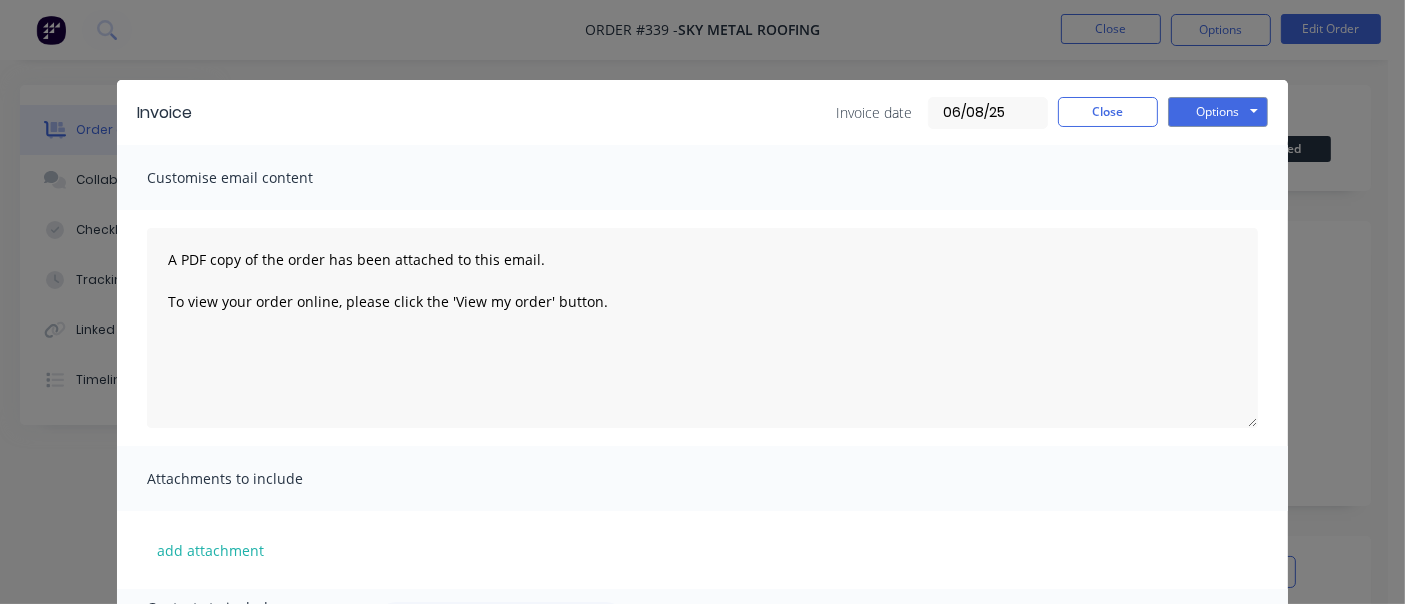 click on "06/08/25" at bounding box center (988, 113) 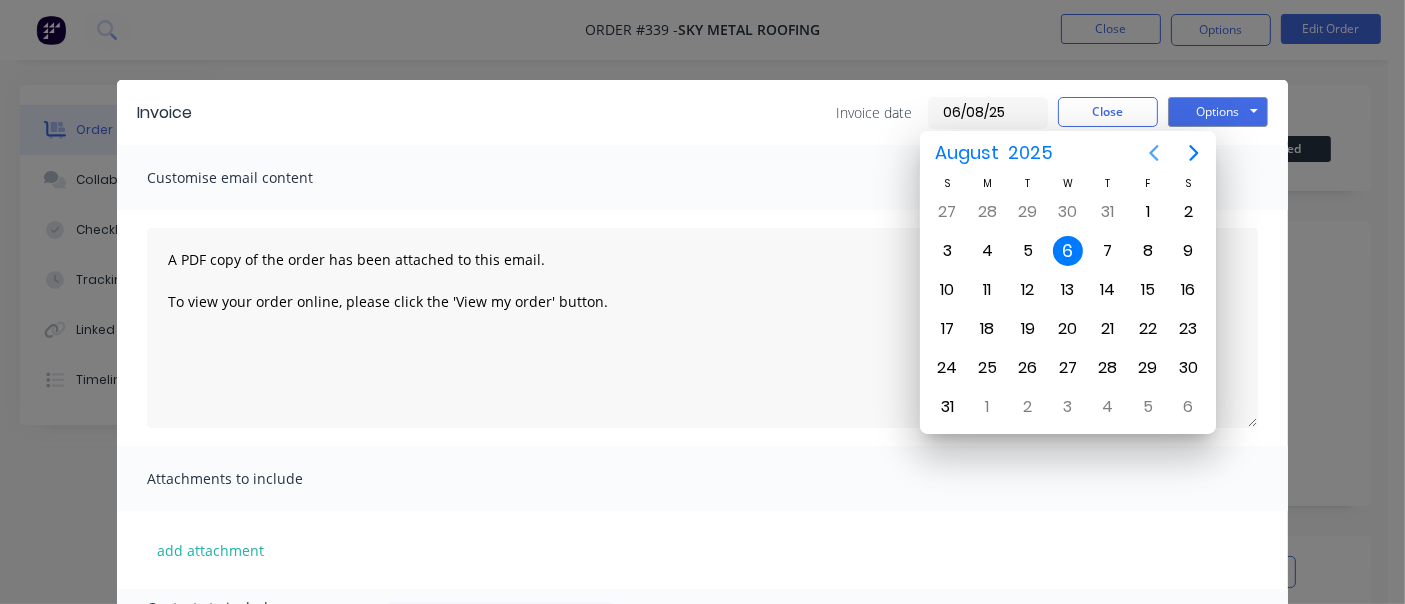 click 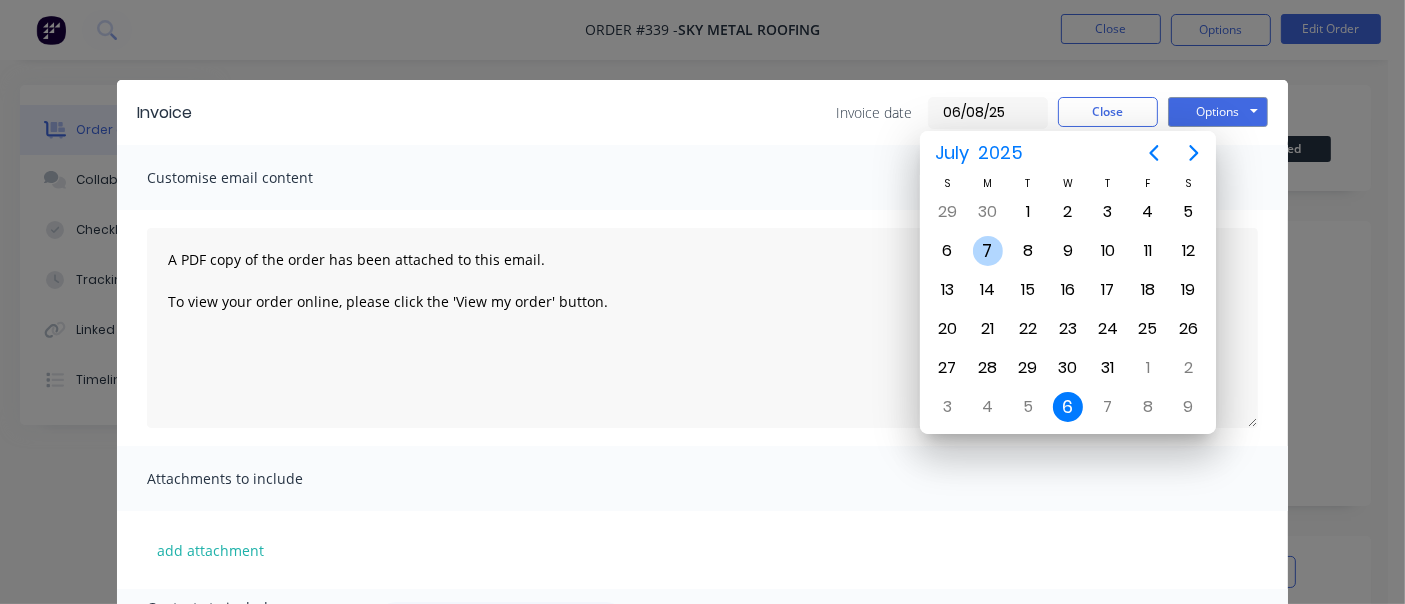click on "7" at bounding box center (988, 251) 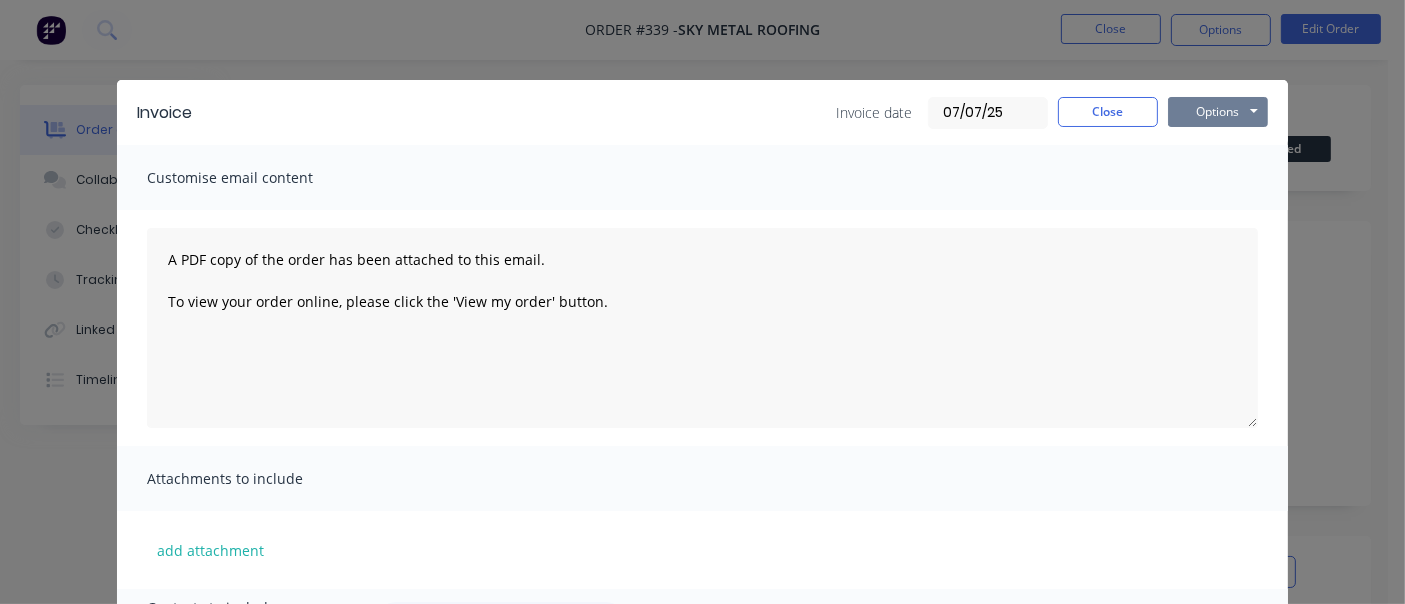 click on "Options" at bounding box center [1218, 112] 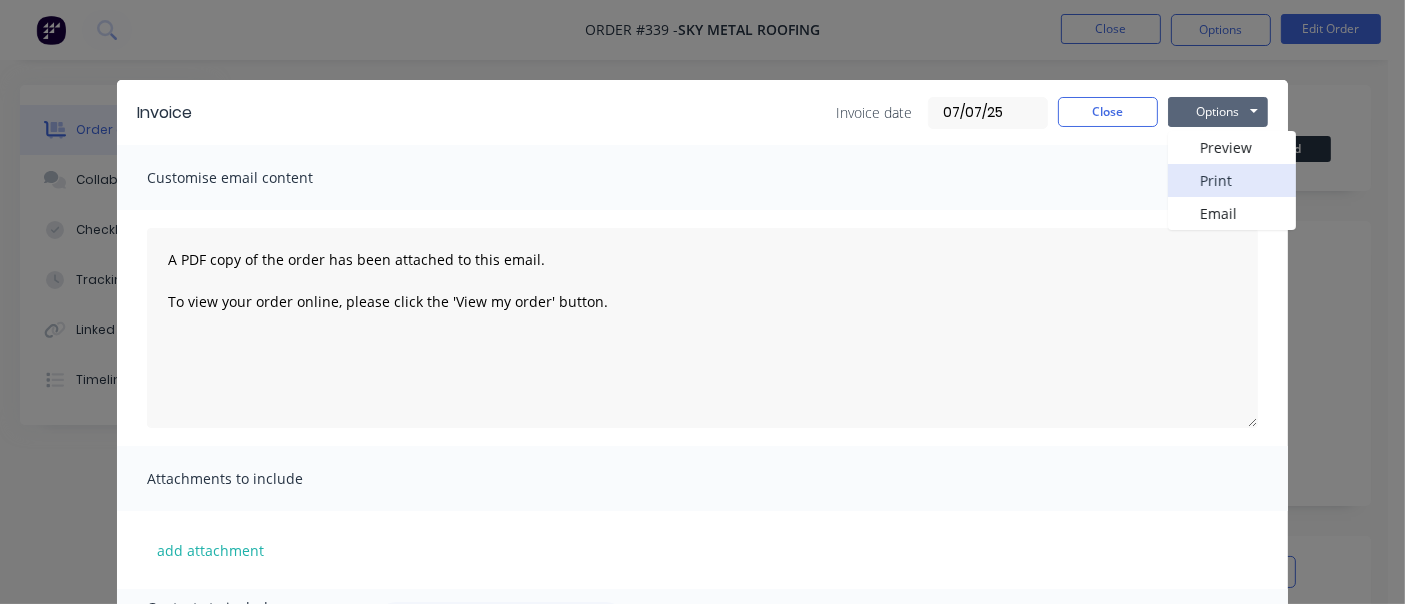 click on "Print" at bounding box center (1232, 180) 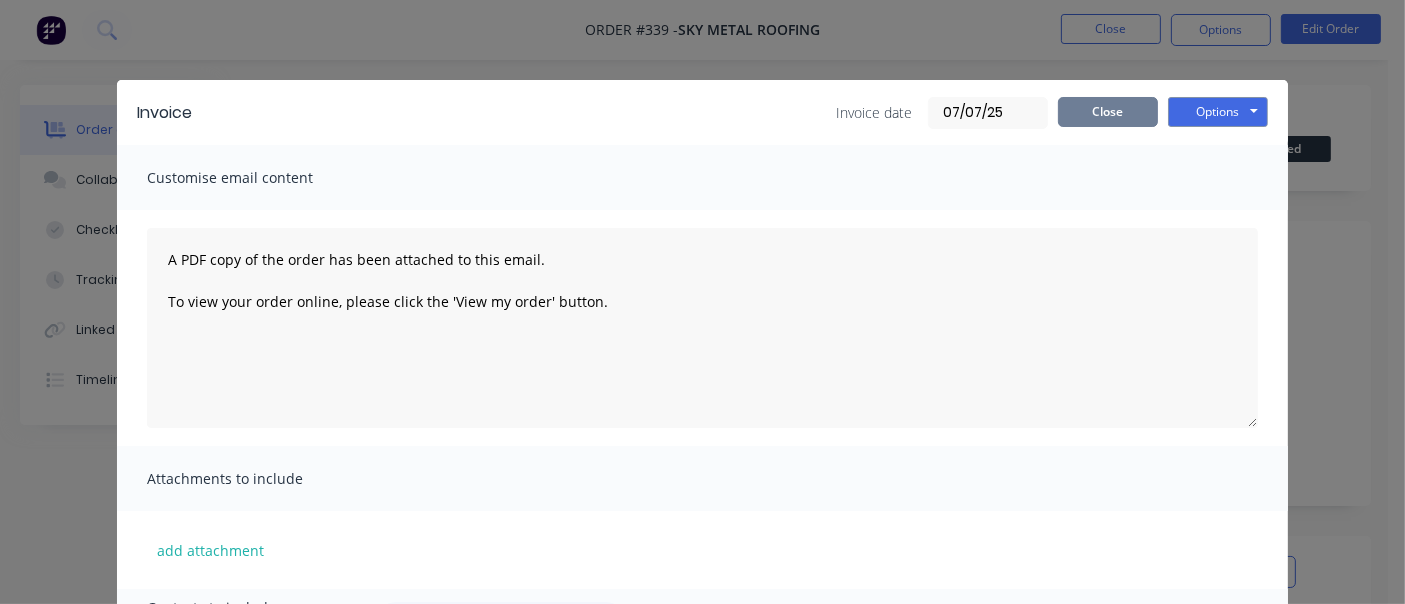 drag, startPoint x: 1094, startPoint y: 98, endPoint x: 711, endPoint y: 57, distance: 385.18826 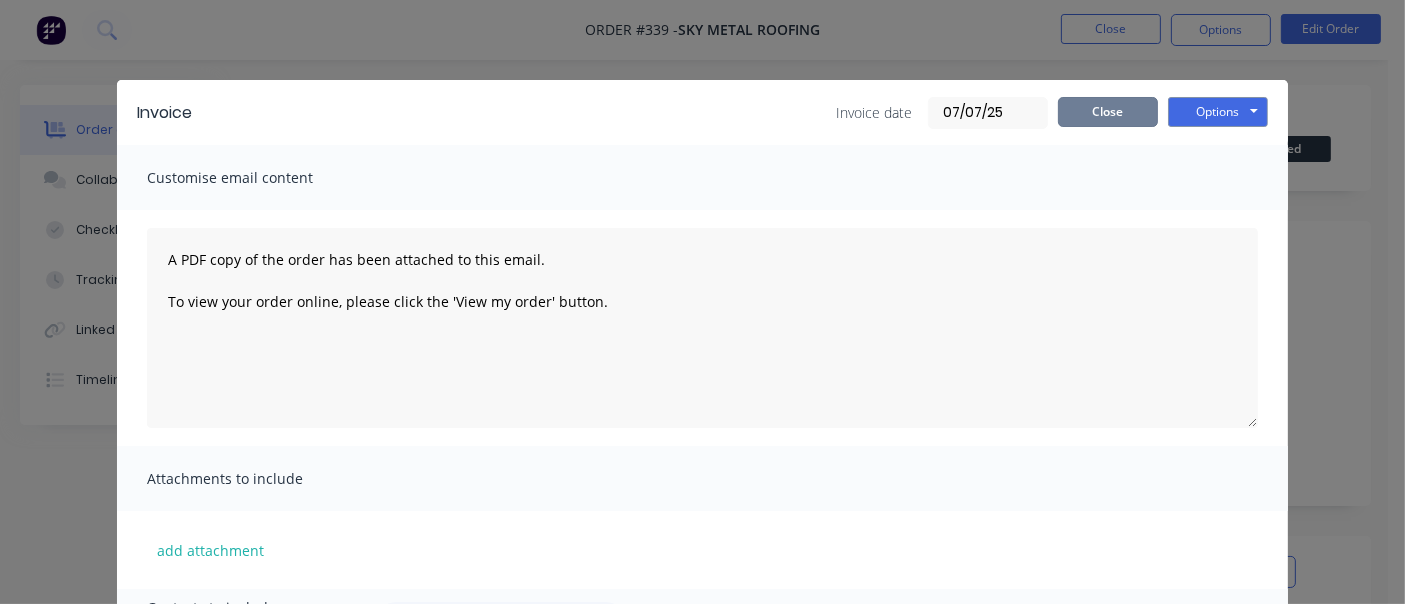 click on "Close" at bounding box center (1108, 112) 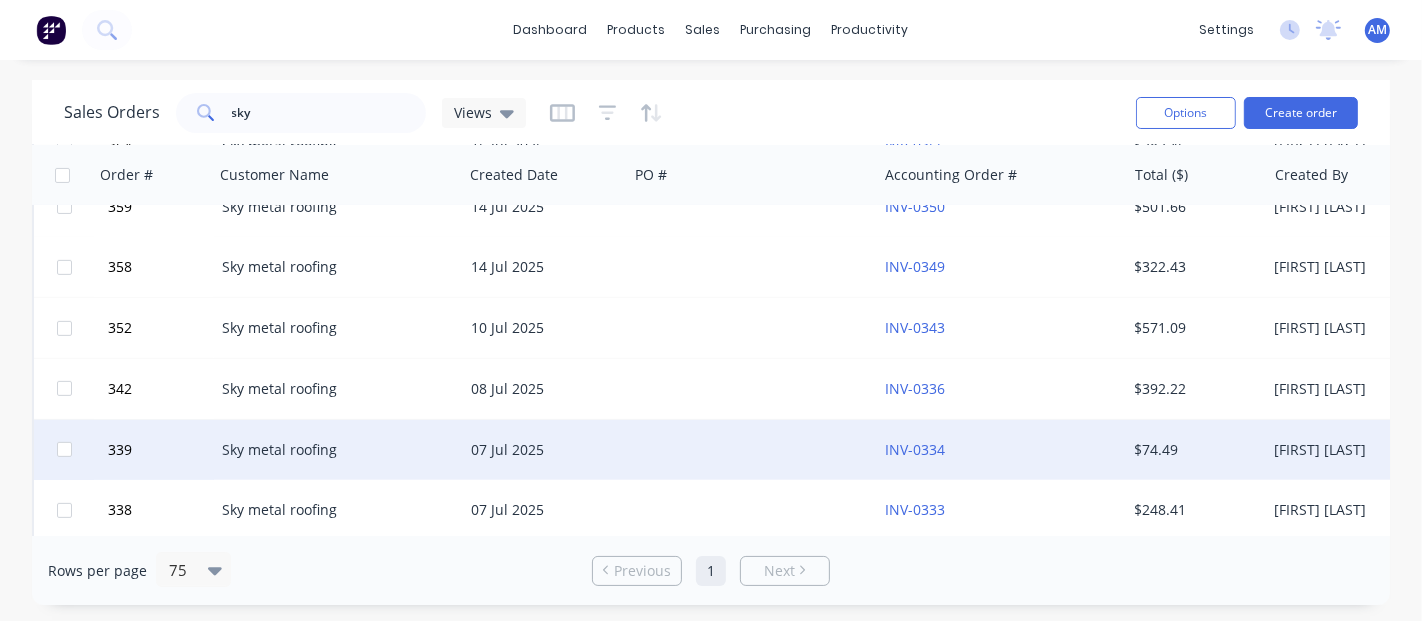 scroll, scrollTop: 777, scrollLeft: 0, axis: vertical 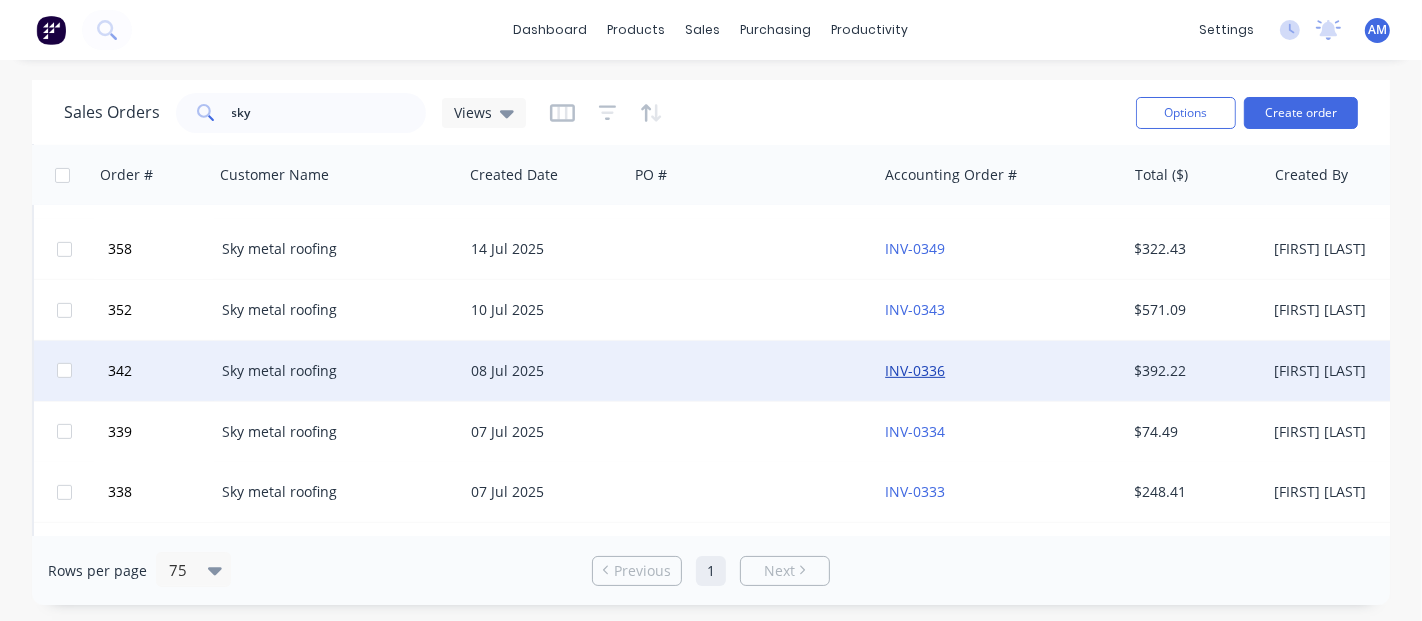click on "INV-0336" at bounding box center [915, 370] 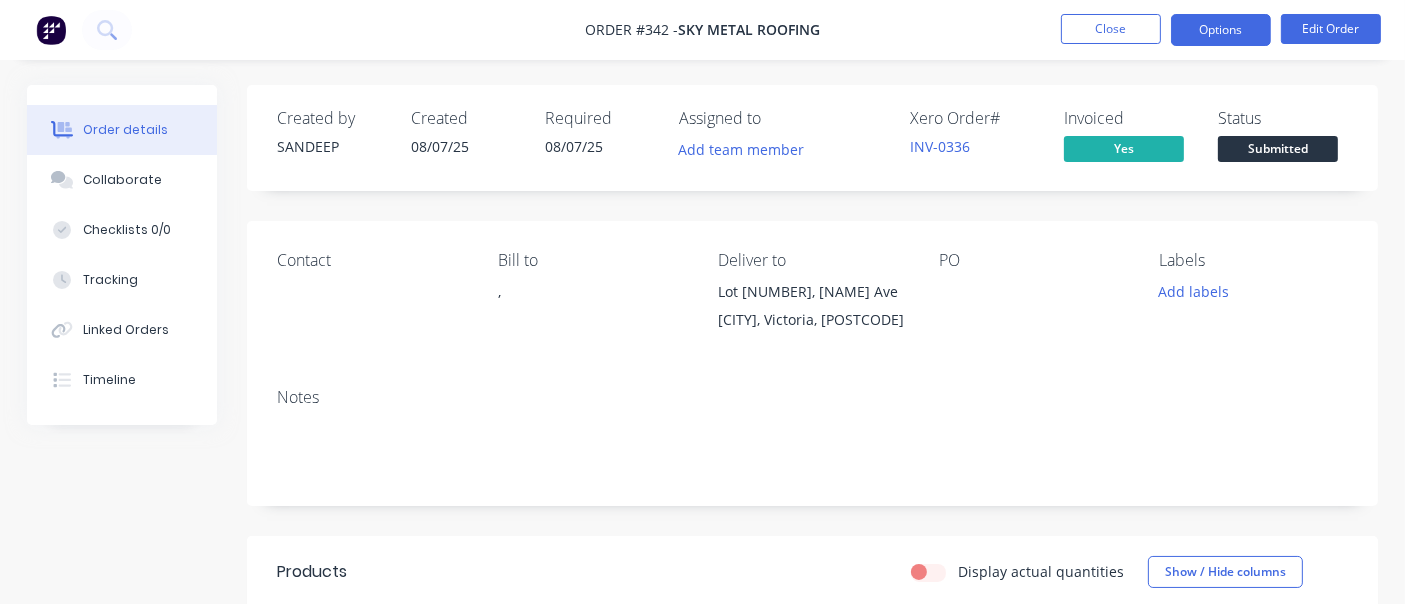 click on "Options" at bounding box center (1221, 30) 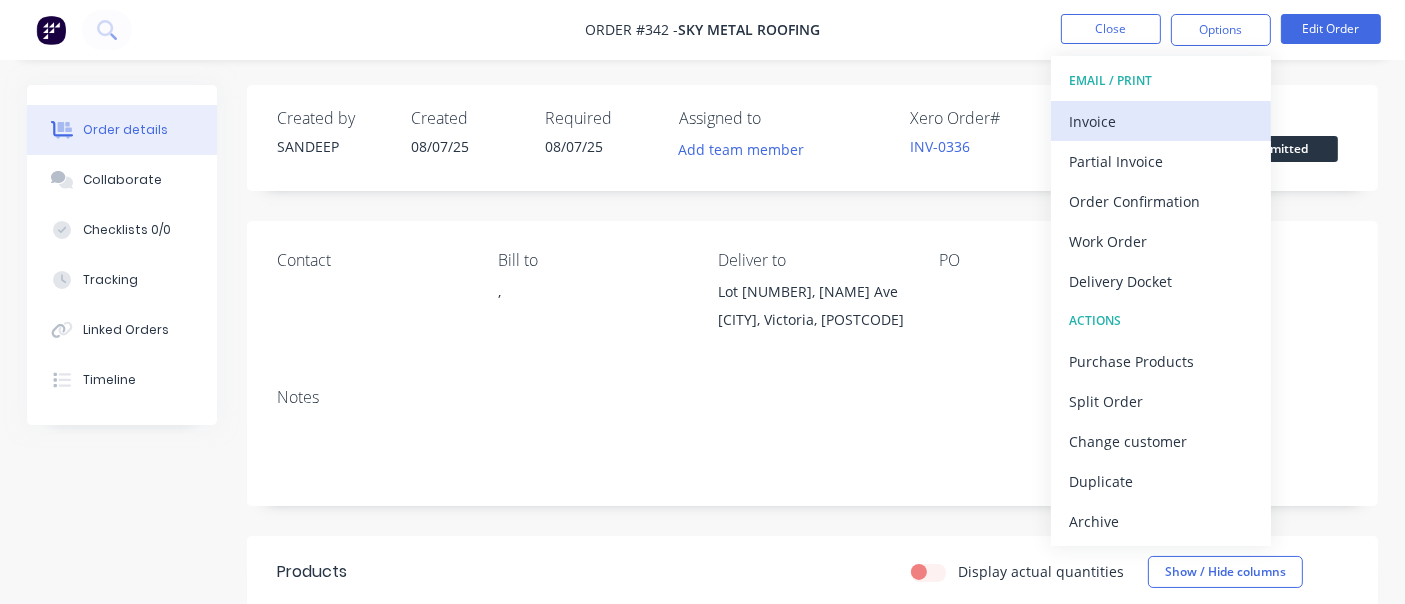click on "Invoice" at bounding box center [1161, 121] 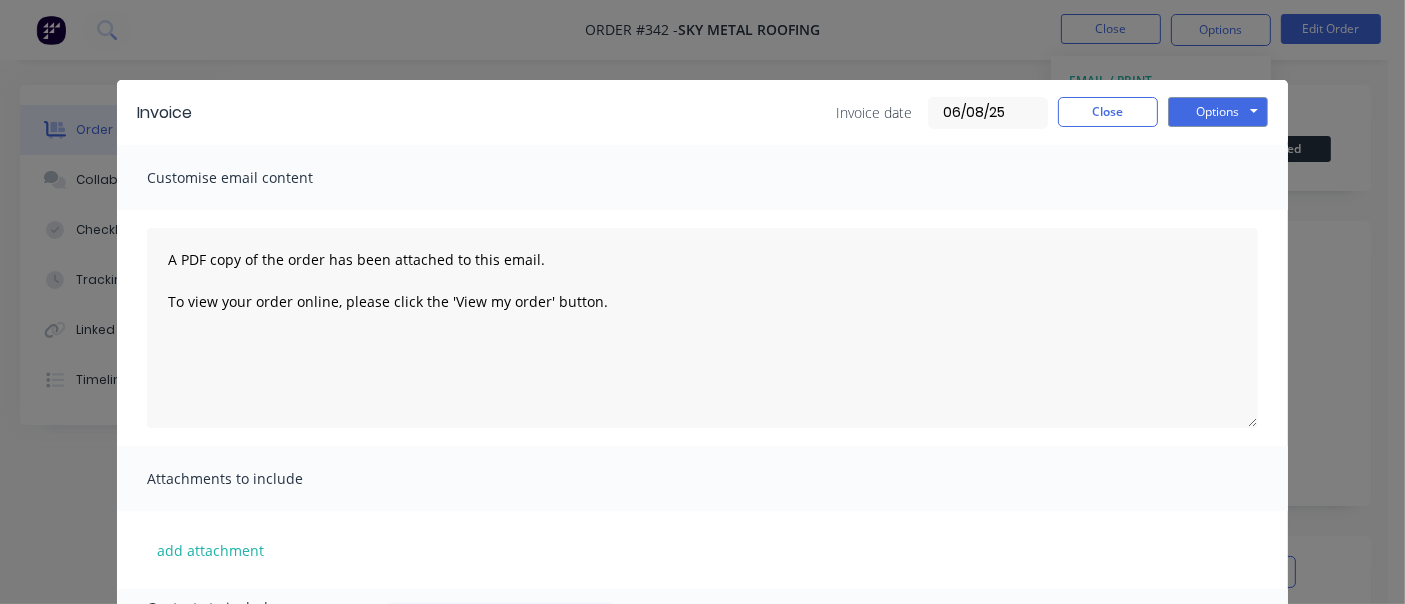 click on "06/08/25" at bounding box center (988, 113) 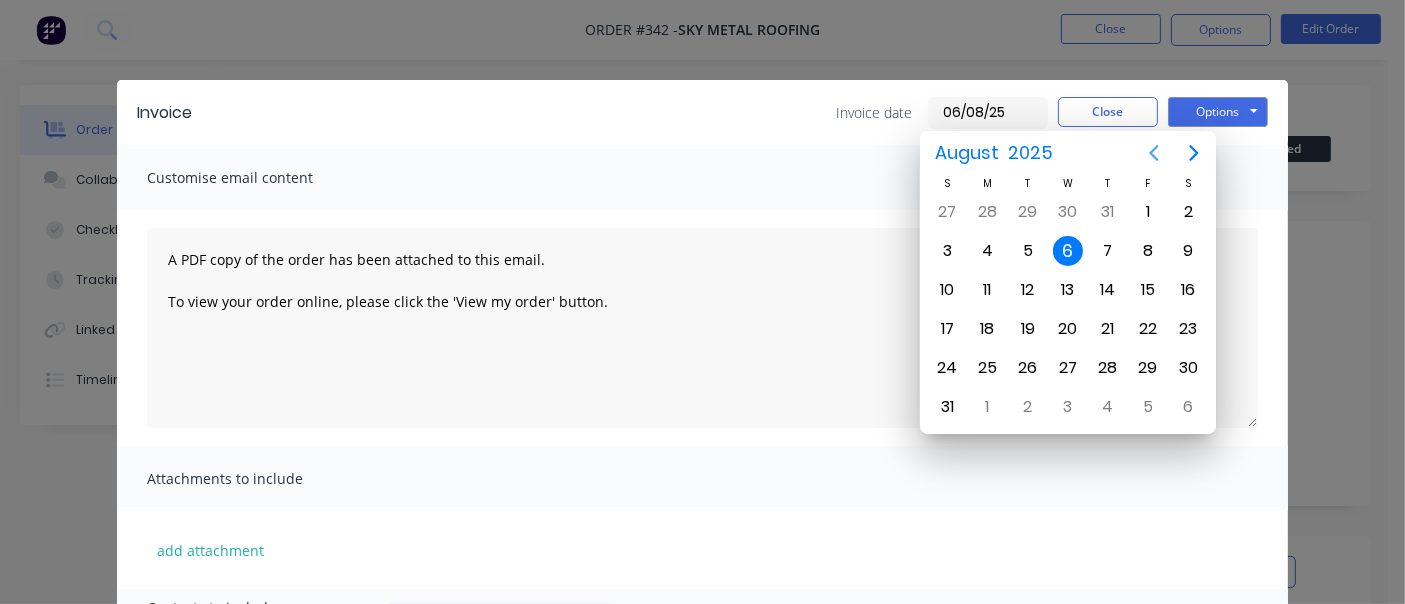 click 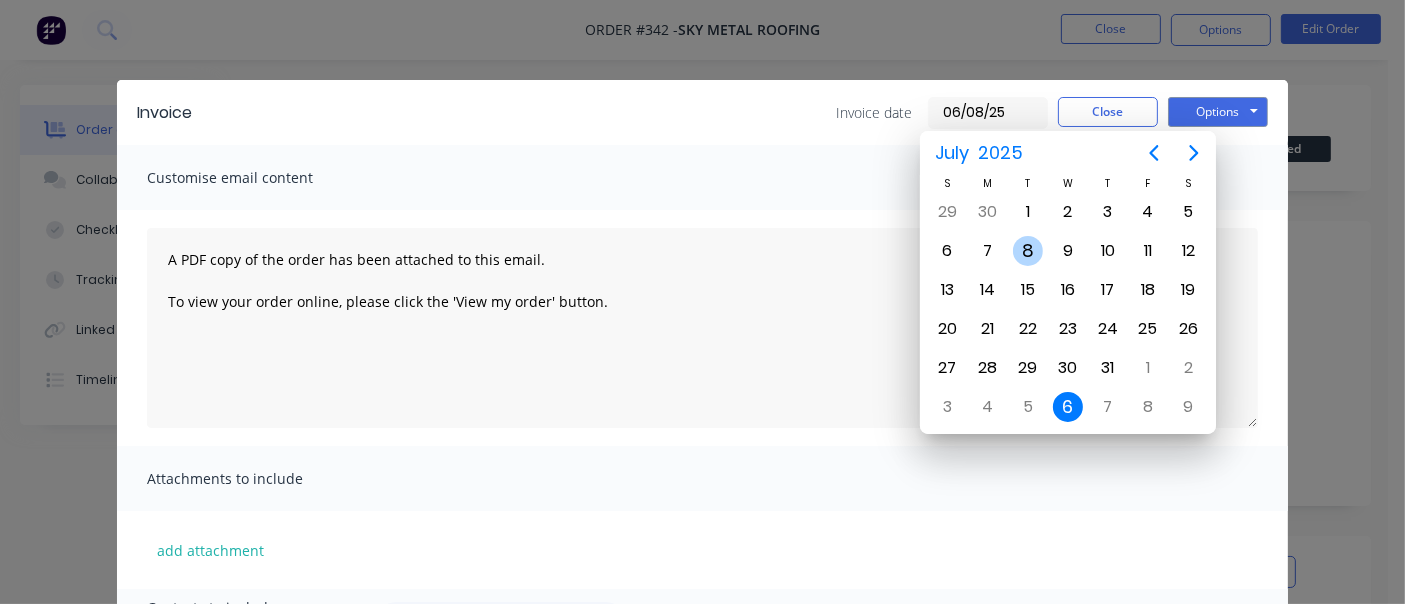 click on "8" at bounding box center (1028, 251) 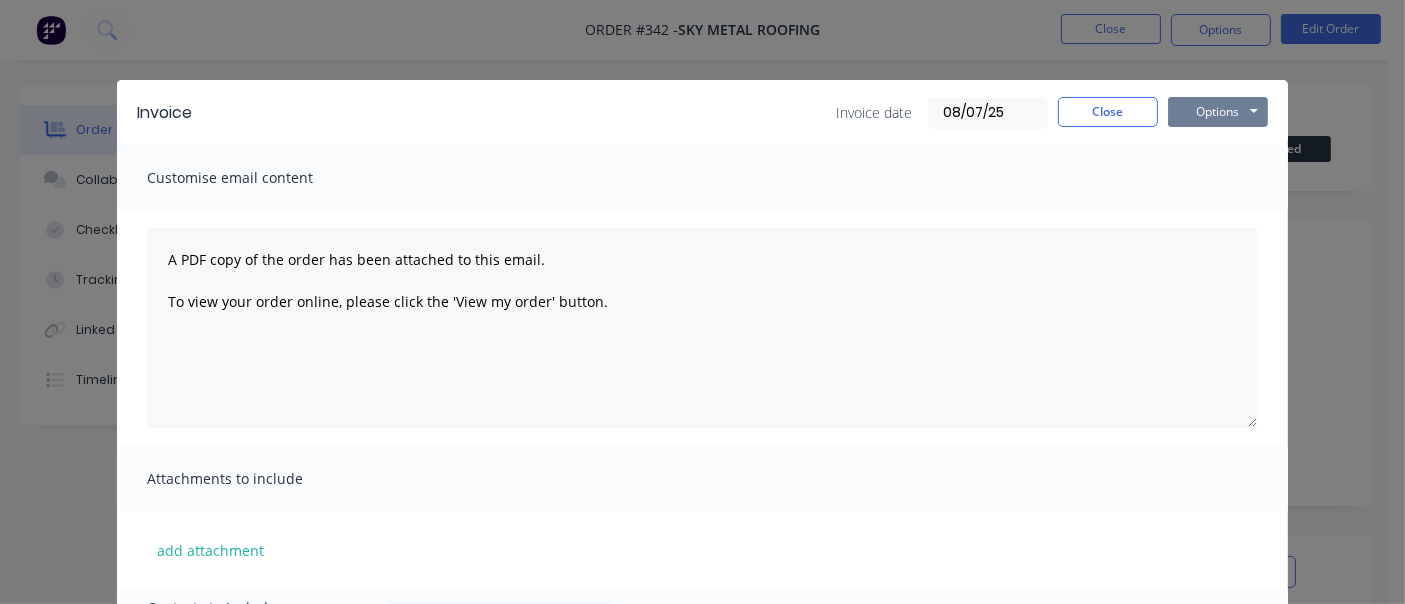 click on "Options" at bounding box center [1218, 112] 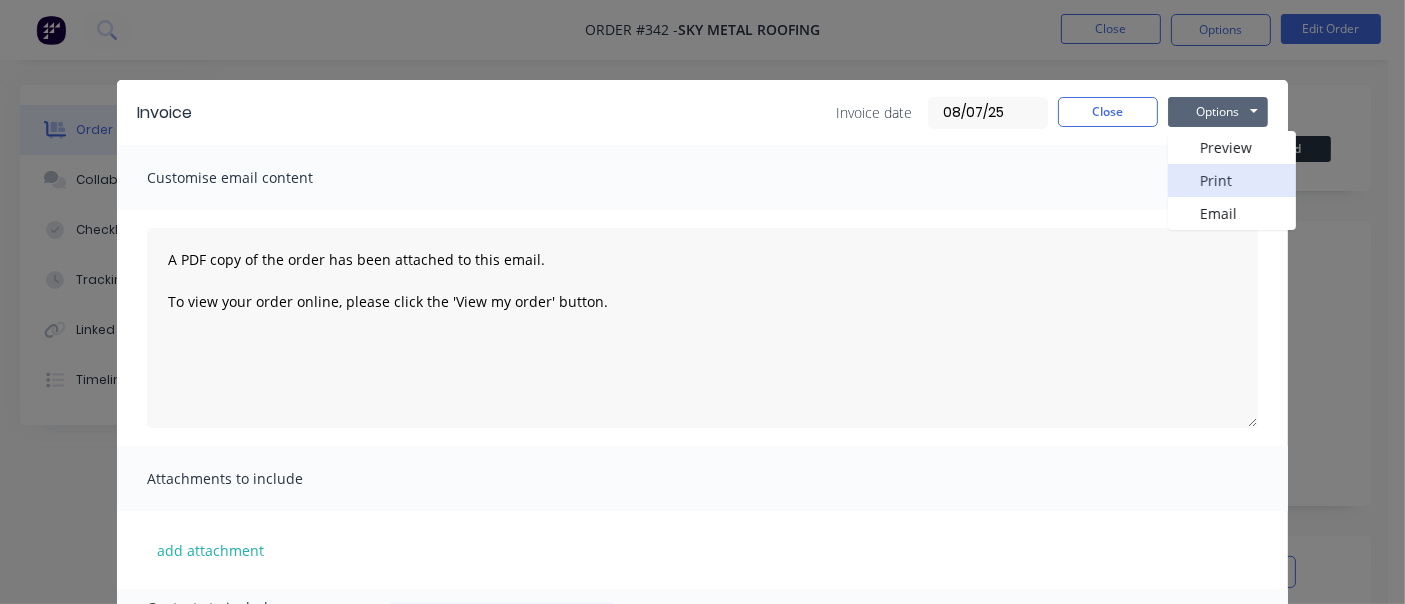 click on "Print" at bounding box center (1232, 180) 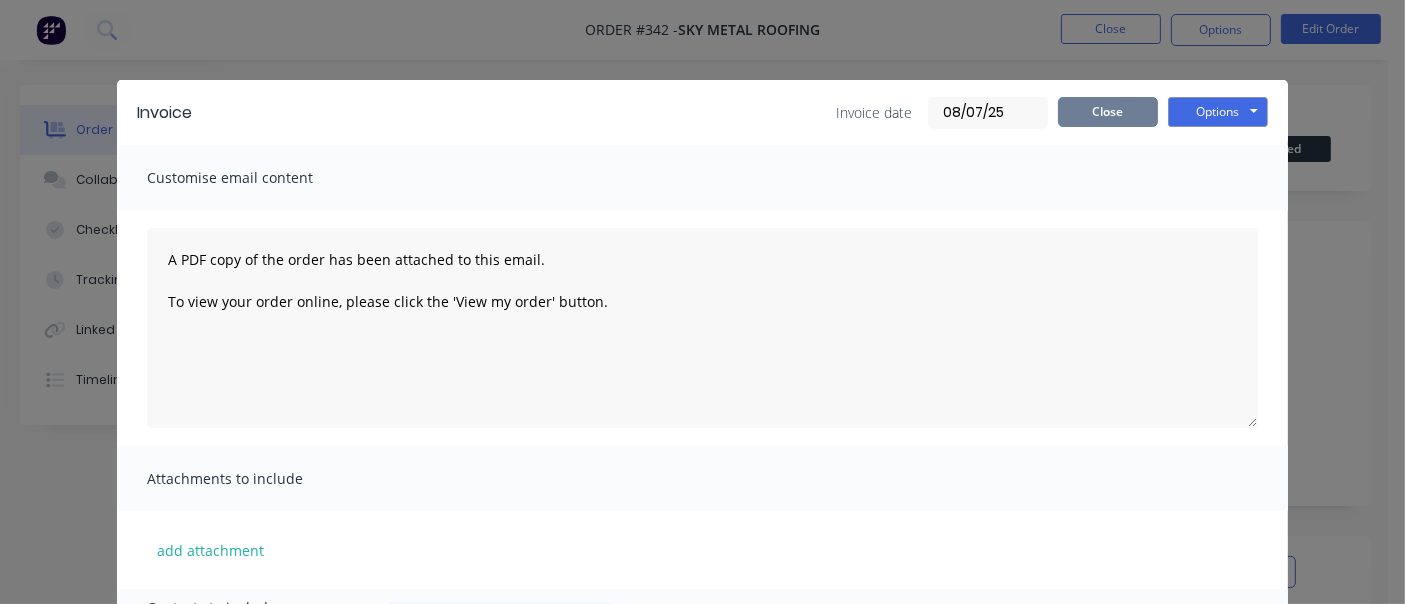click on "Close" at bounding box center [1108, 112] 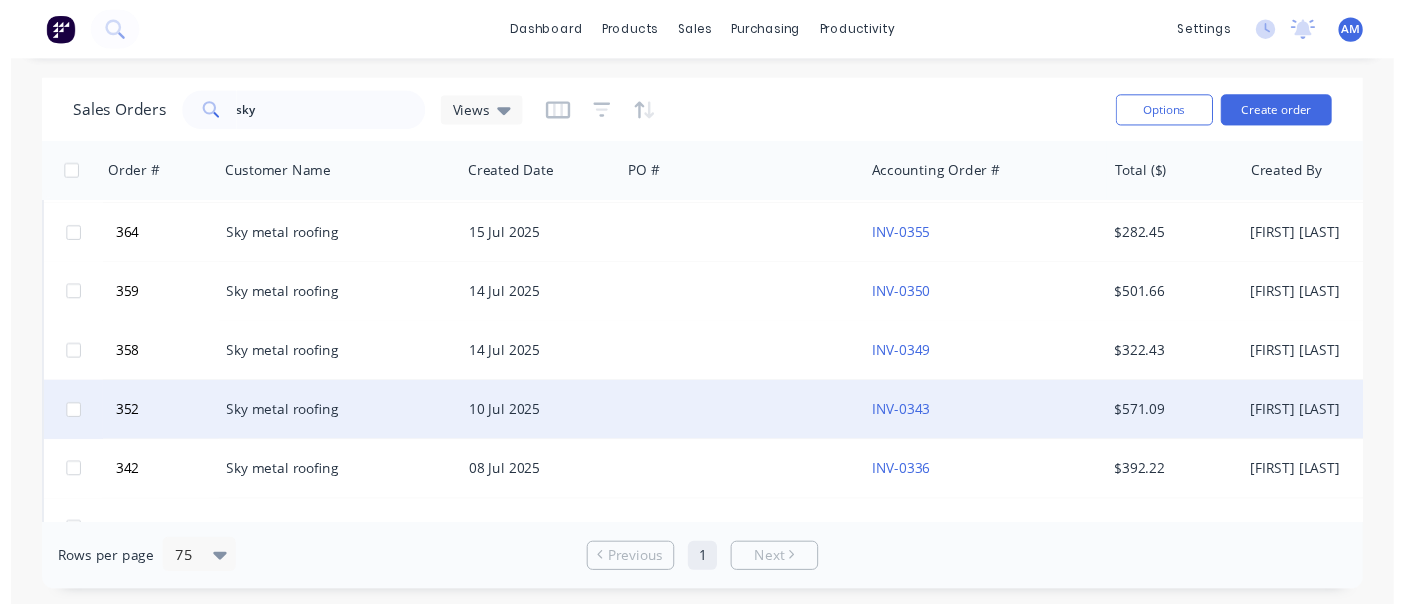 scroll, scrollTop: 555, scrollLeft: 0, axis: vertical 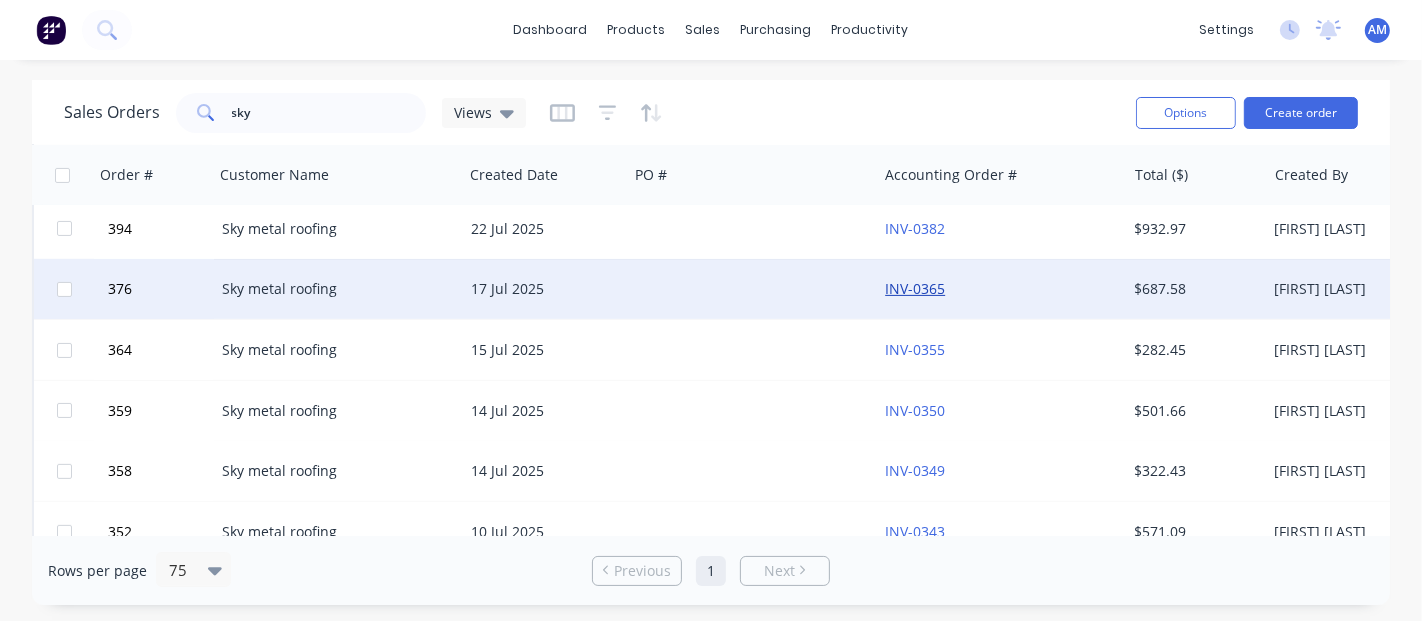 click on "INV-0365" at bounding box center (915, 288) 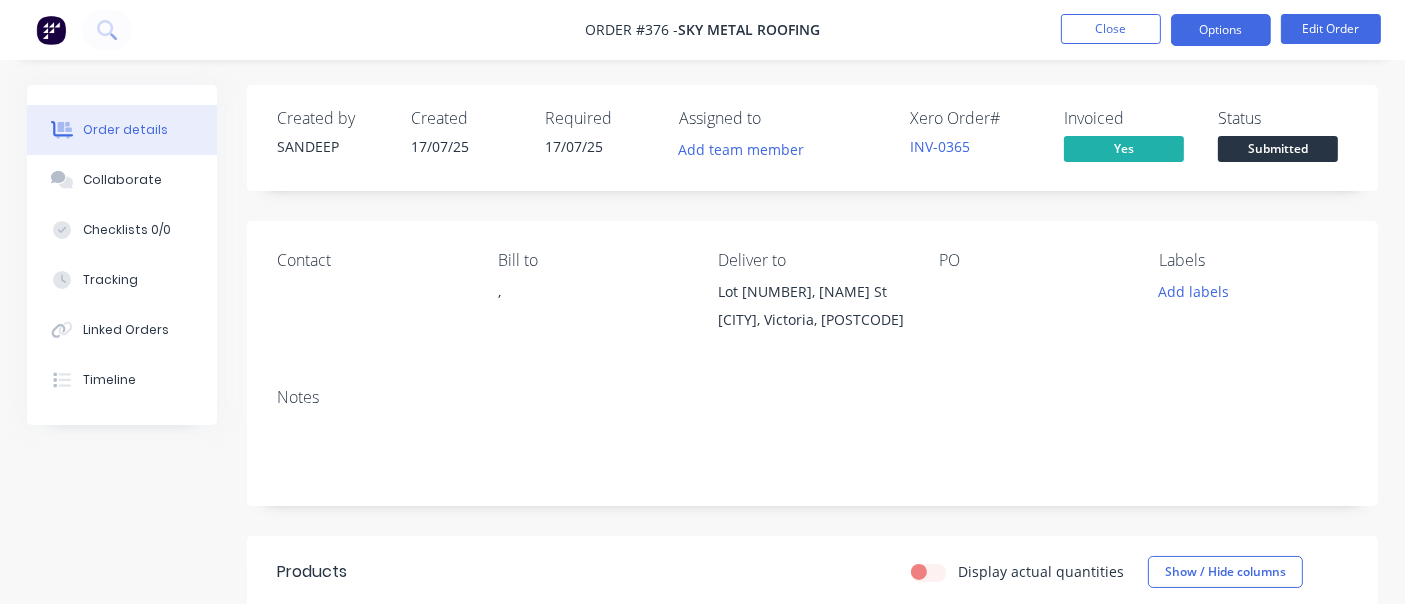 click on "Options" at bounding box center (1221, 30) 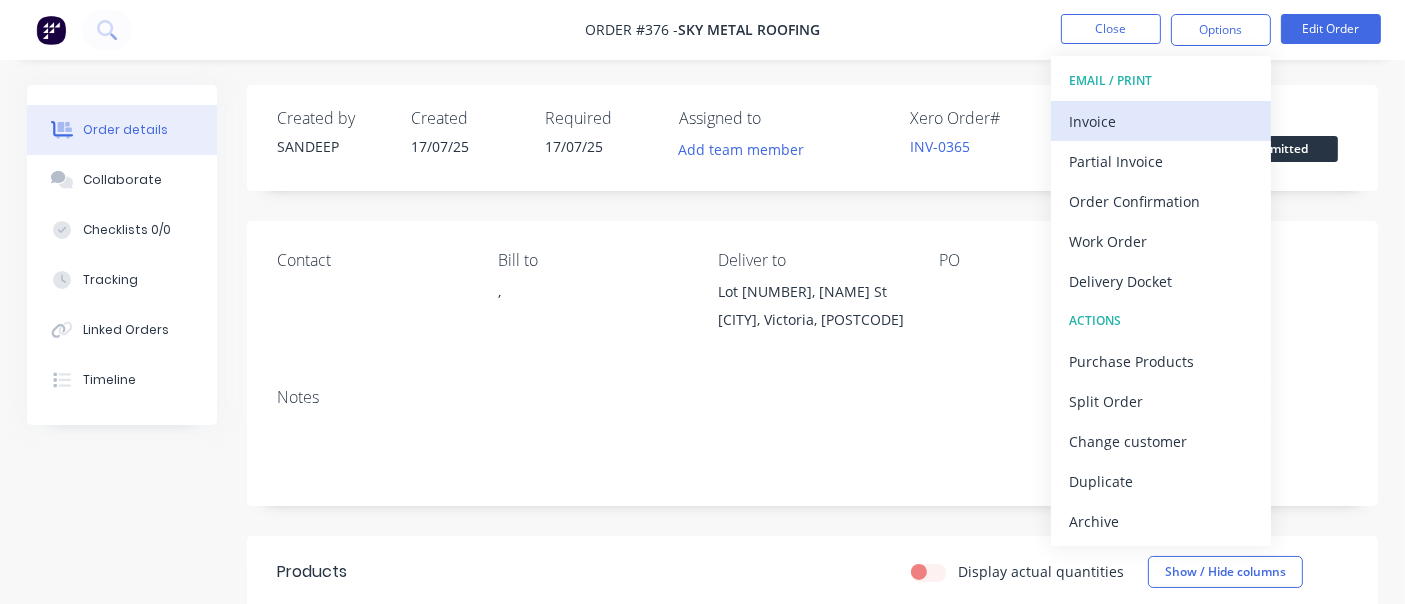 click on "Invoice" at bounding box center [1161, 121] 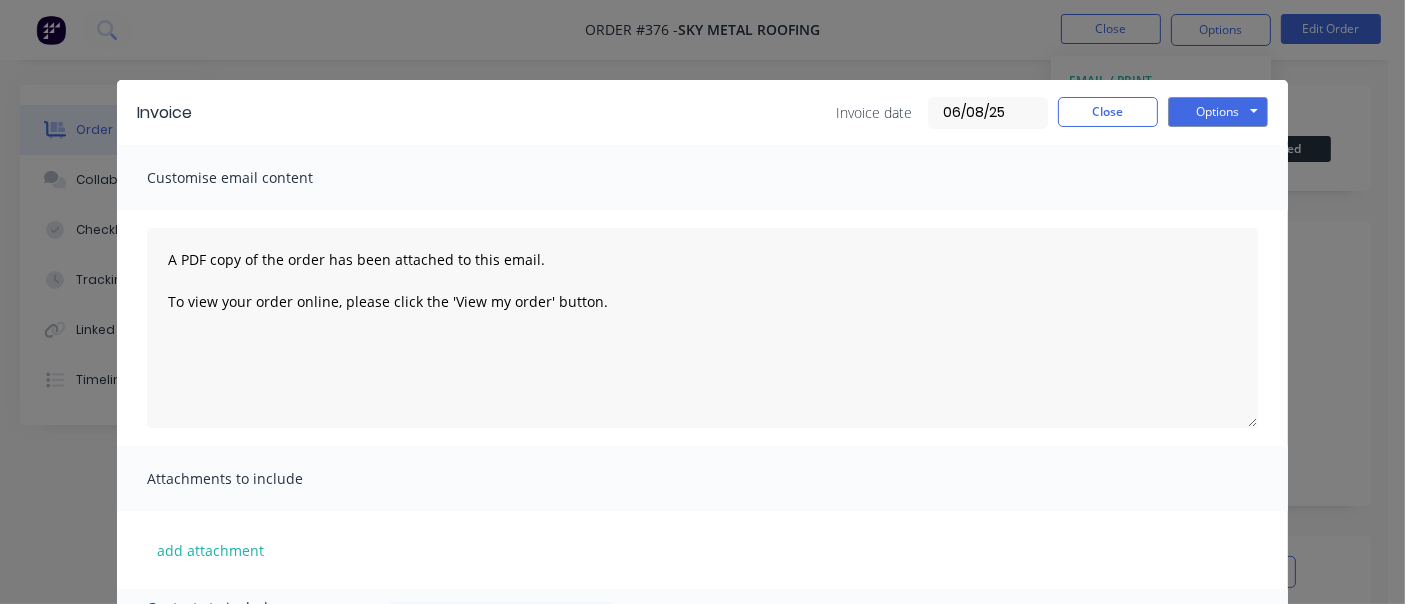 click on "Invoice Invoice date 06/08/25 Close Options Preview Print Email" at bounding box center (702, 112) 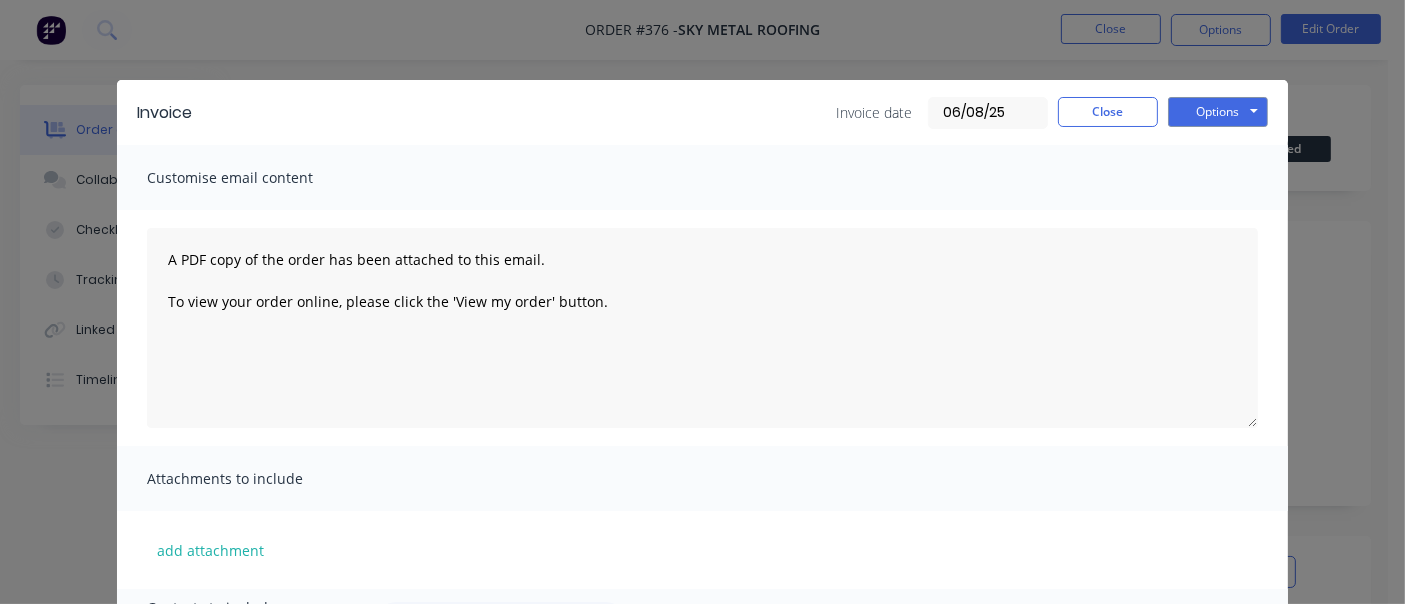 click on "Invoice Invoice date 06/08/25 Close Options Preview Print Email" at bounding box center (702, 112) 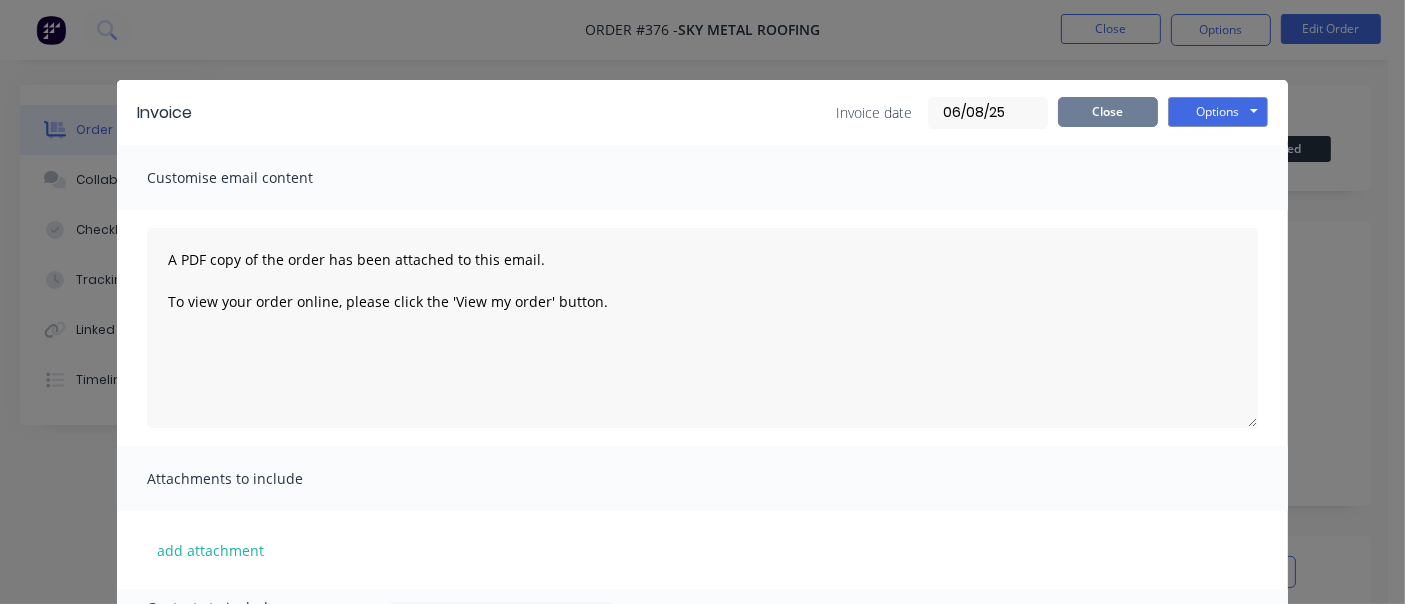 click on "Close" at bounding box center [1108, 112] 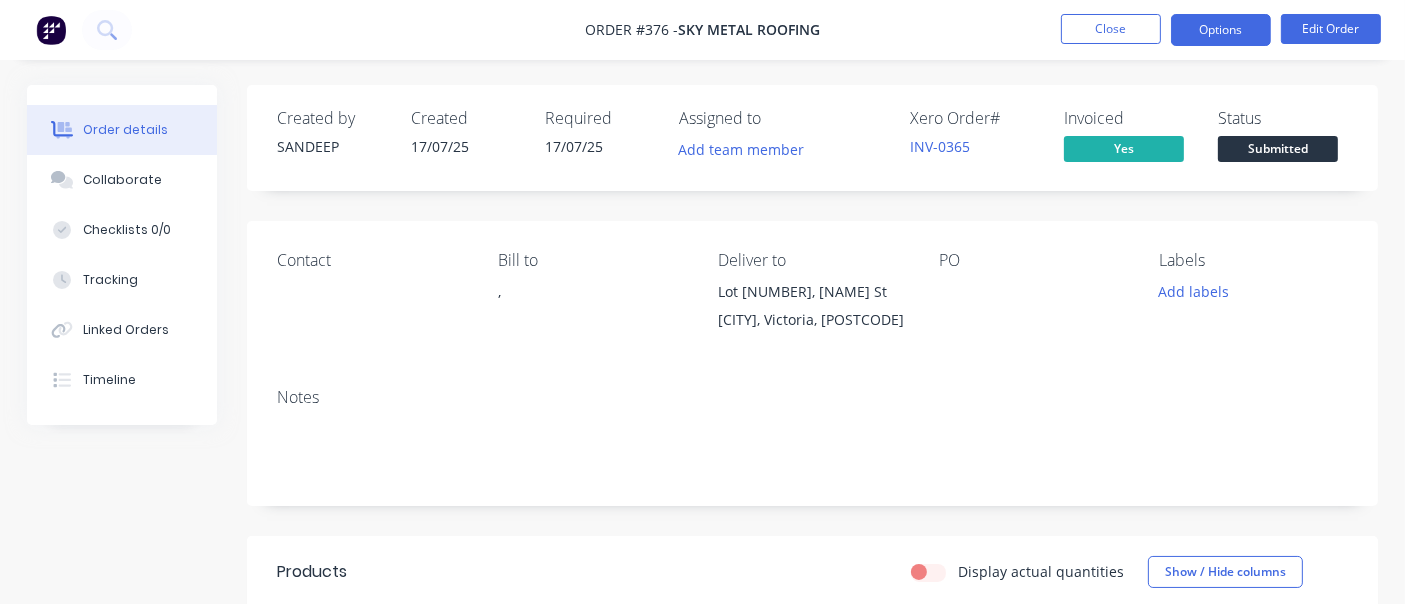 click on "Order #376 -  Sky metal roofing Close Options     Edit Order" at bounding box center (702, 30) 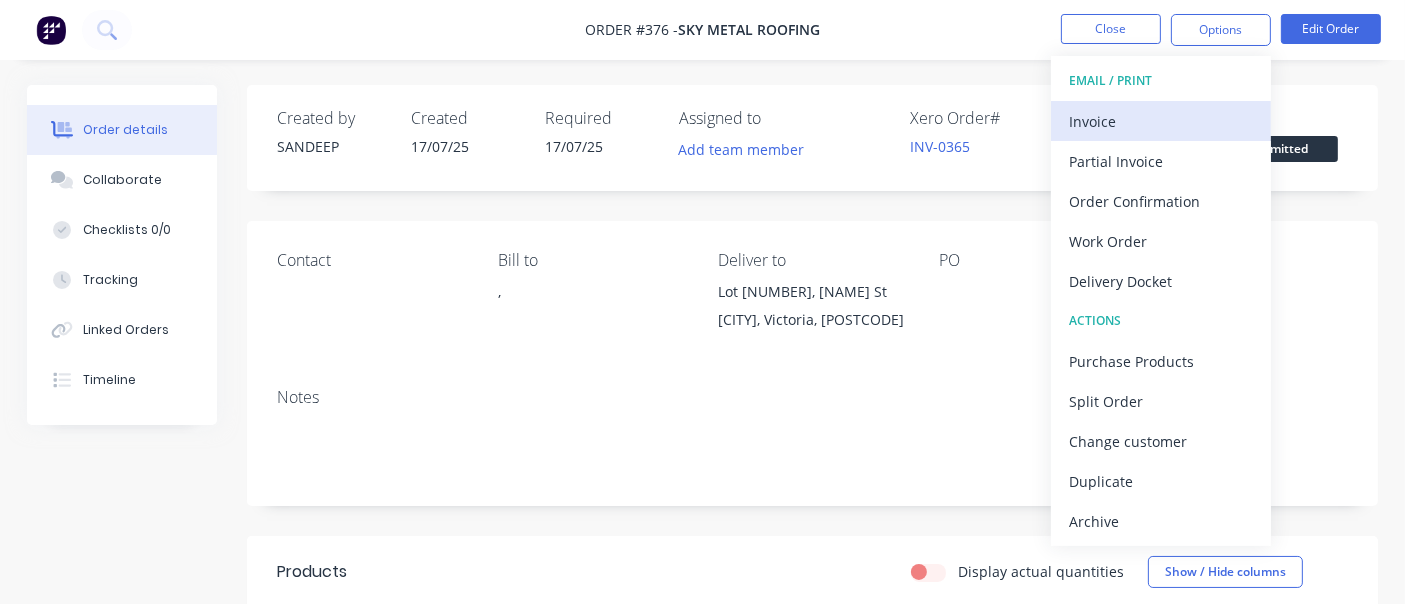 click on "Invoice" at bounding box center [1161, 121] 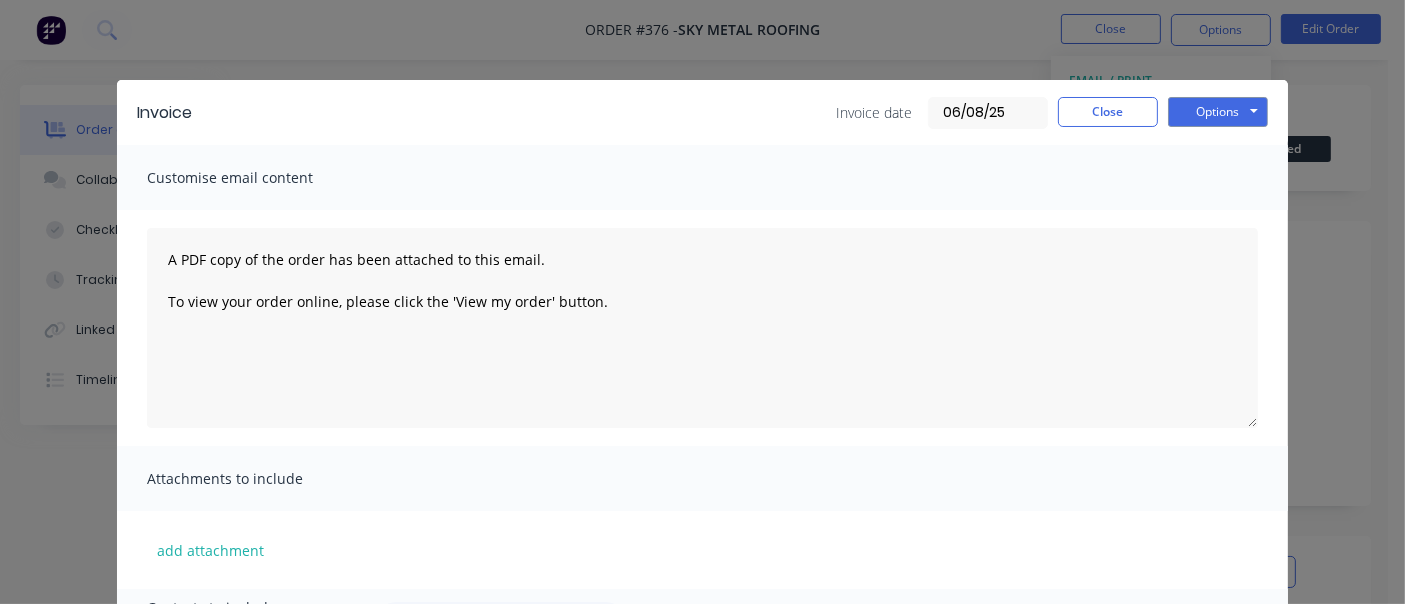 click on "06/08/25" at bounding box center [988, 113] 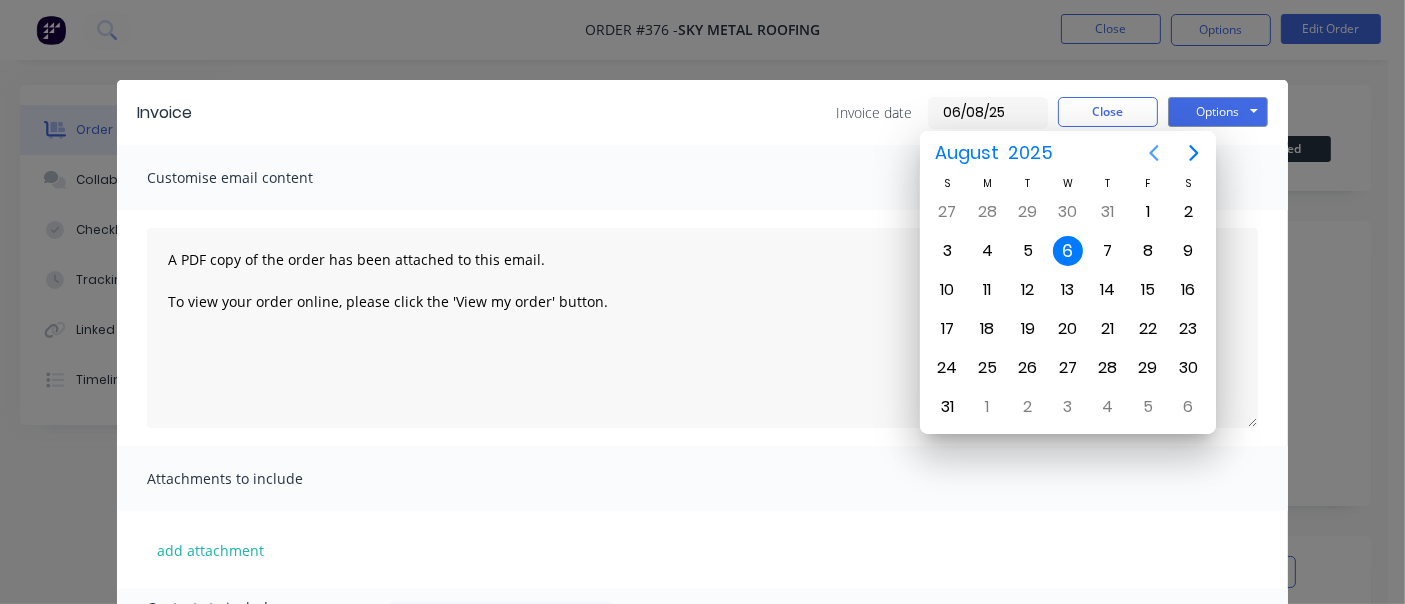click 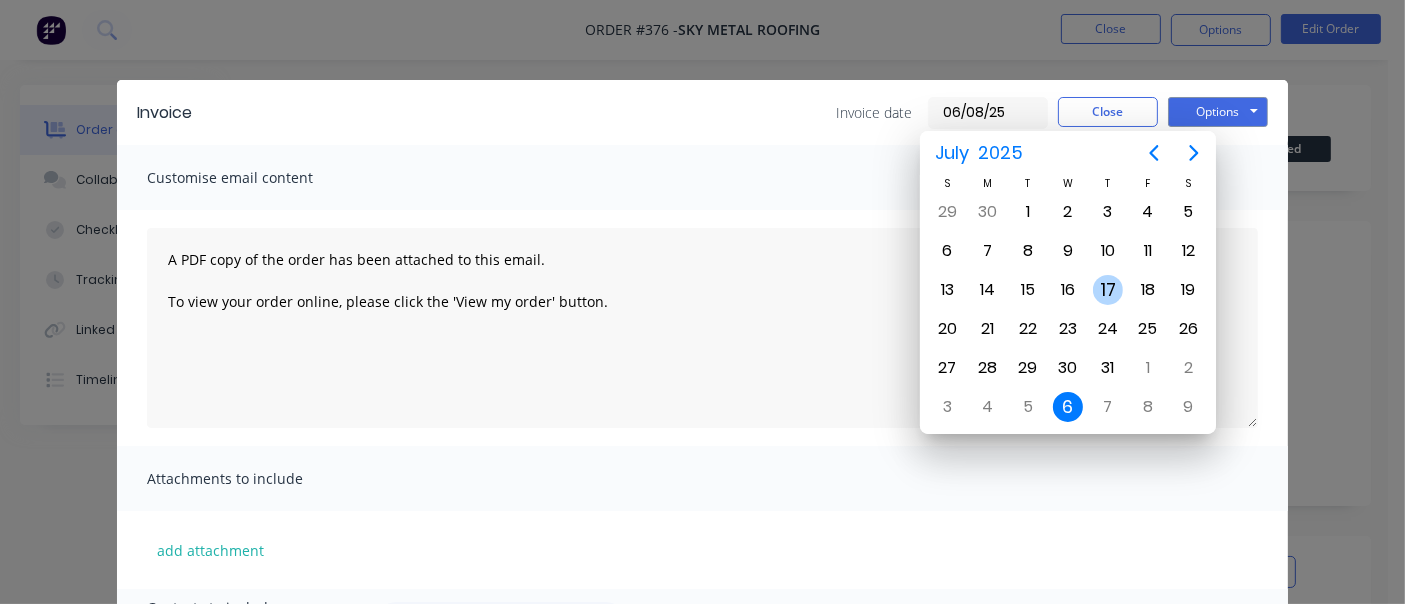 click on "17" at bounding box center [1108, 290] 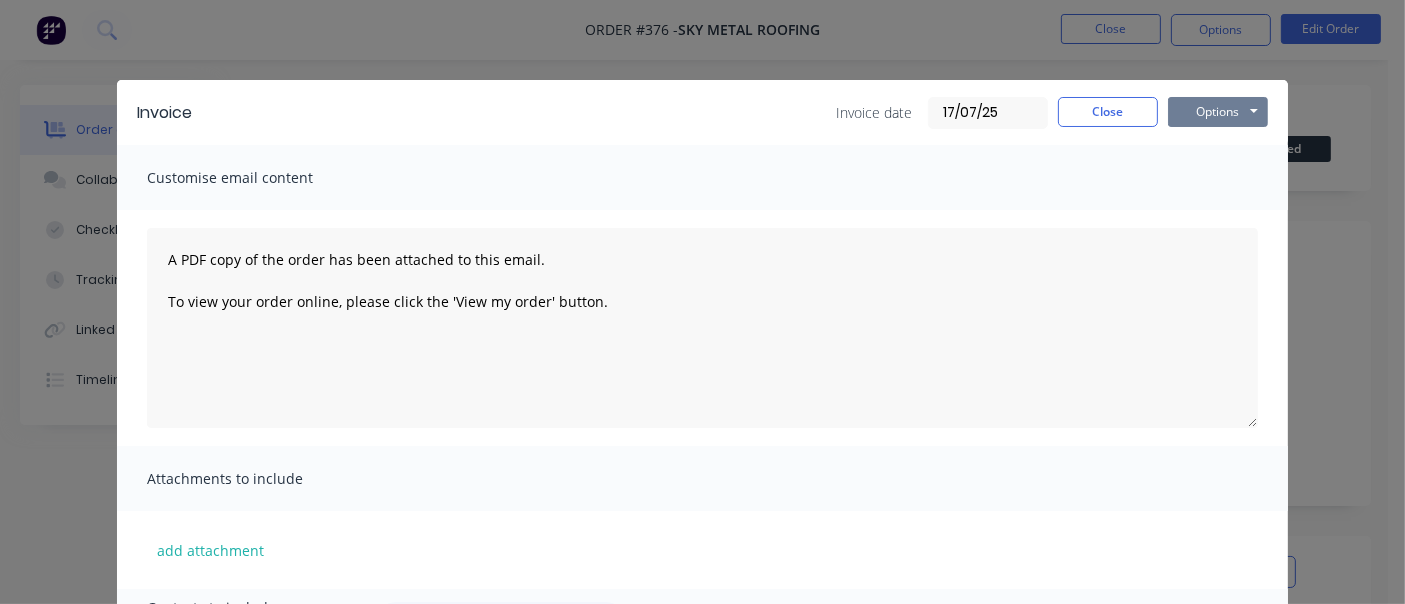 click on "Options" at bounding box center (1218, 112) 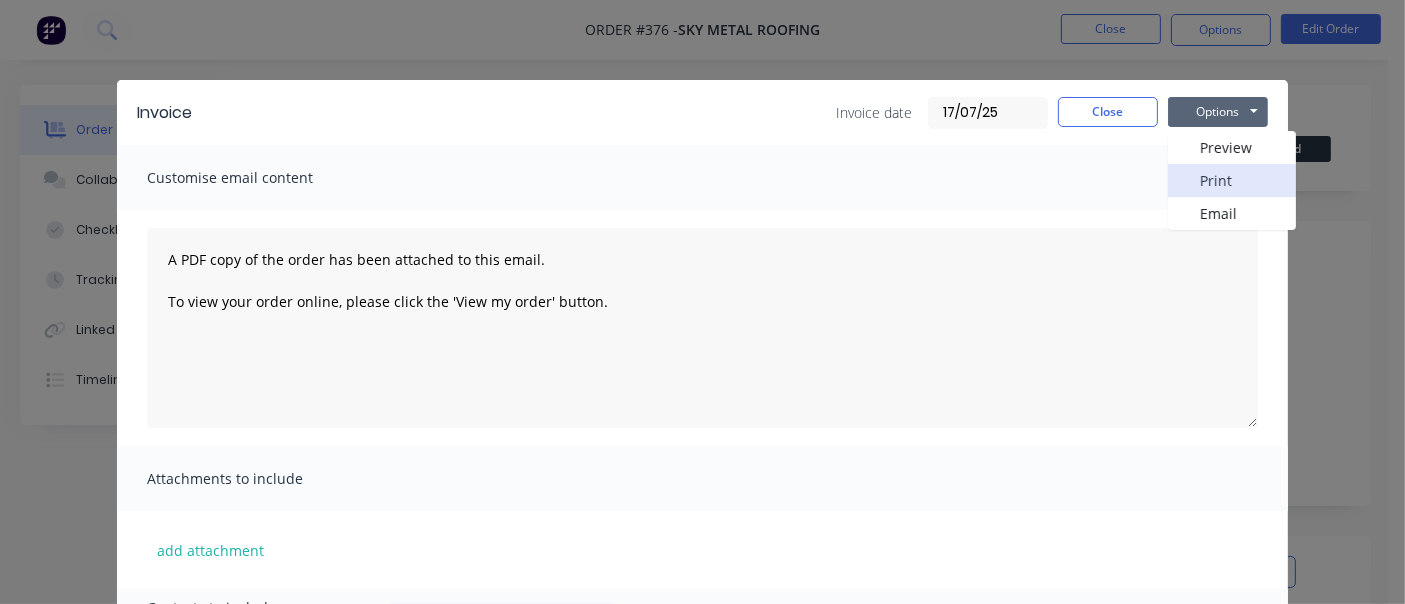 click on "Print" at bounding box center (1232, 180) 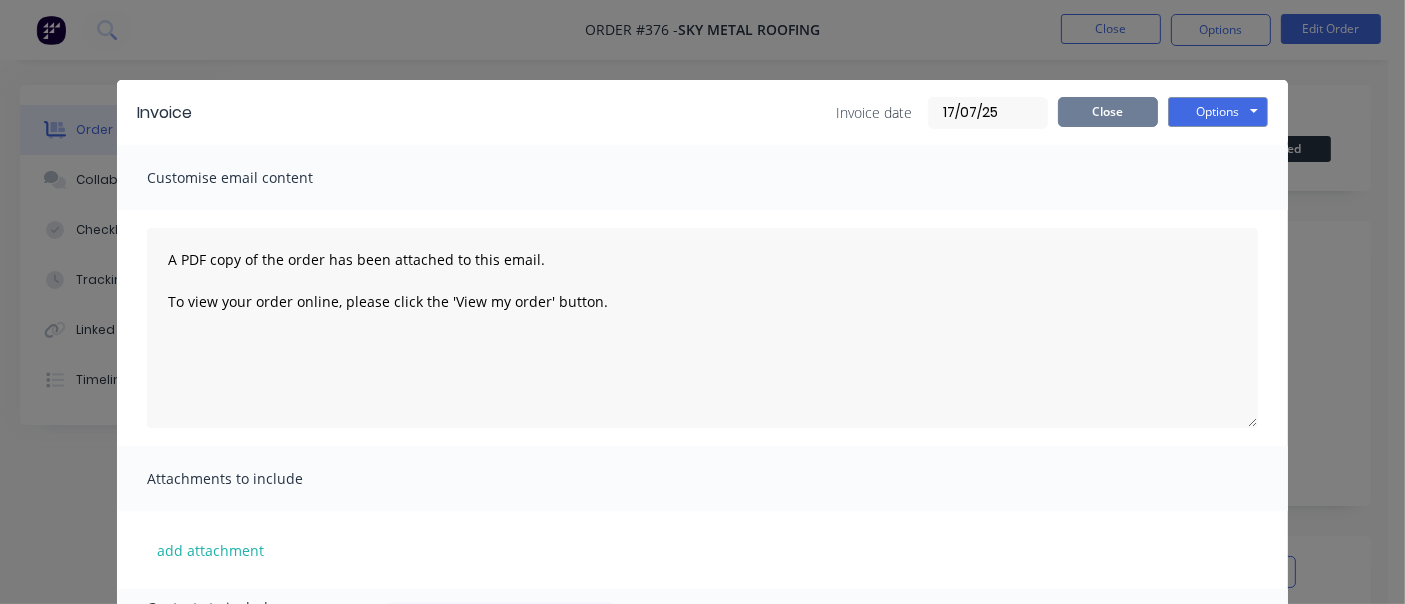 click on "Close" at bounding box center [1108, 112] 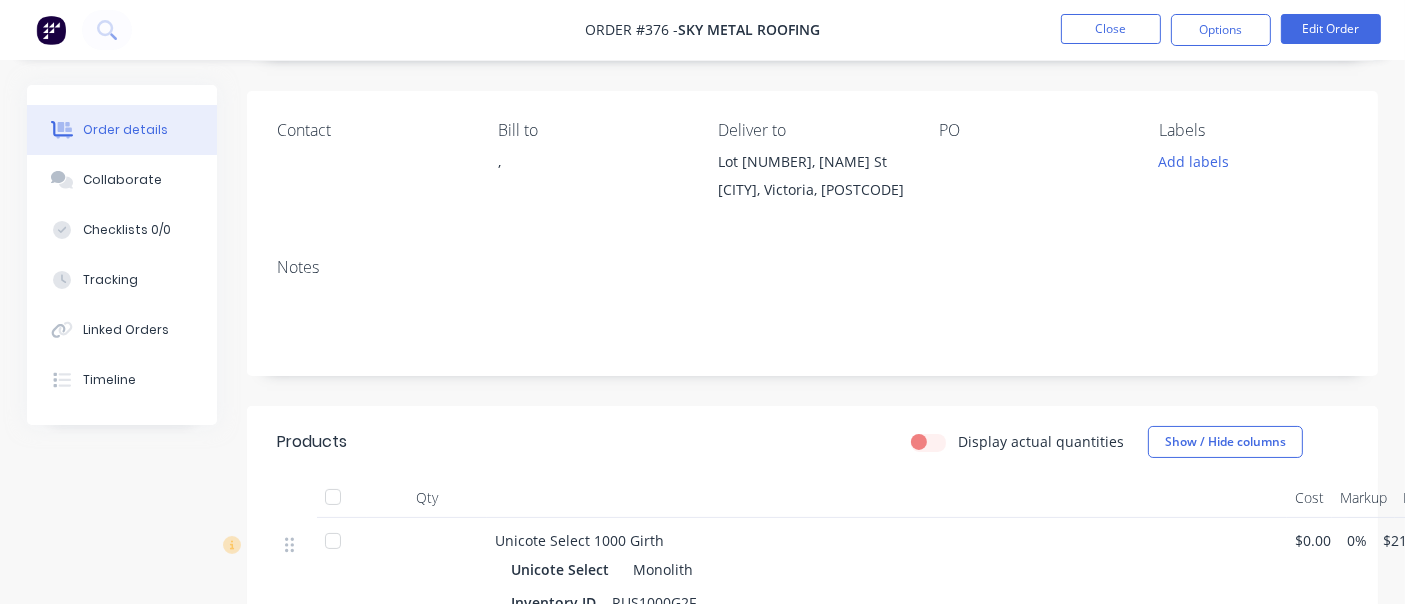 scroll, scrollTop: 444, scrollLeft: 0, axis: vertical 